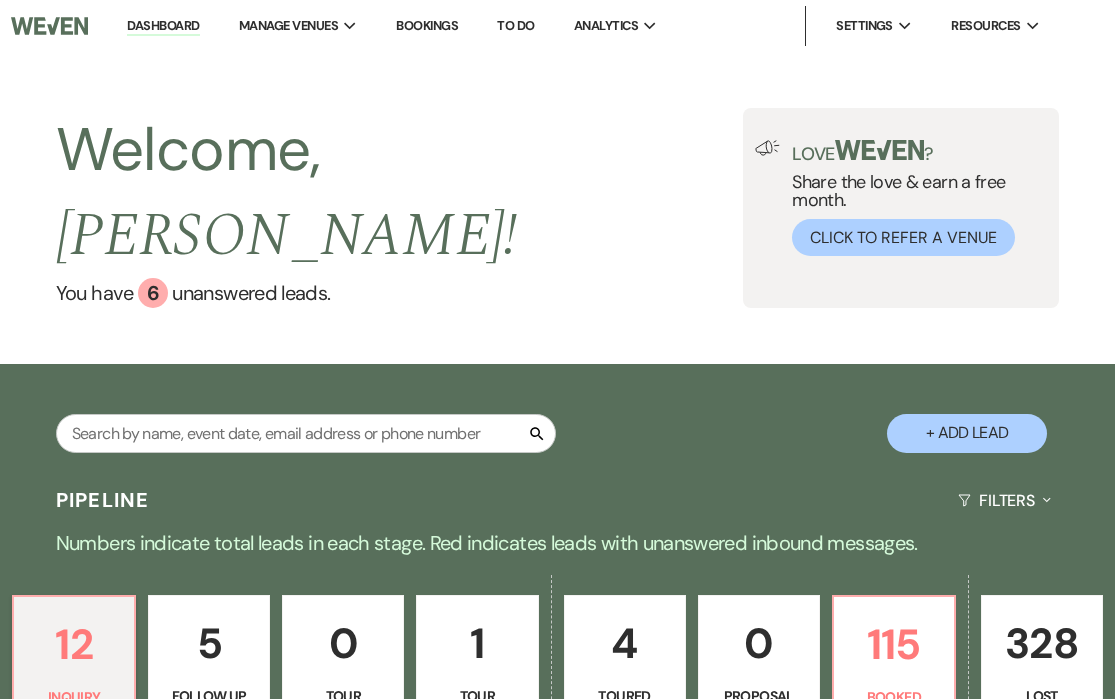 scroll, scrollTop: 347, scrollLeft: 0, axis: vertical 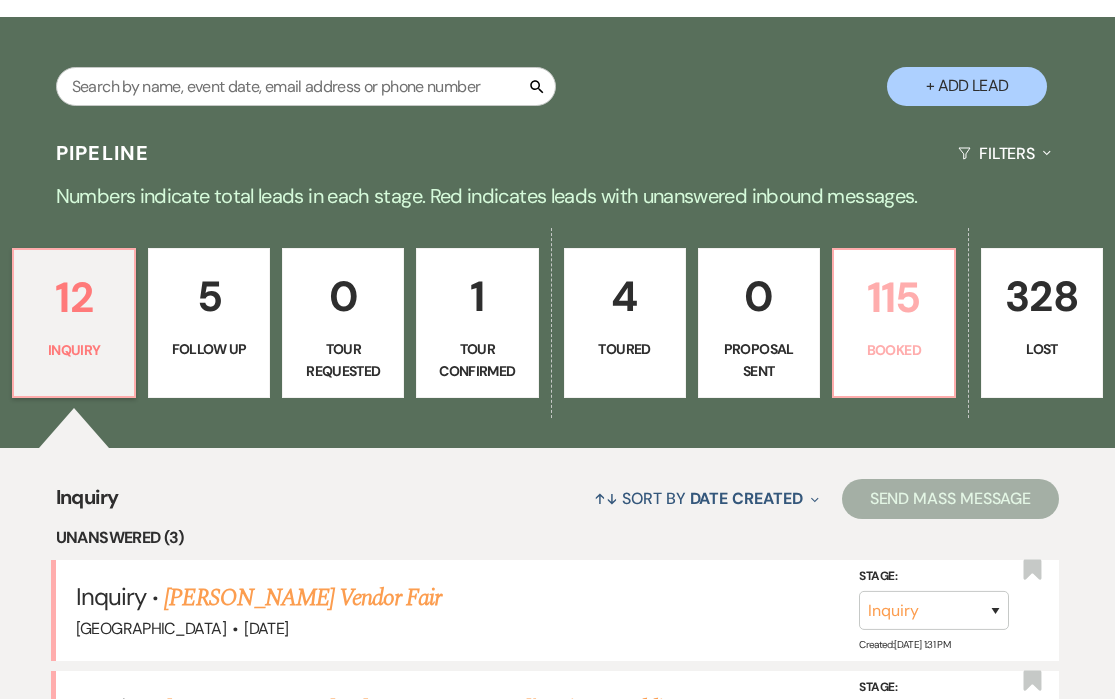 click on "115" at bounding box center [894, 297] 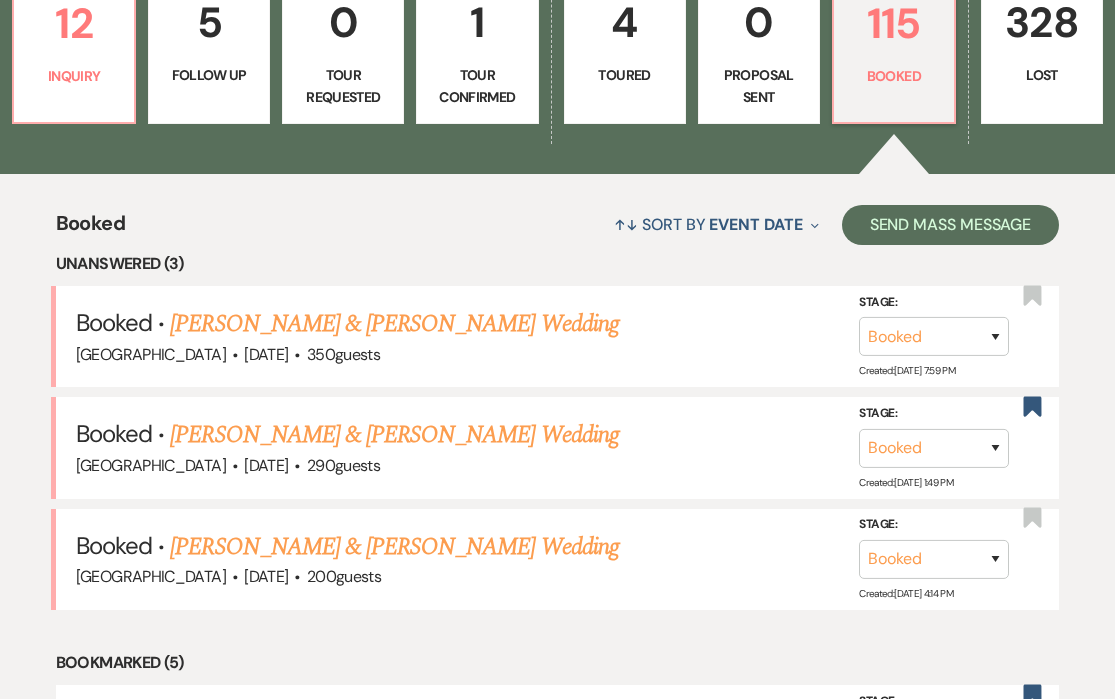 scroll, scrollTop: 622, scrollLeft: 0, axis: vertical 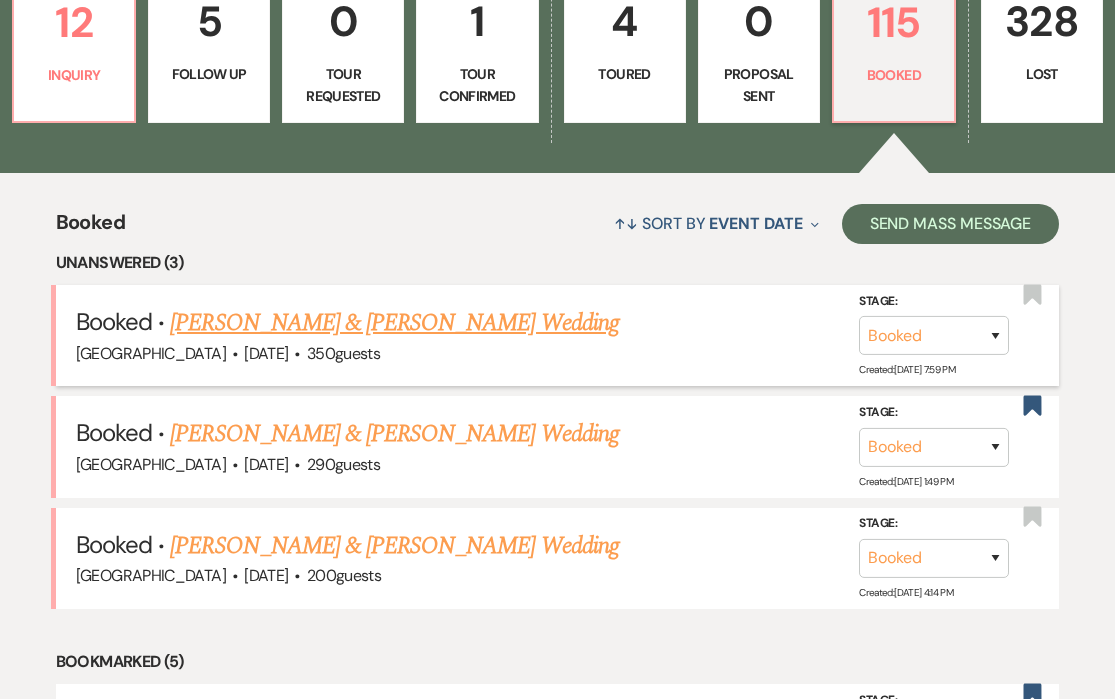 click on "[PERSON_NAME] & [PERSON_NAME] Wedding" at bounding box center [394, 323] 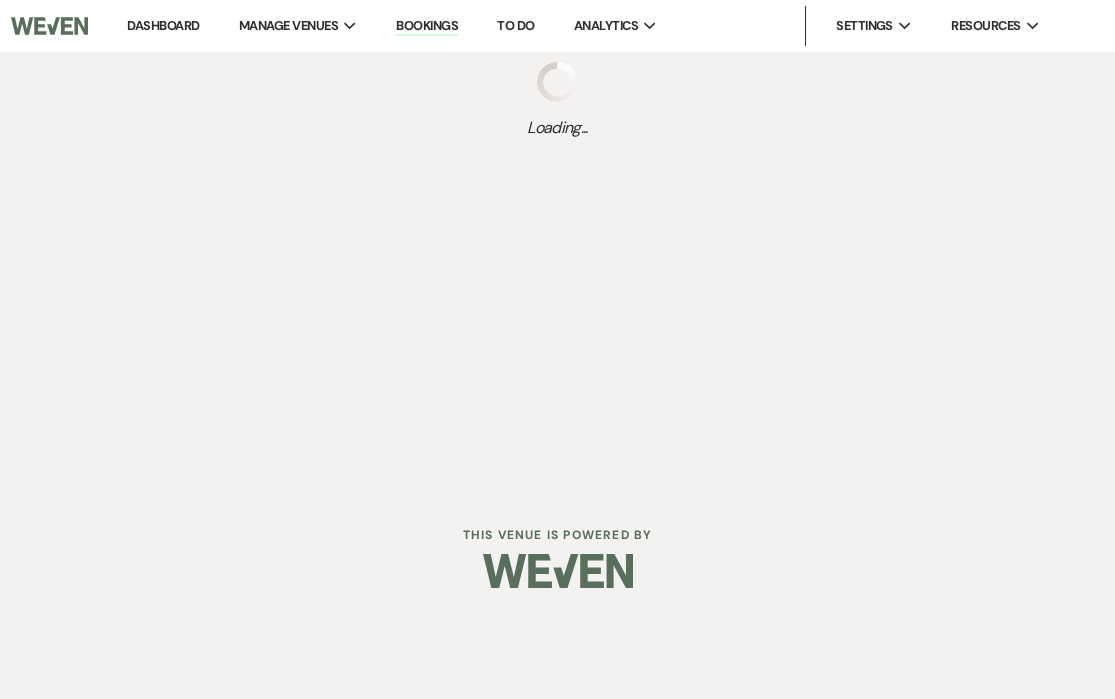 scroll, scrollTop: 0, scrollLeft: 0, axis: both 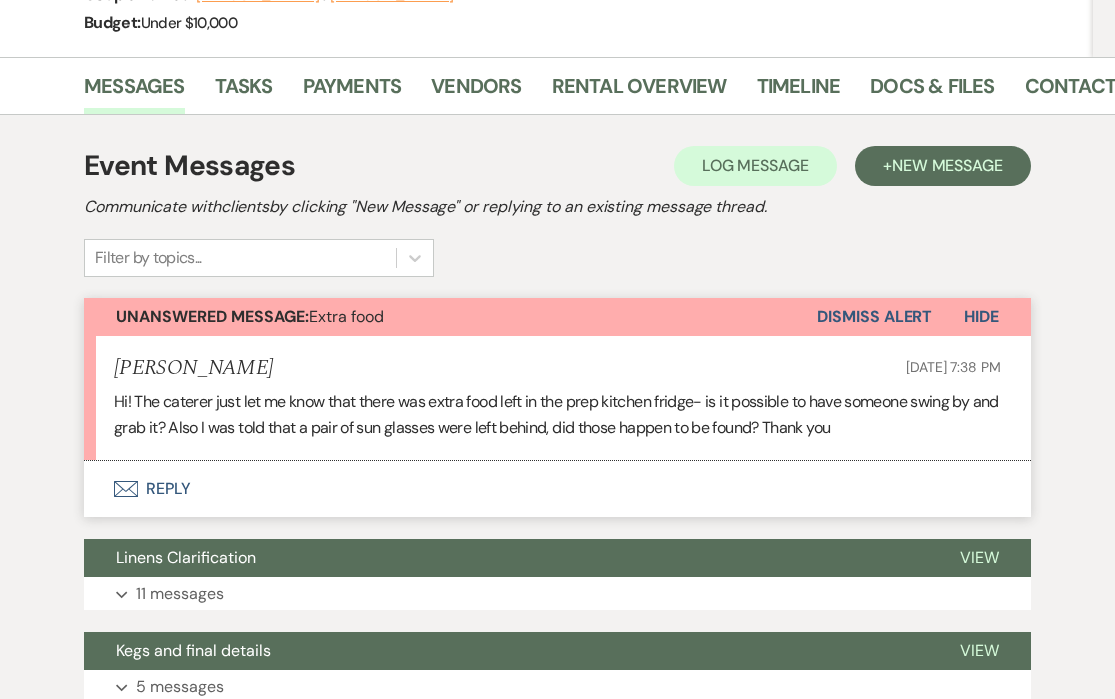 click on "Envelope Reply" at bounding box center (557, 489) 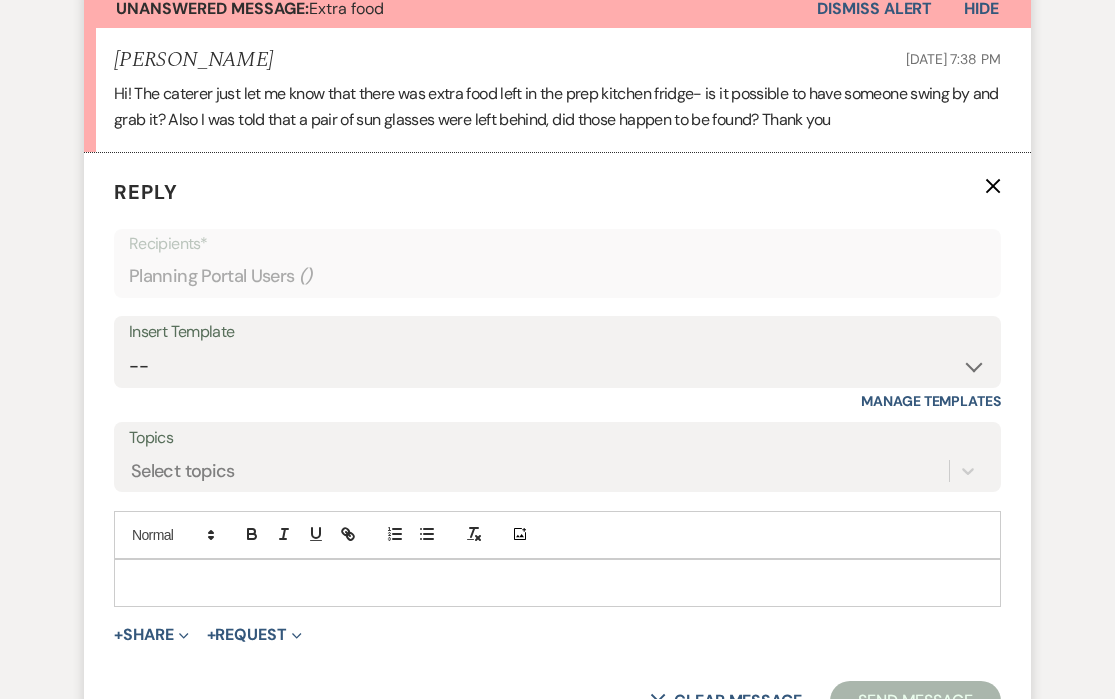 scroll, scrollTop: 618, scrollLeft: 0, axis: vertical 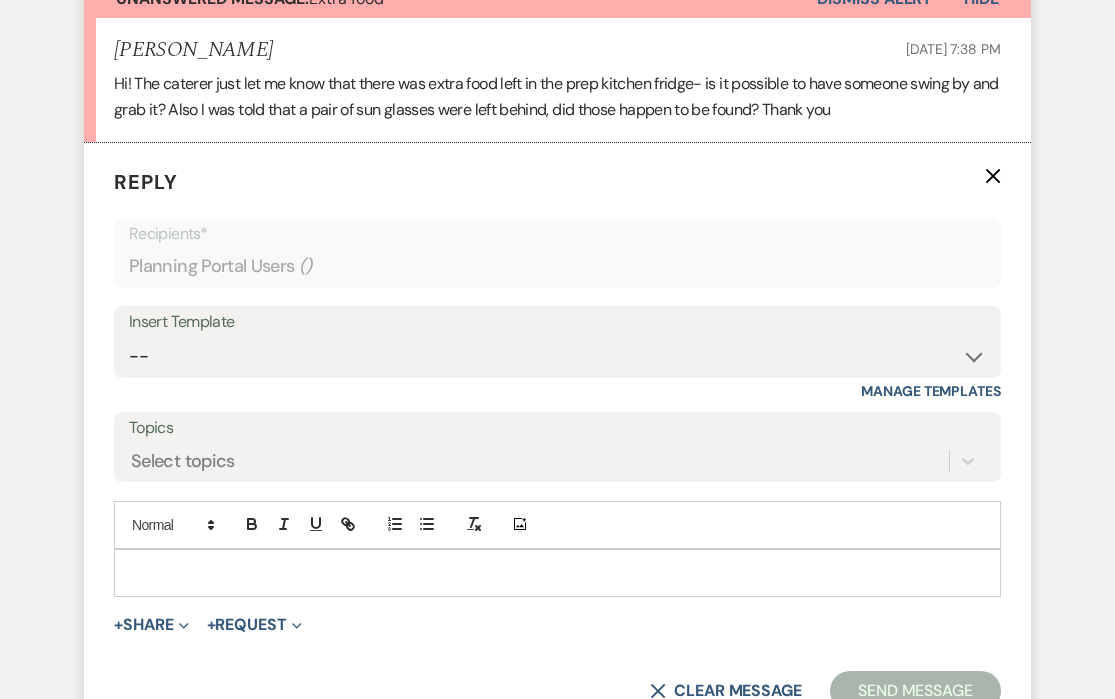 click at bounding box center (557, 573) 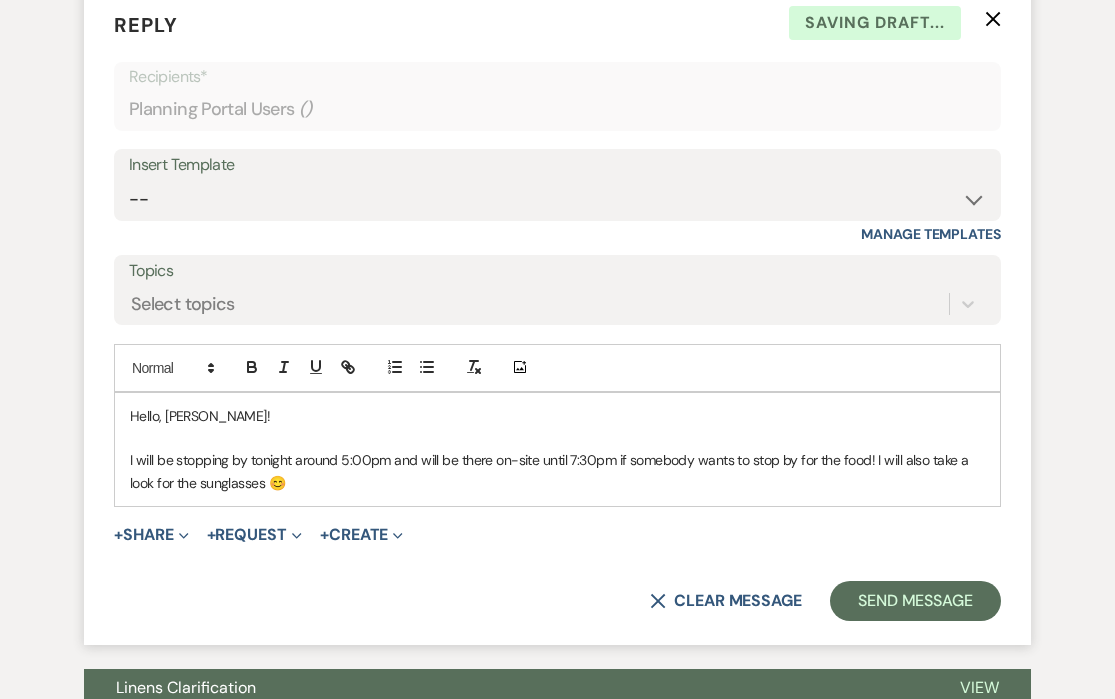 scroll, scrollTop: 804, scrollLeft: 0, axis: vertical 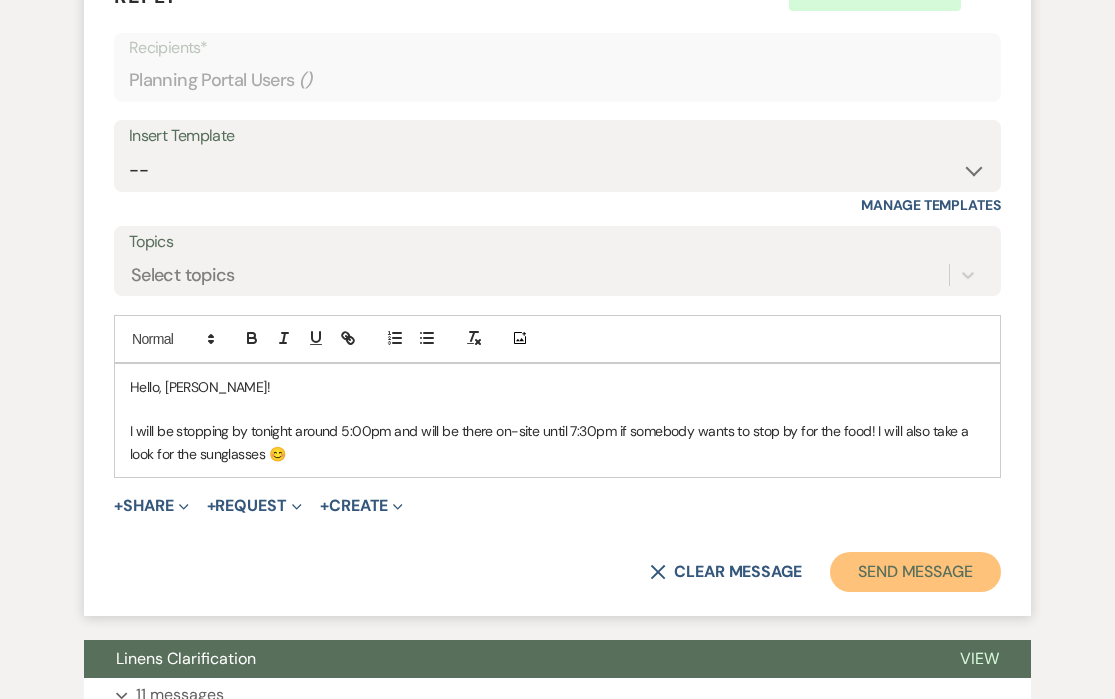 click on "Send Message" at bounding box center (915, 572) 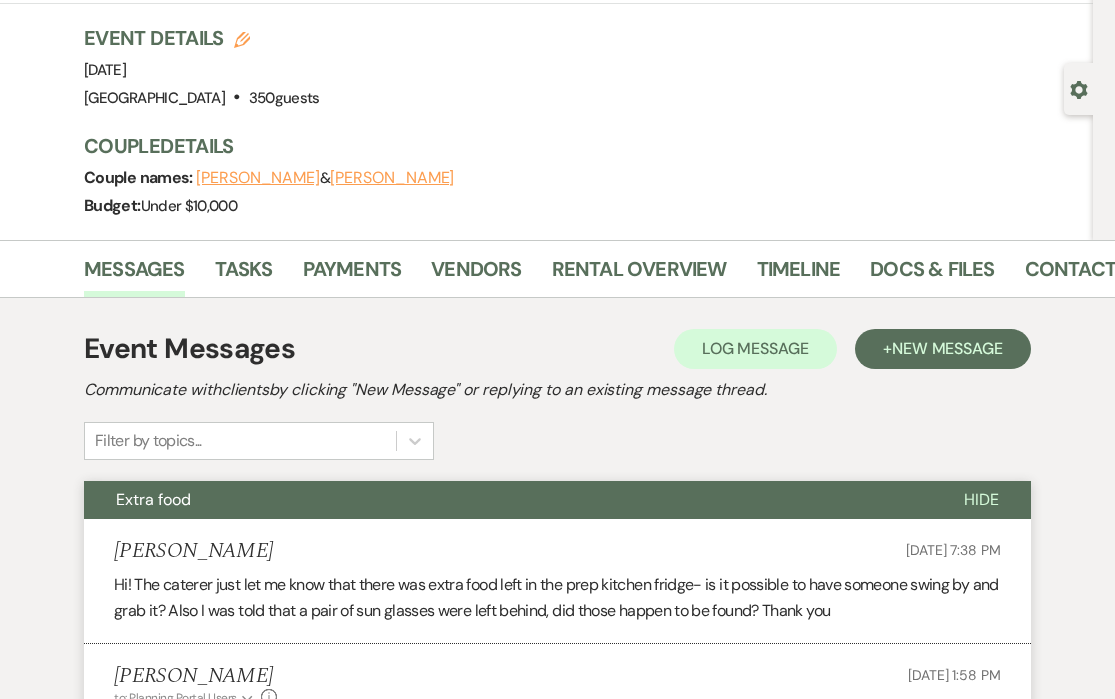 scroll, scrollTop: 0, scrollLeft: 0, axis: both 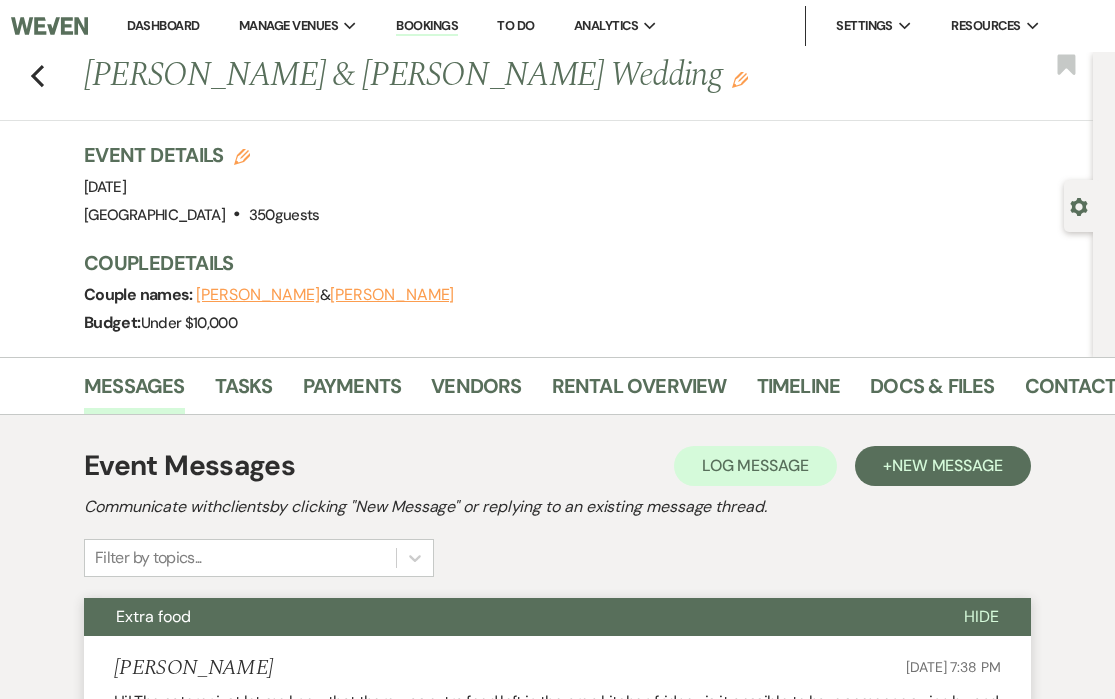 click on "Dashboard" at bounding box center (163, 25) 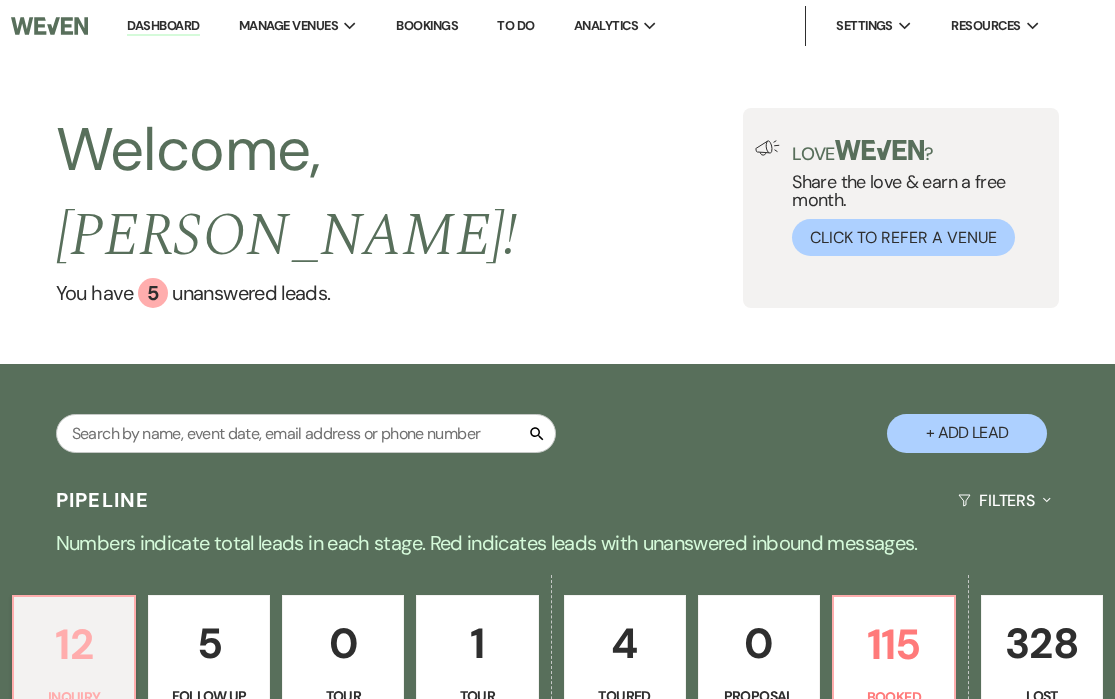 click on "12" at bounding box center [74, 644] 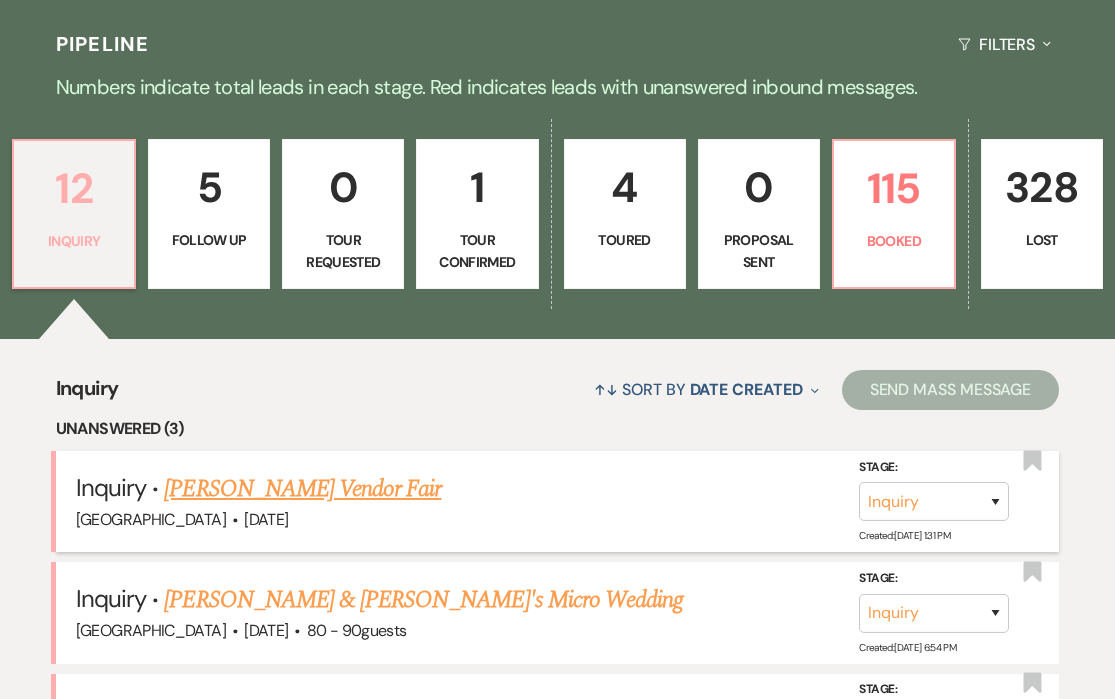 scroll, scrollTop: 457, scrollLeft: 0, axis: vertical 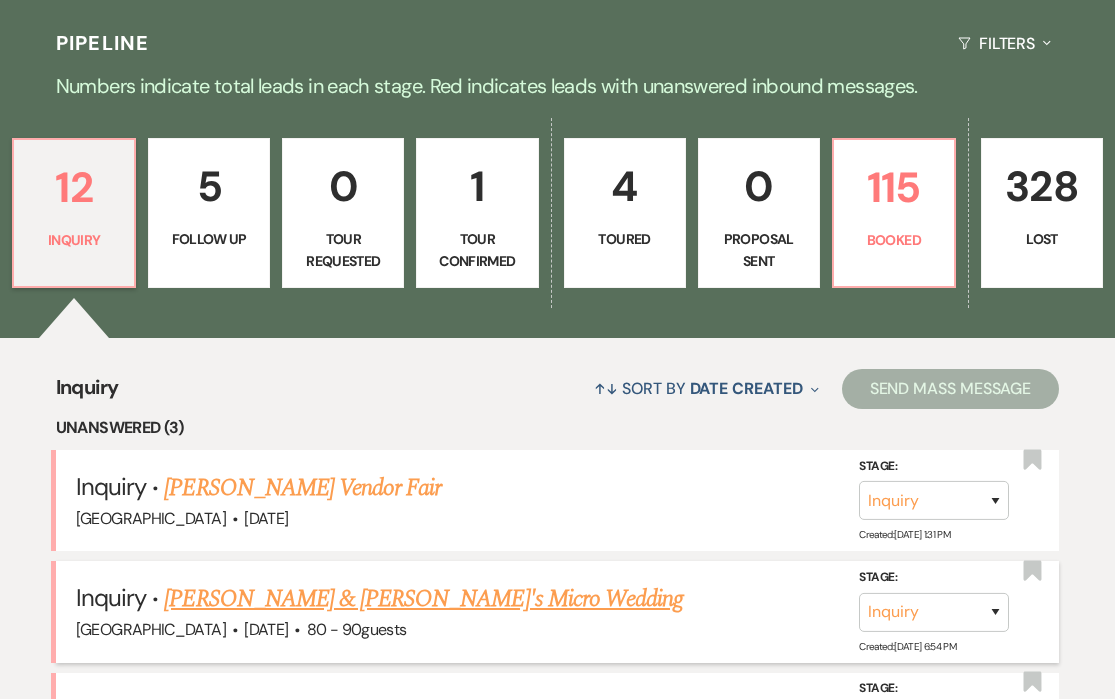 click on "[PERSON_NAME] & [PERSON_NAME]'s Micro Wedding" at bounding box center [423, 599] 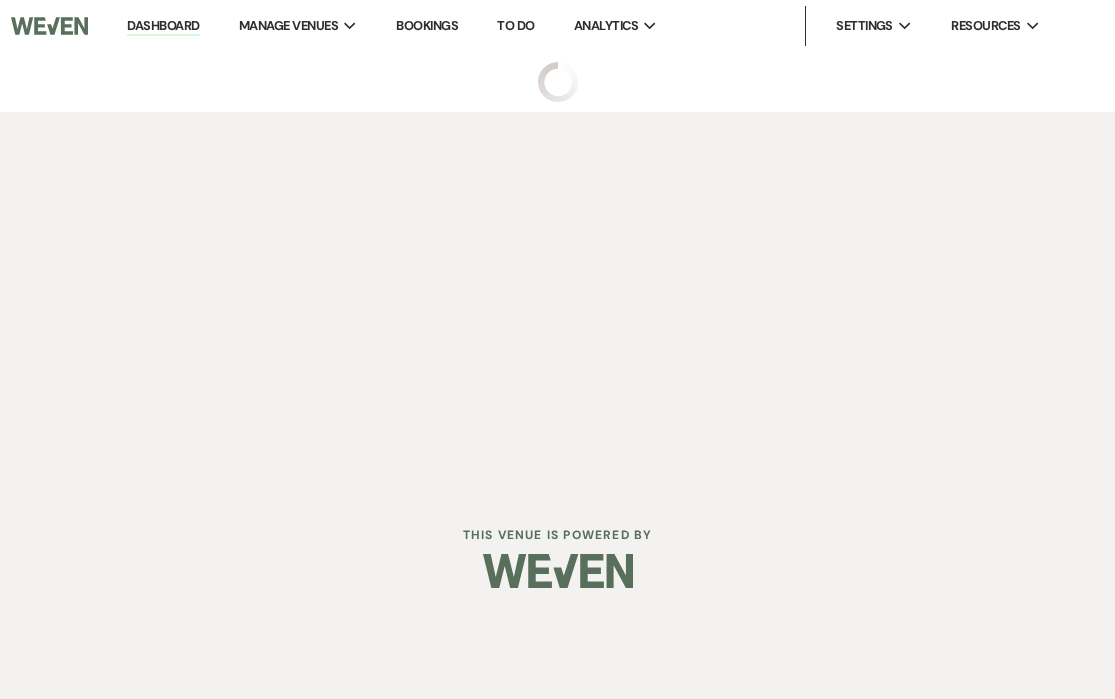 scroll, scrollTop: 0, scrollLeft: 0, axis: both 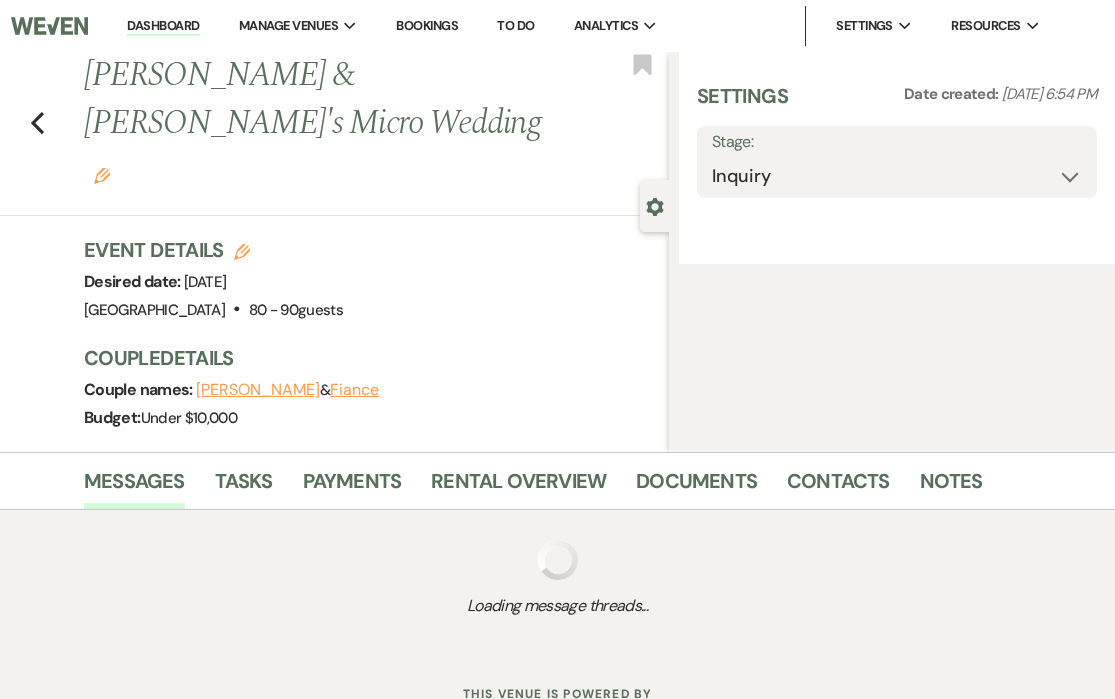 select on "5" 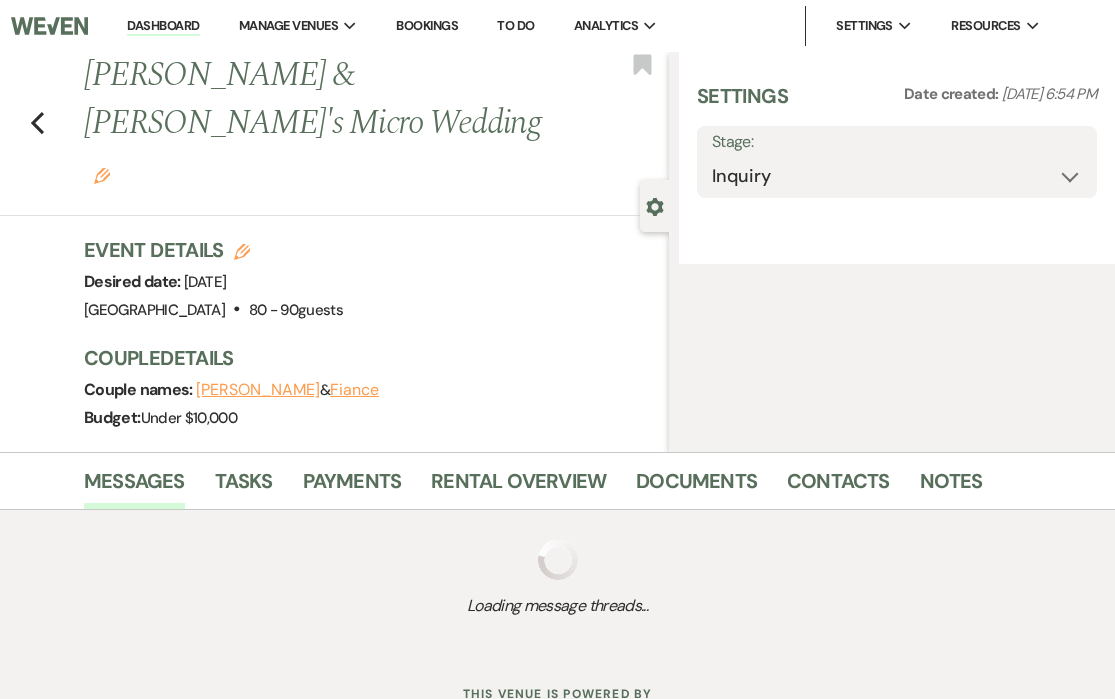 select on "16" 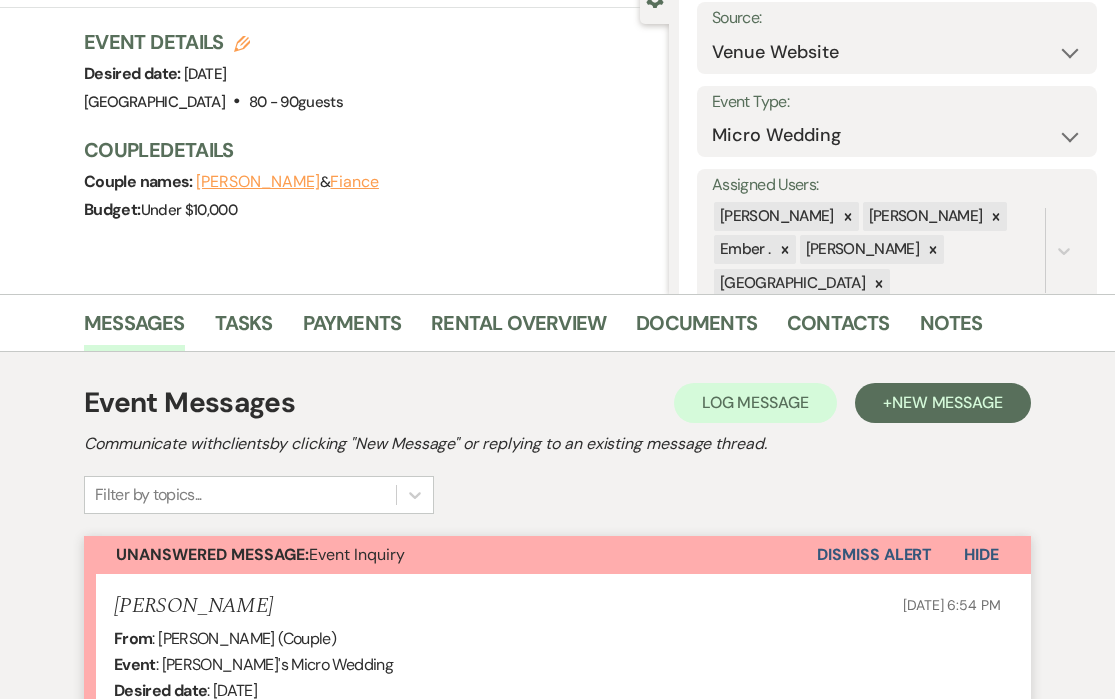 scroll, scrollTop: 133, scrollLeft: 0, axis: vertical 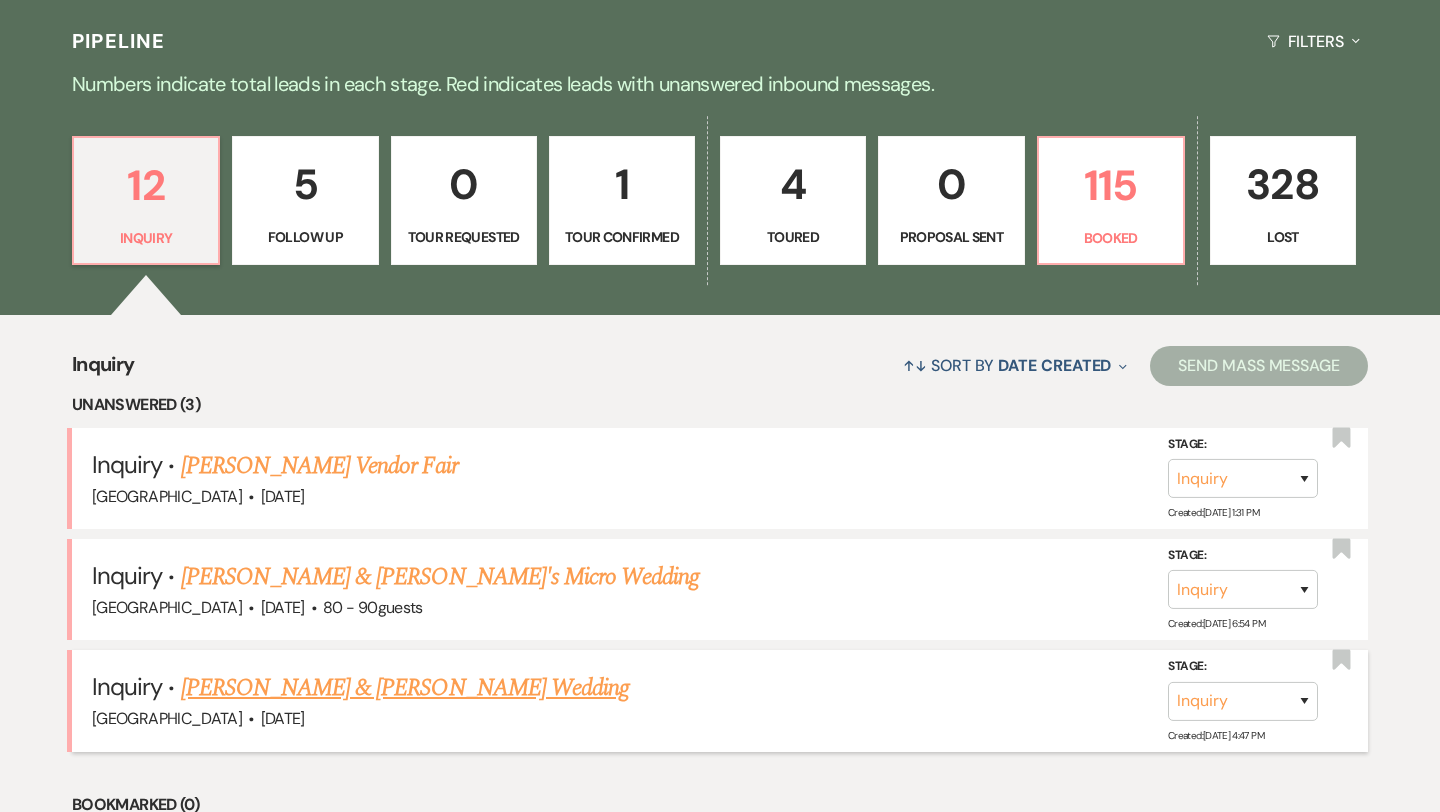 click on "[PERSON_NAME] & [PERSON_NAME] Wedding" at bounding box center [405, 688] 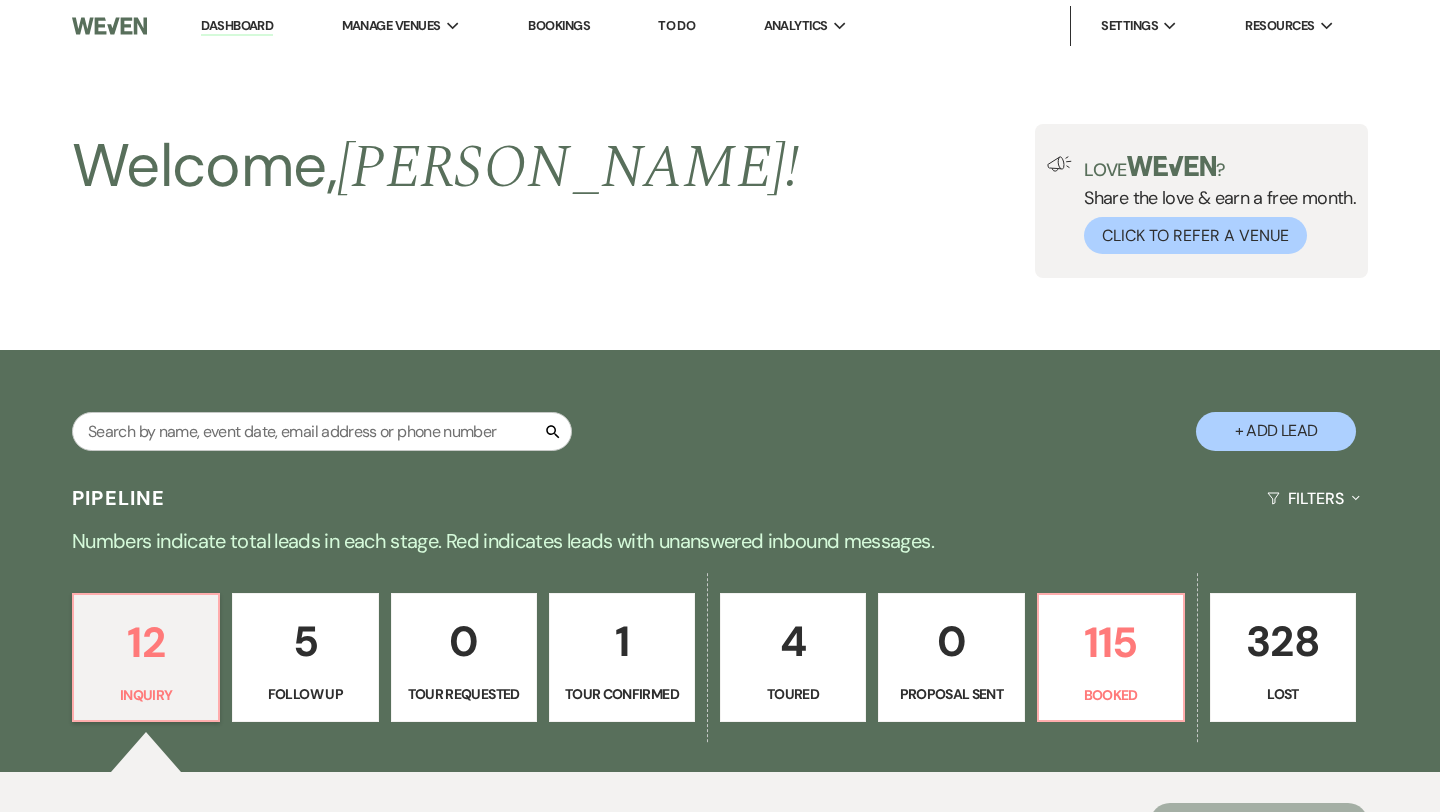 select on "5" 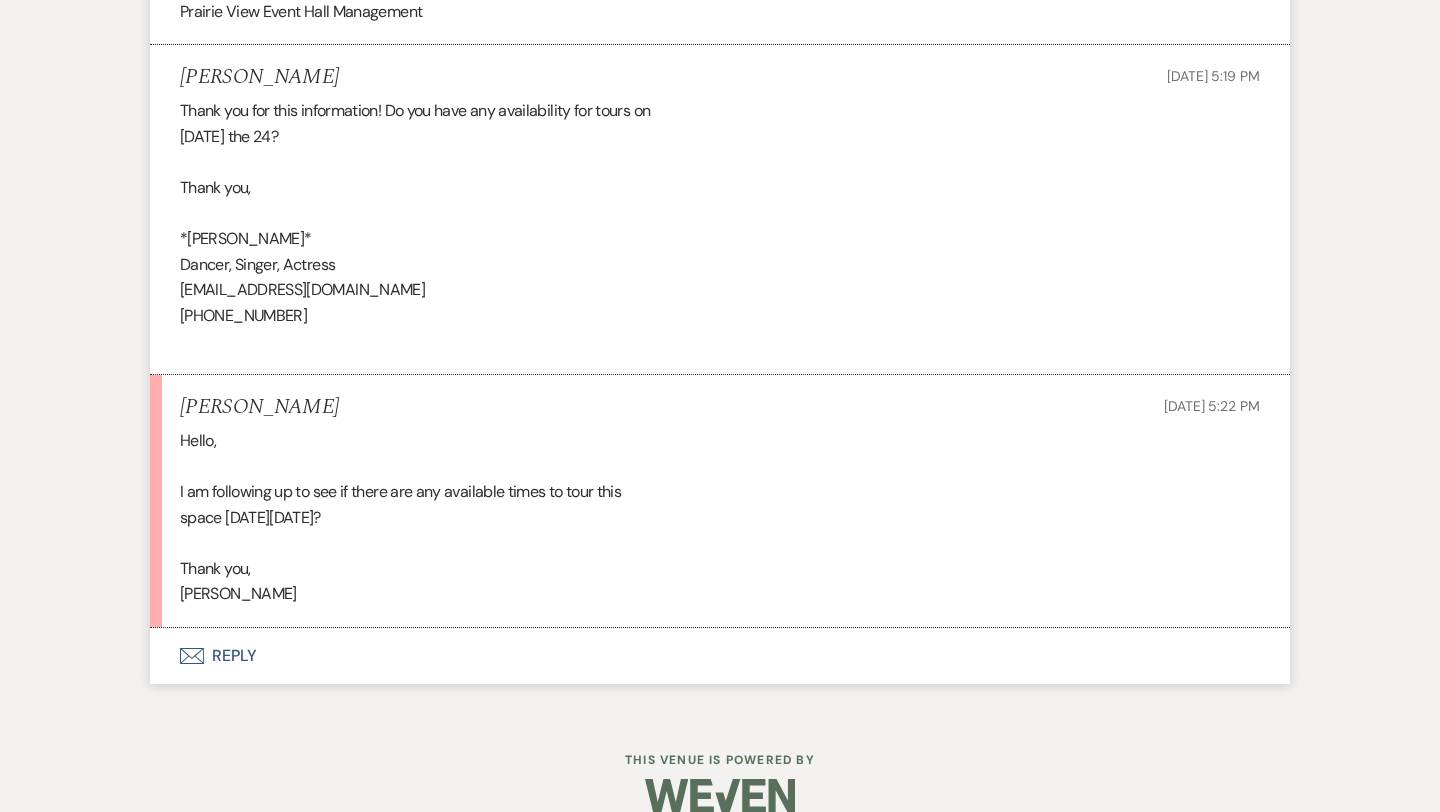 scroll, scrollTop: 1957, scrollLeft: 0, axis: vertical 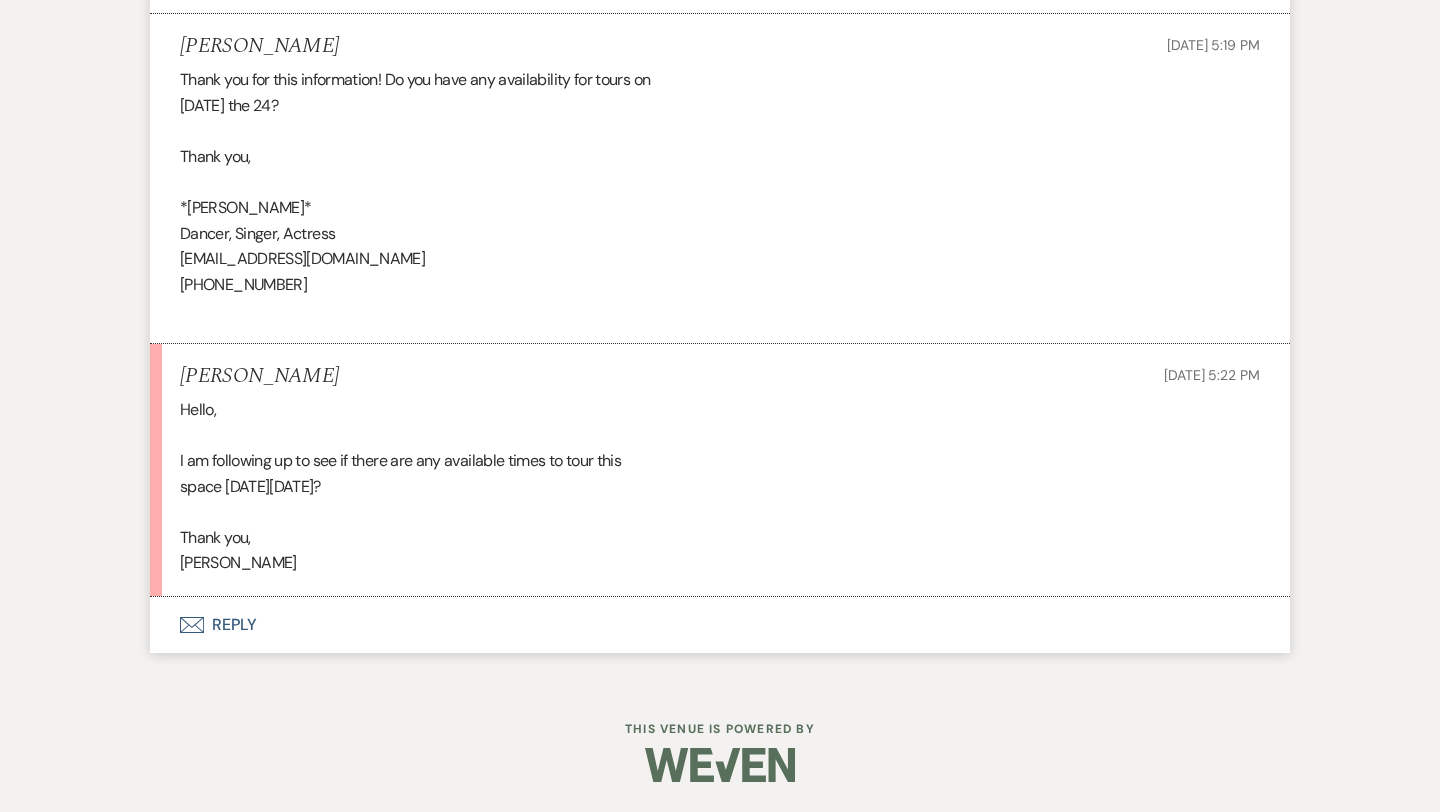 click on "Envelope Reply" at bounding box center (720, 625) 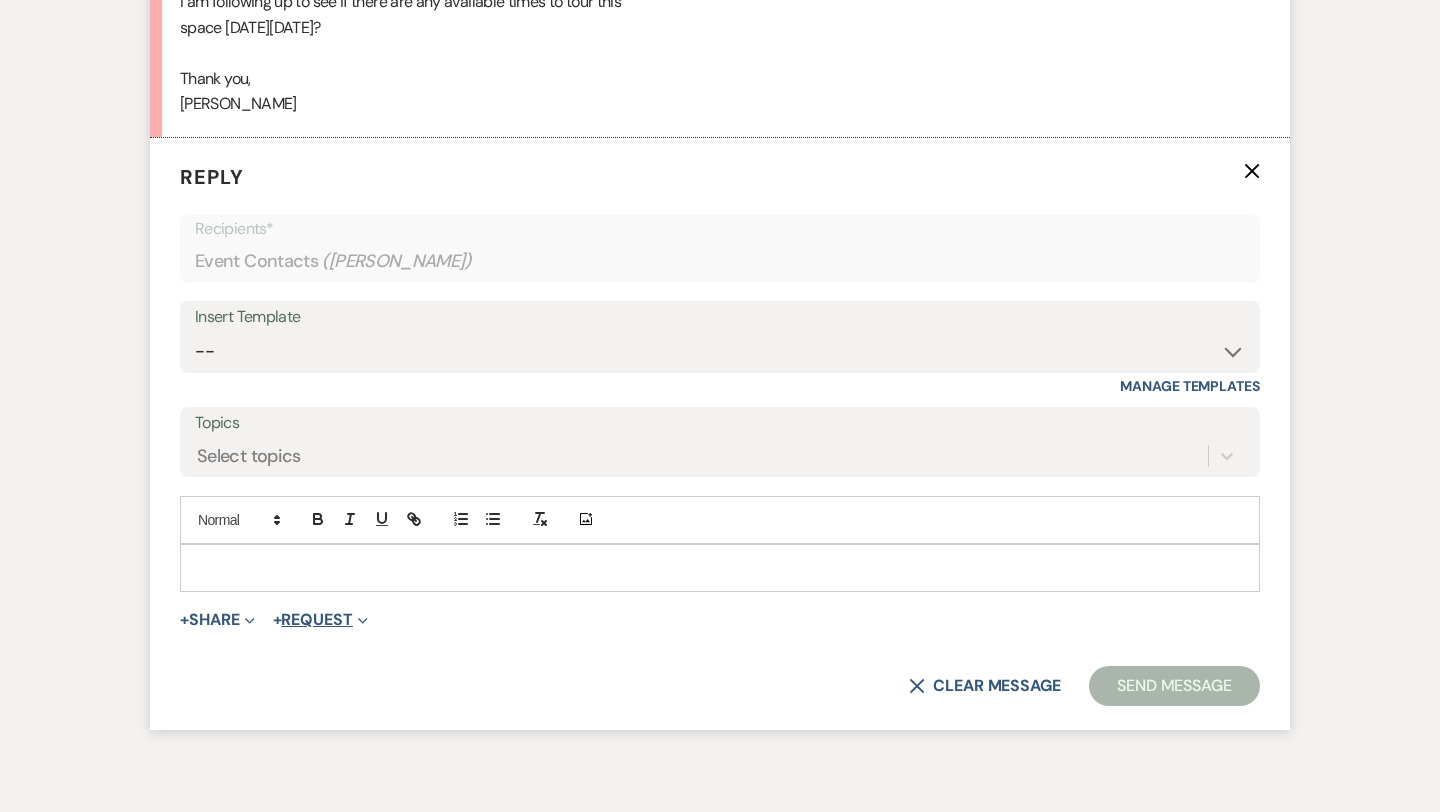 scroll, scrollTop: 2444, scrollLeft: 0, axis: vertical 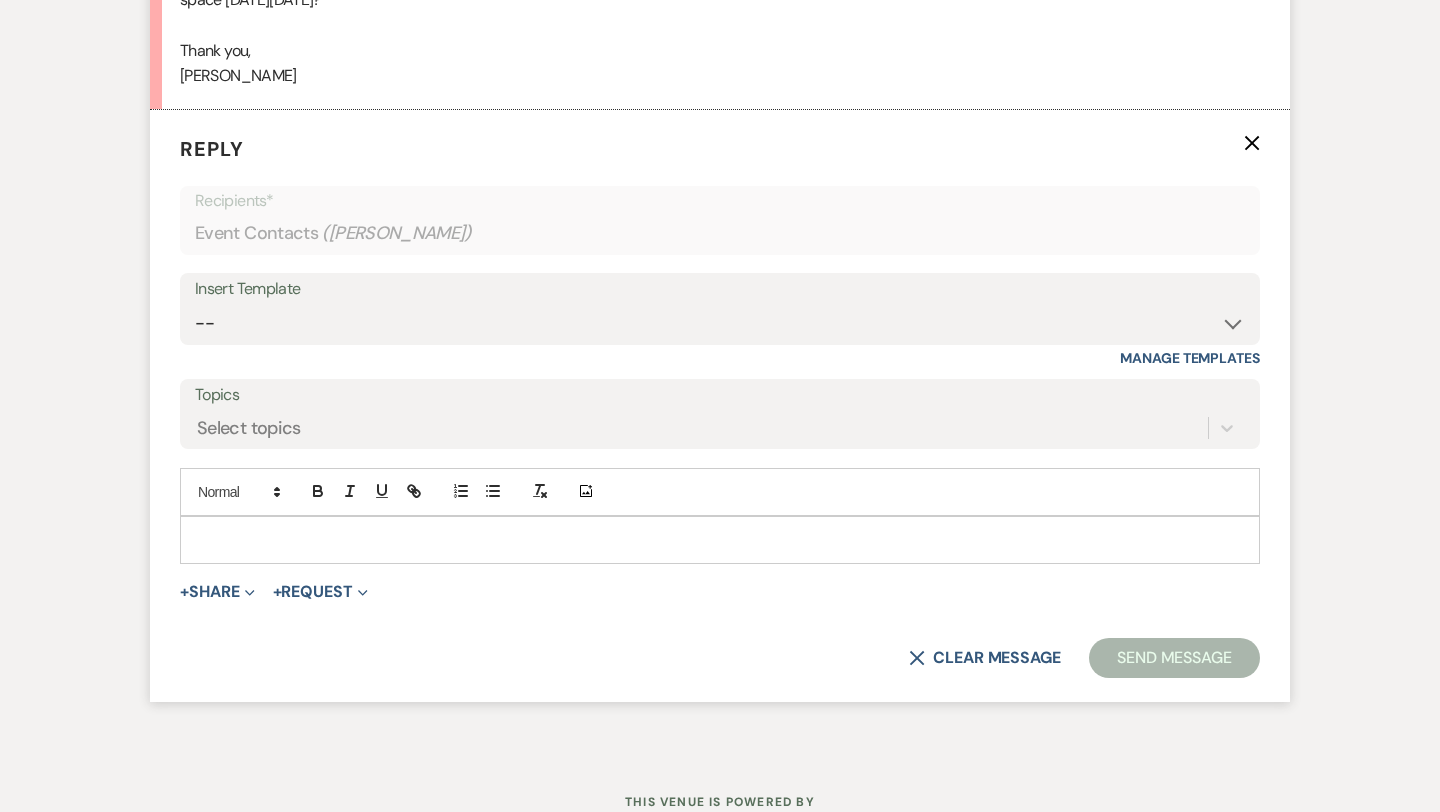 click at bounding box center [720, 540] 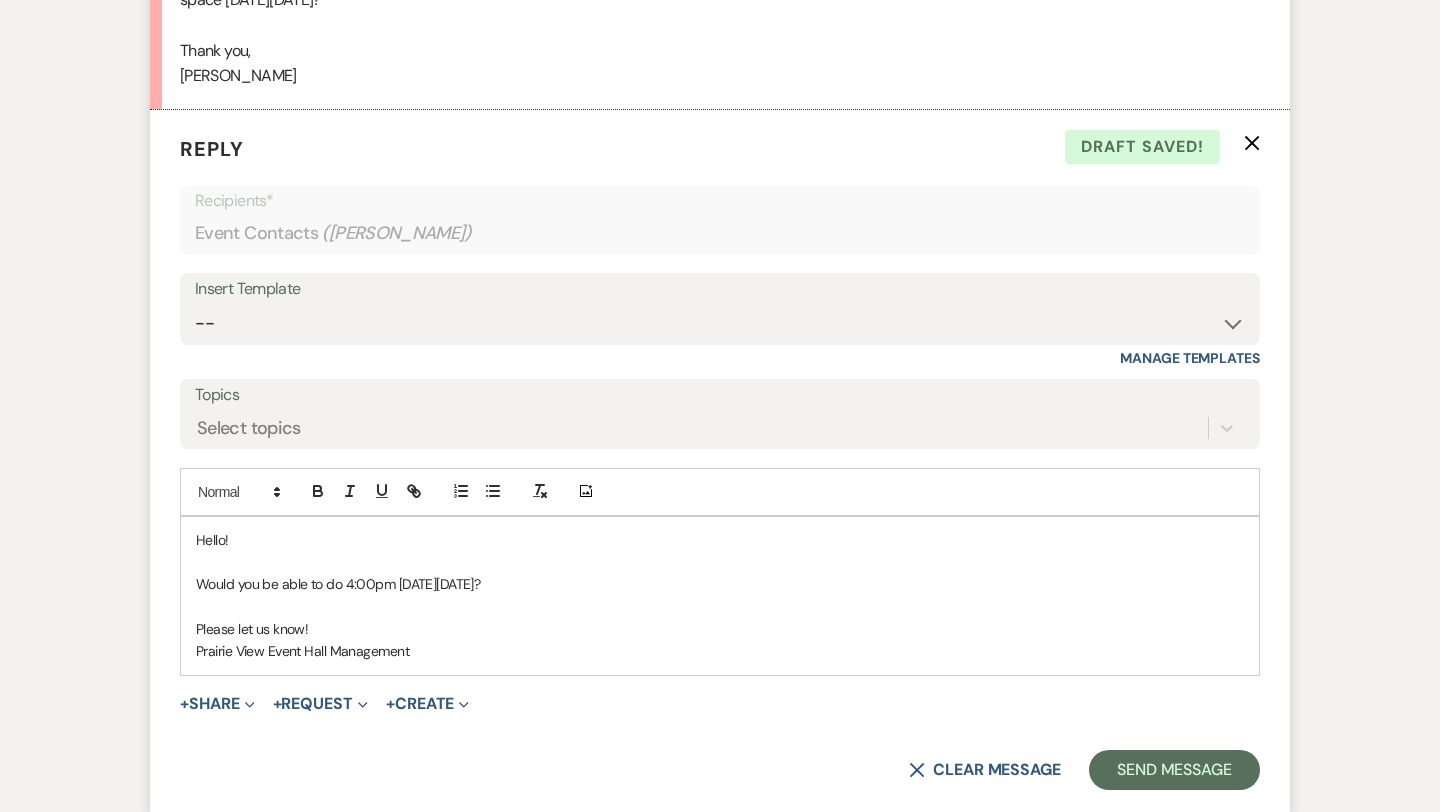 drag, startPoint x: 530, startPoint y: 587, endPoint x: 345, endPoint y: 582, distance: 185.06755 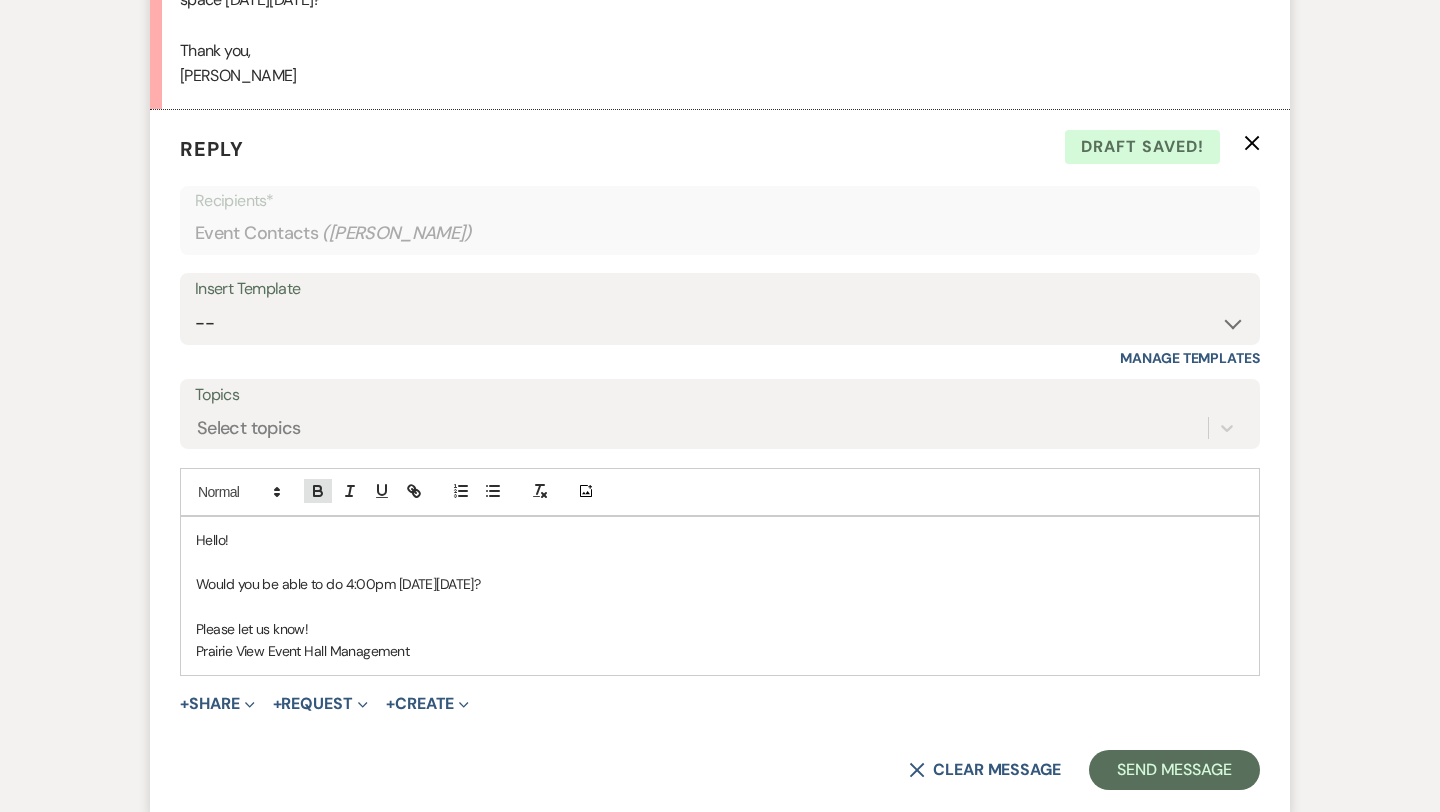 click 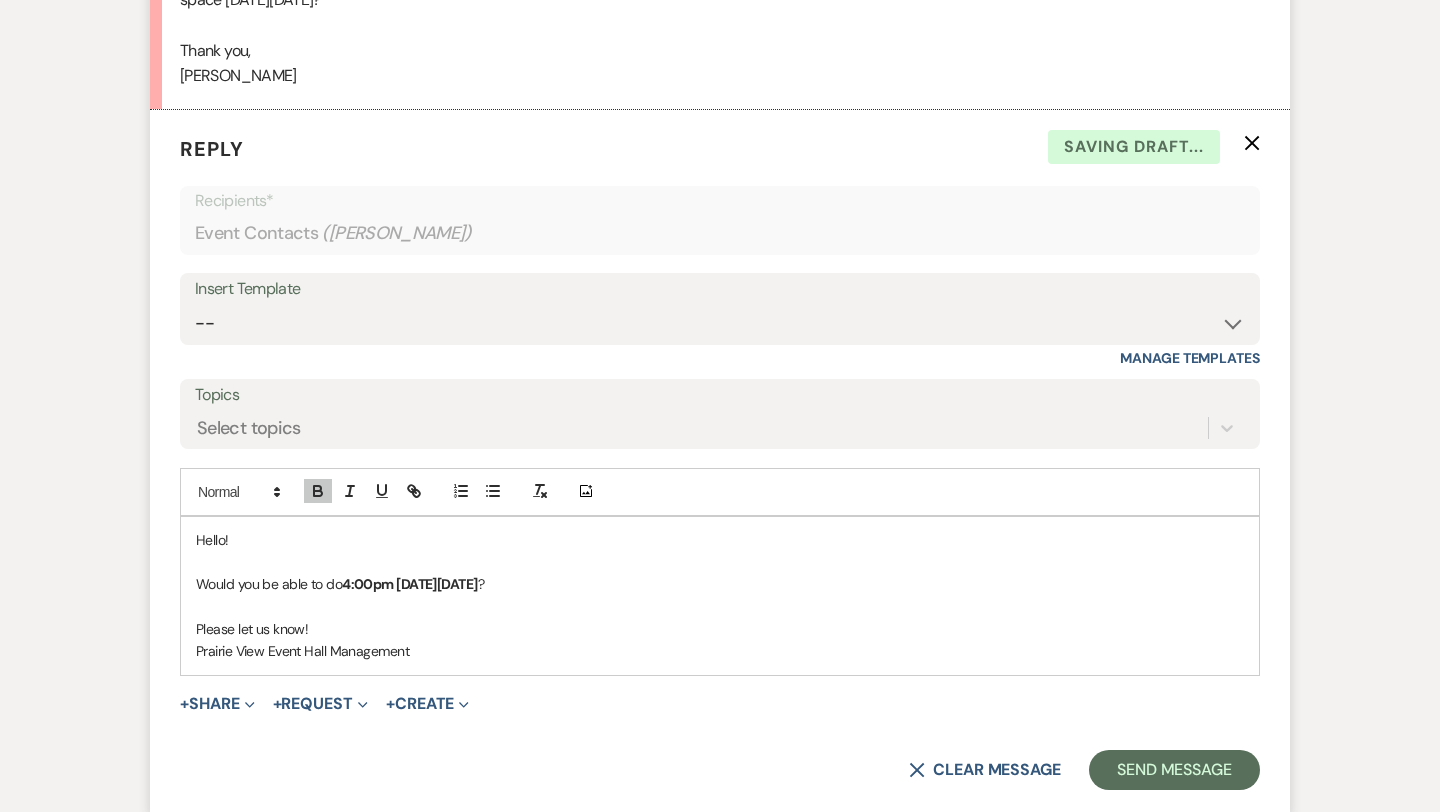 click on "Please let us know!" at bounding box center [720, 629] 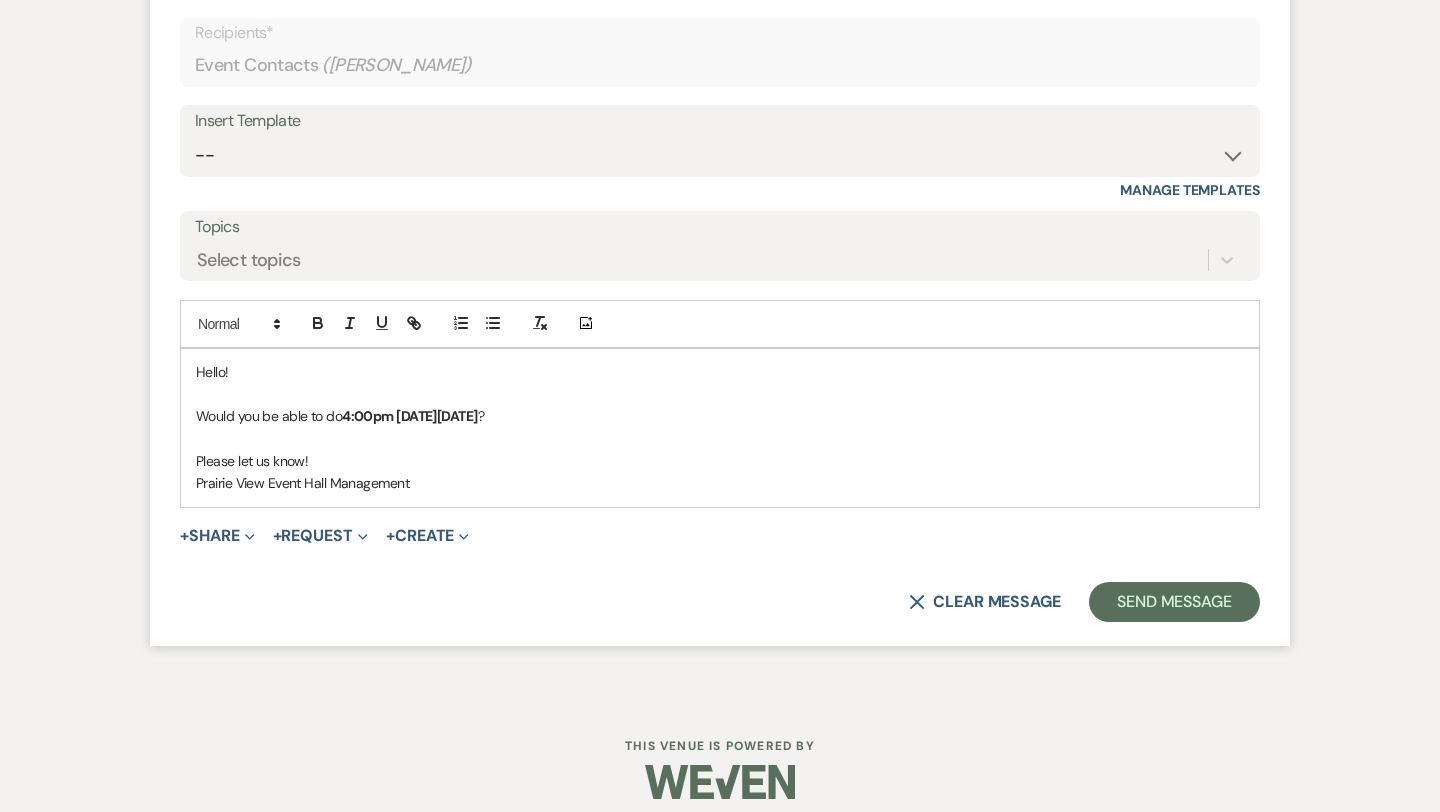 scroll, scrollTop: 2628, scrollLeft: 0, axis: vertical 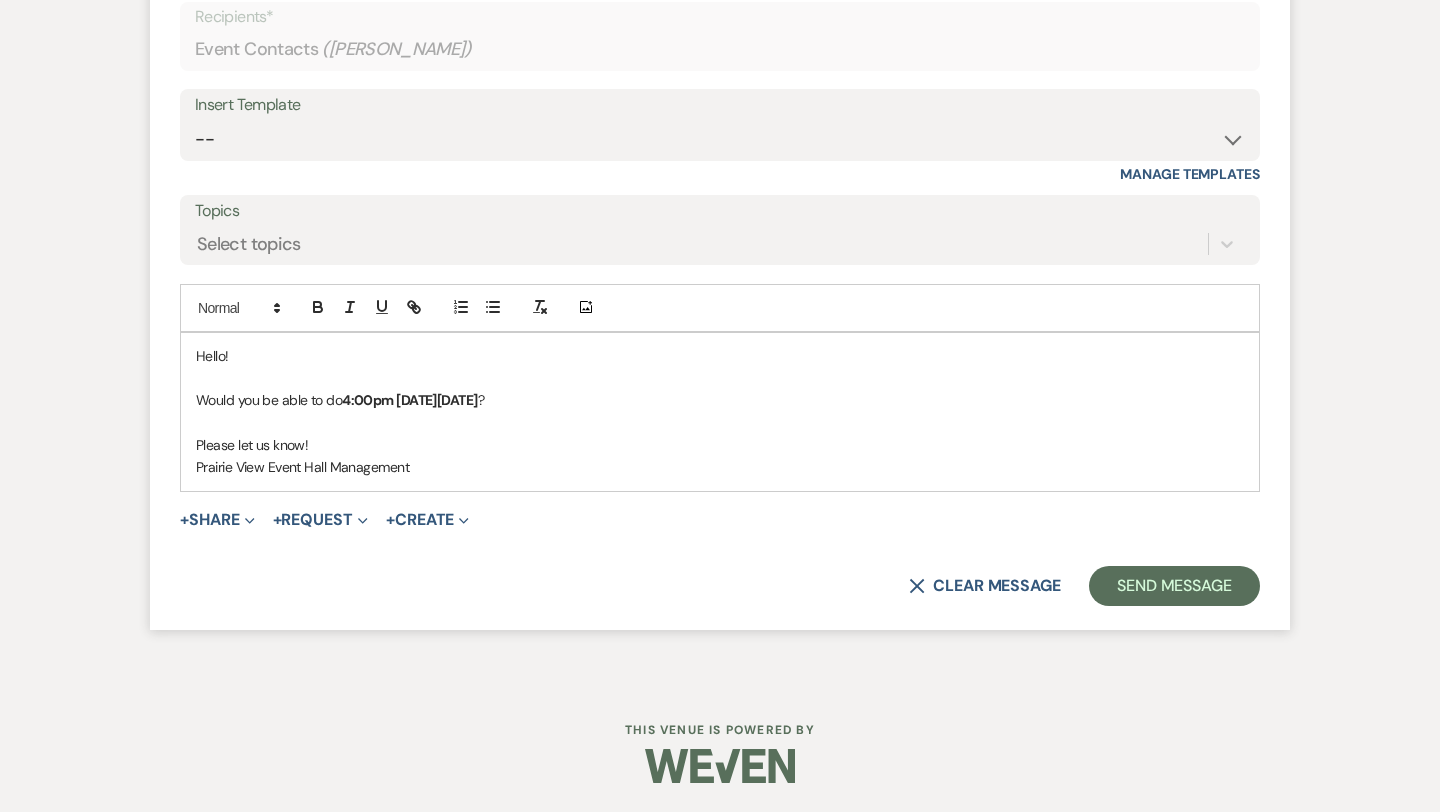 click on "Hello!" at bounding box center [720, 356] 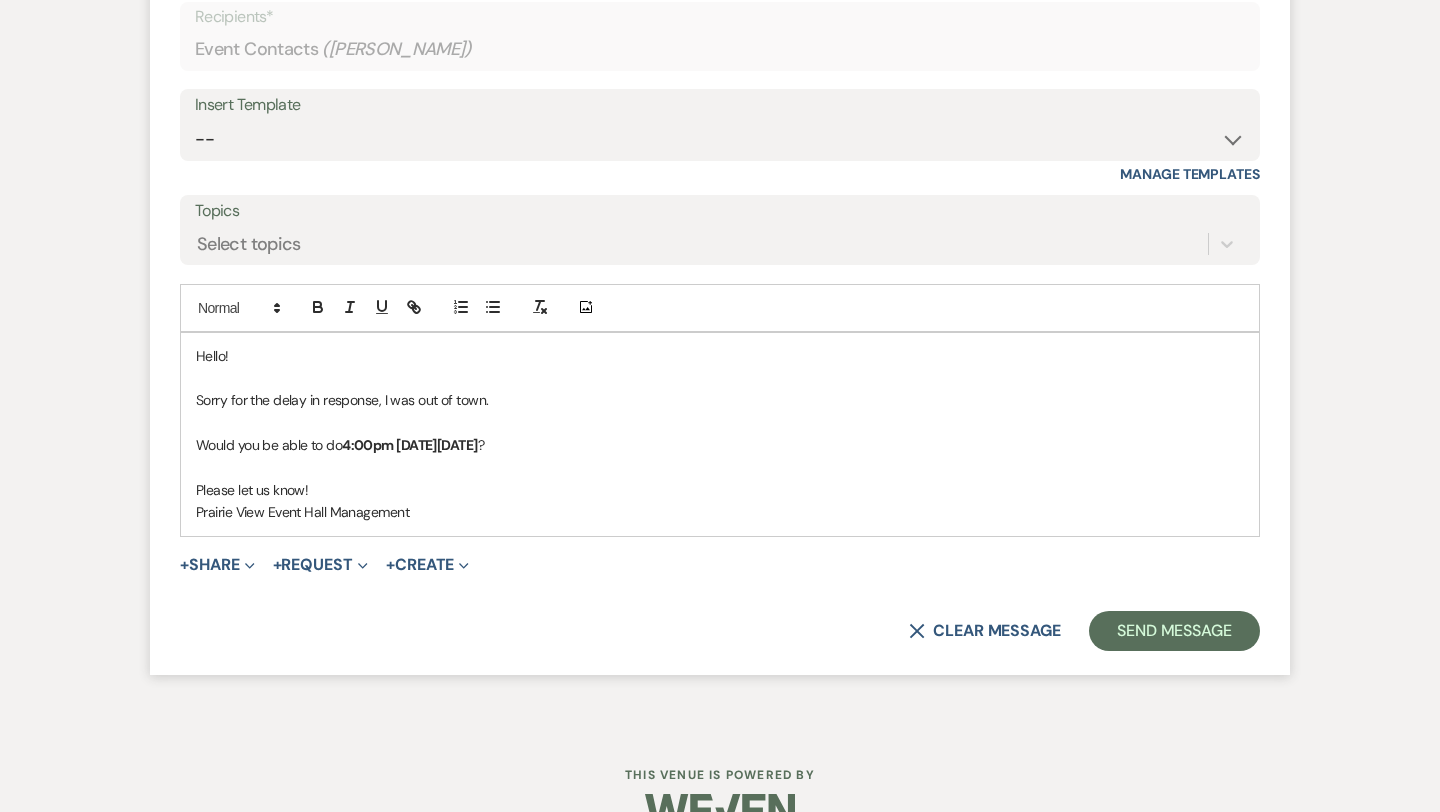 click on "Hello! Sorry for the delay in response, I was out of town. Would you be able to do  4:00pm [DATE][DATE] ?  Please let us know! [GEOGRAPHIC_DATA] Event Hall Management" at bounding box center (720, 434) 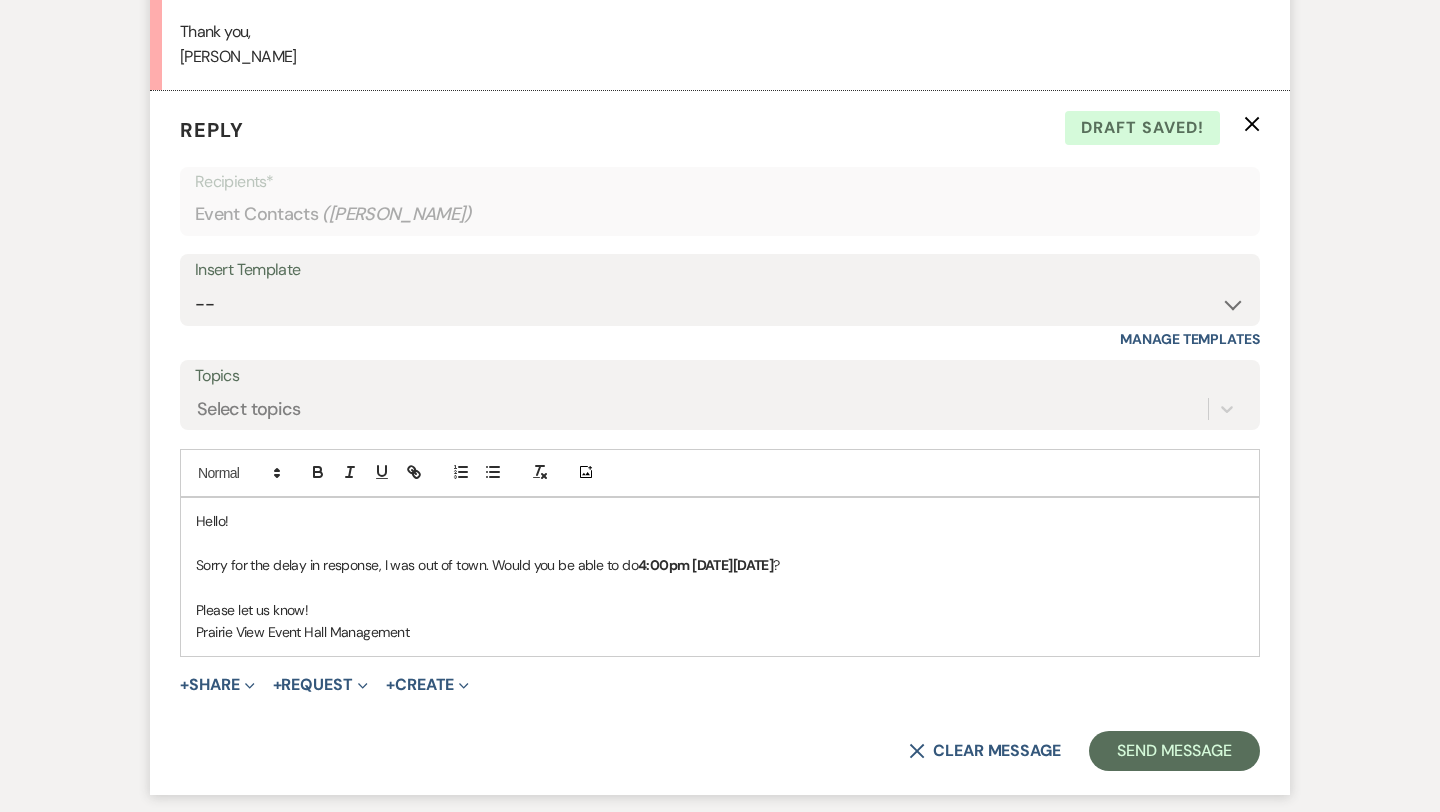 scroll, scrollTop: 2484, scrollLeft: 0, axis: vertical 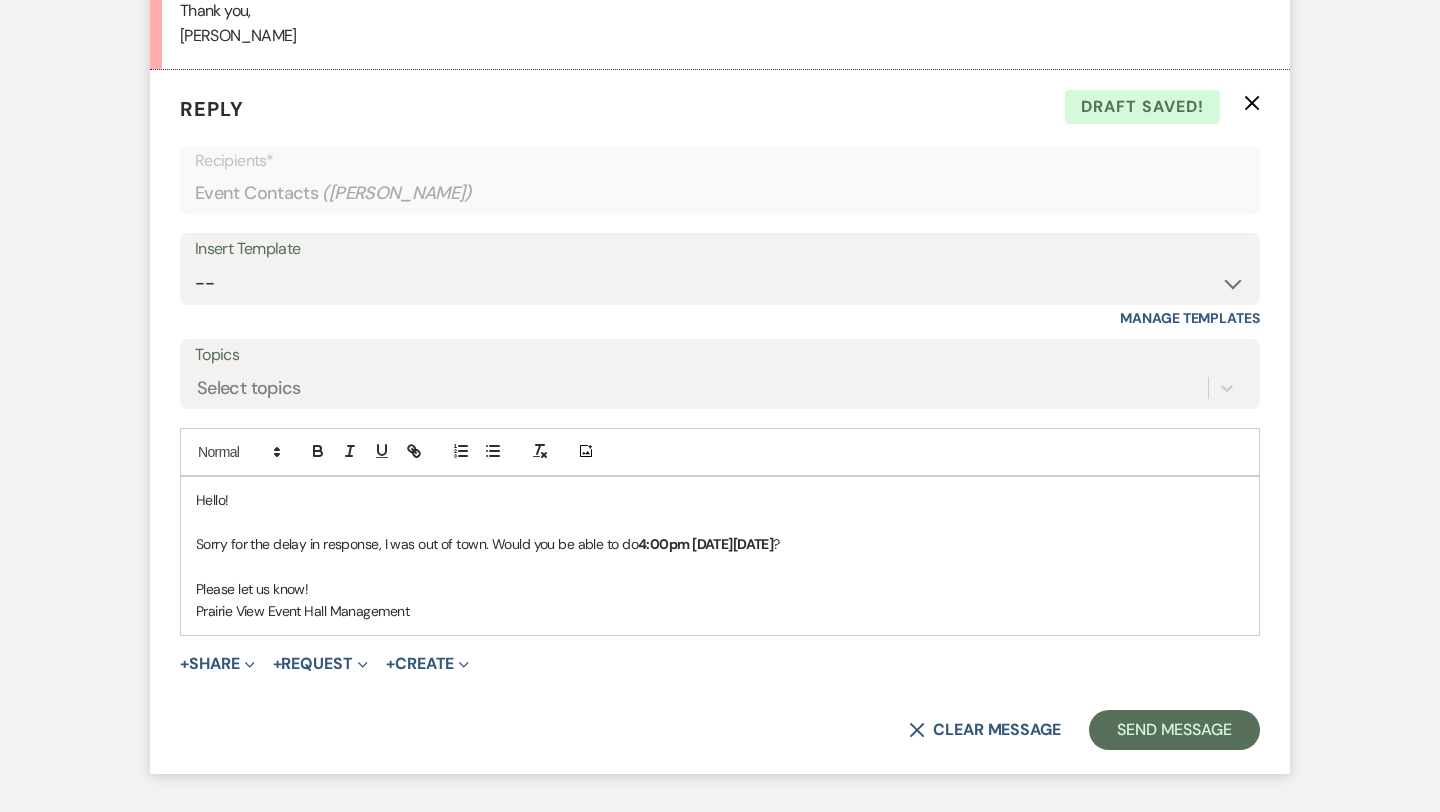 click on "4:00pm [DATE][DATE]" at bounding box center [705, 544] 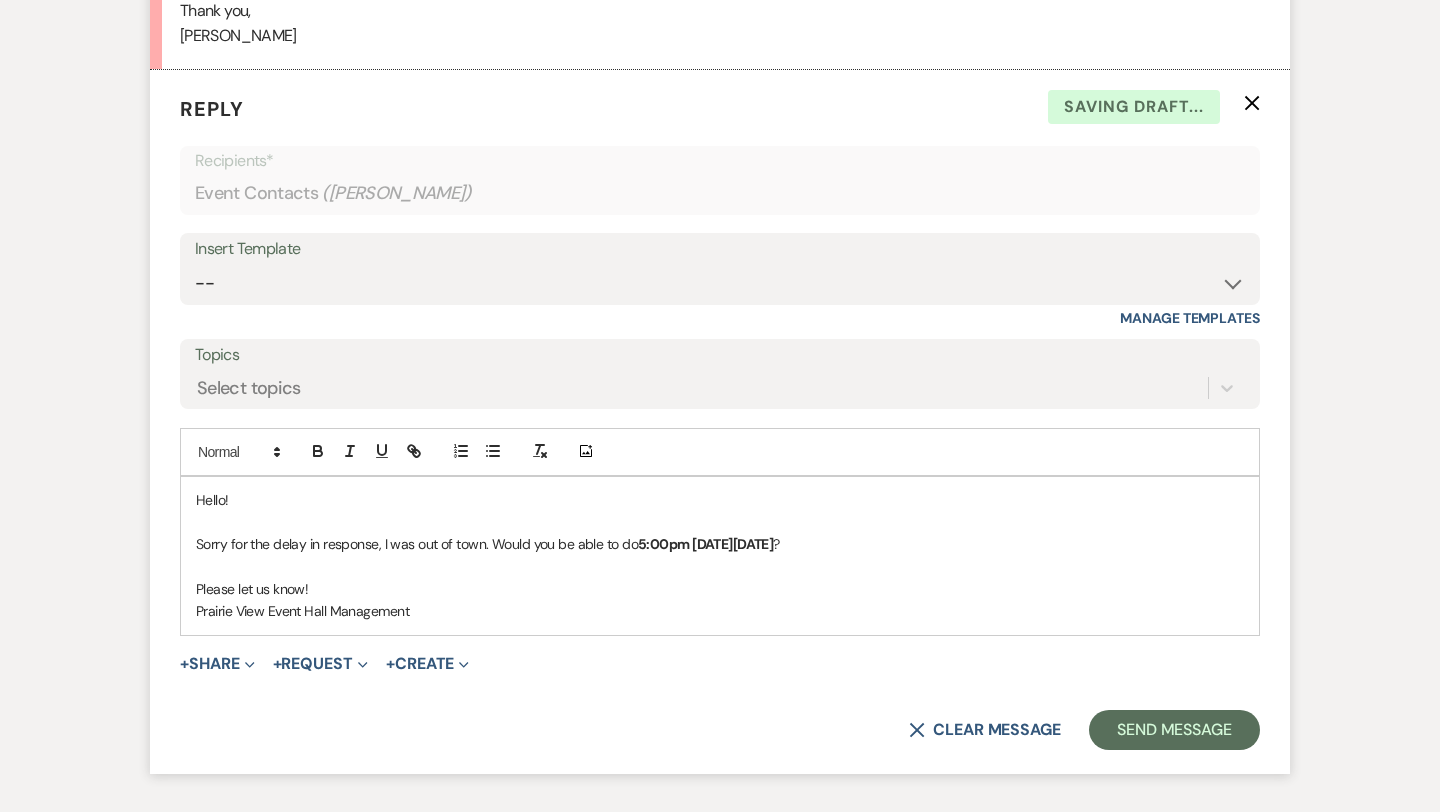 click on "Please let us know!" at bounding box center (720, 589) 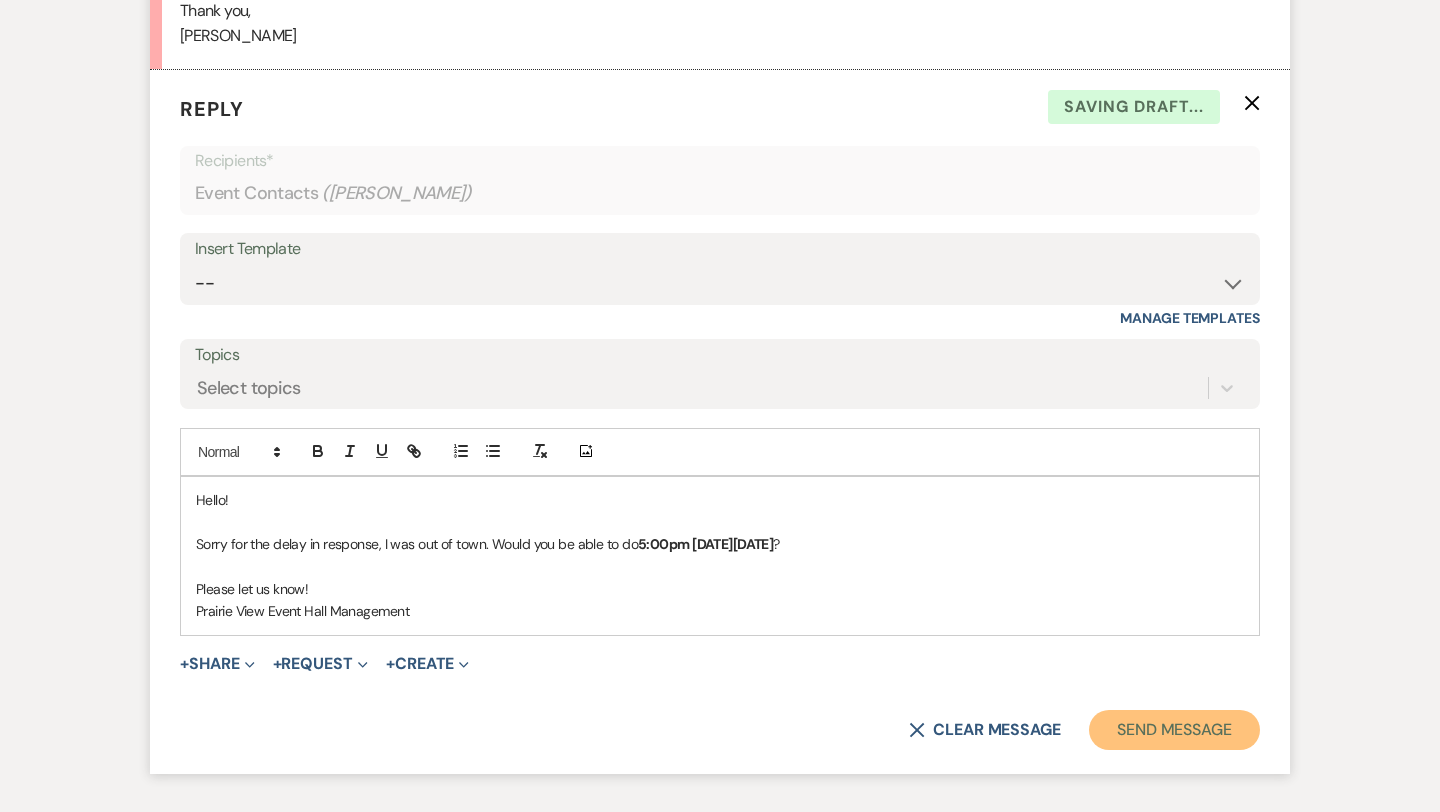 click on "Send Message" at bounding box center [1174, 730] 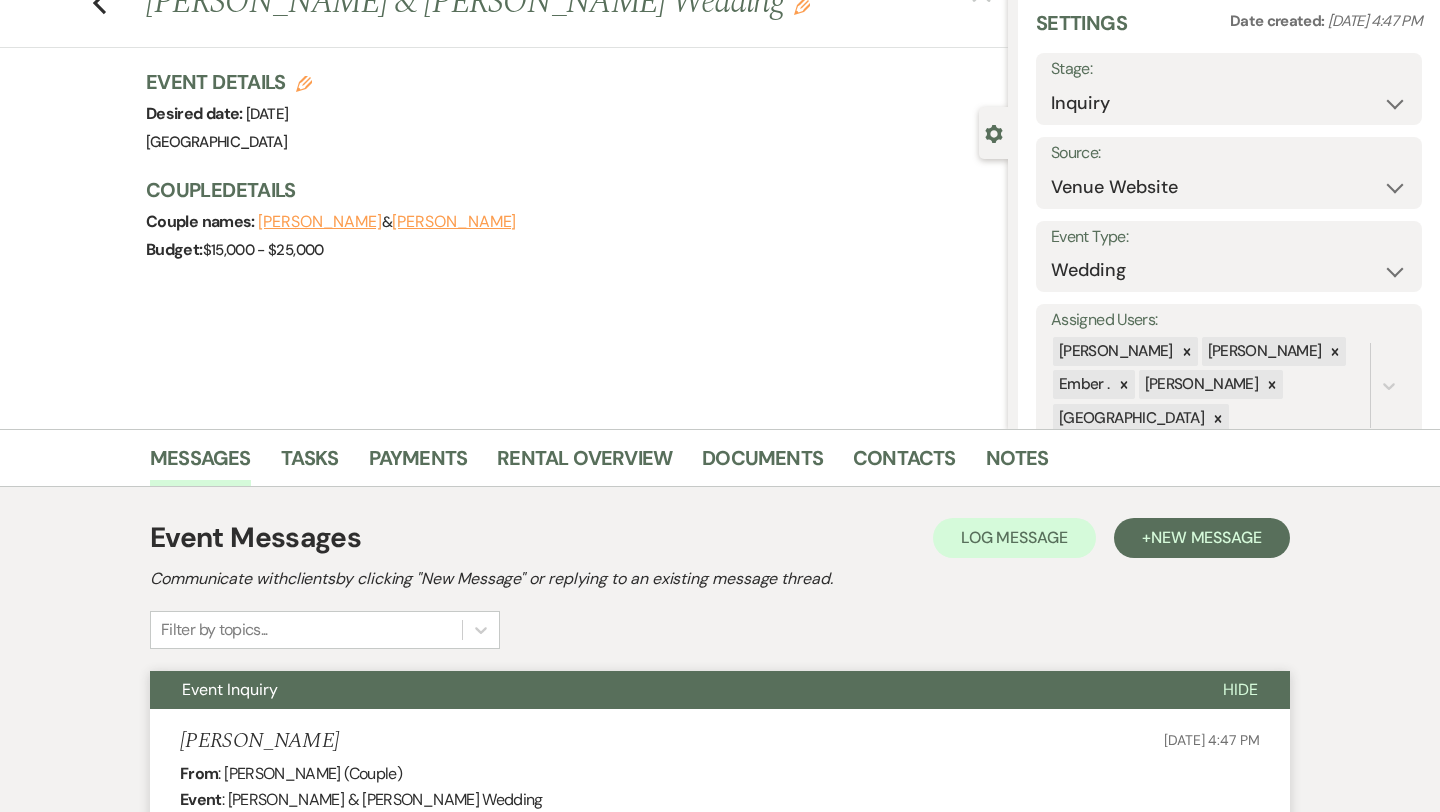 scroll, scrollTop: 0, scrollLeft: 0, axis: both 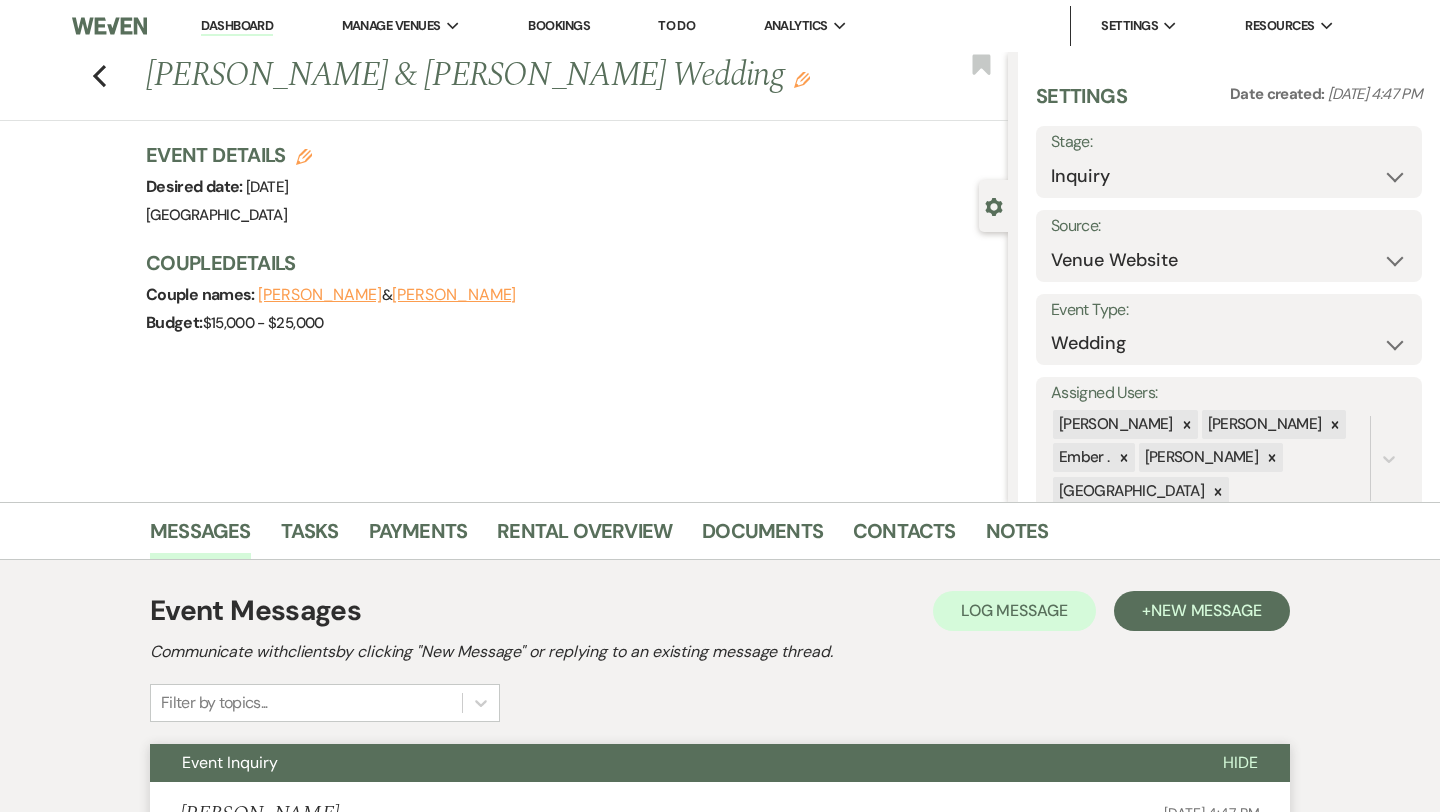 click on "Dashboard" at bounding box center [237, 26] 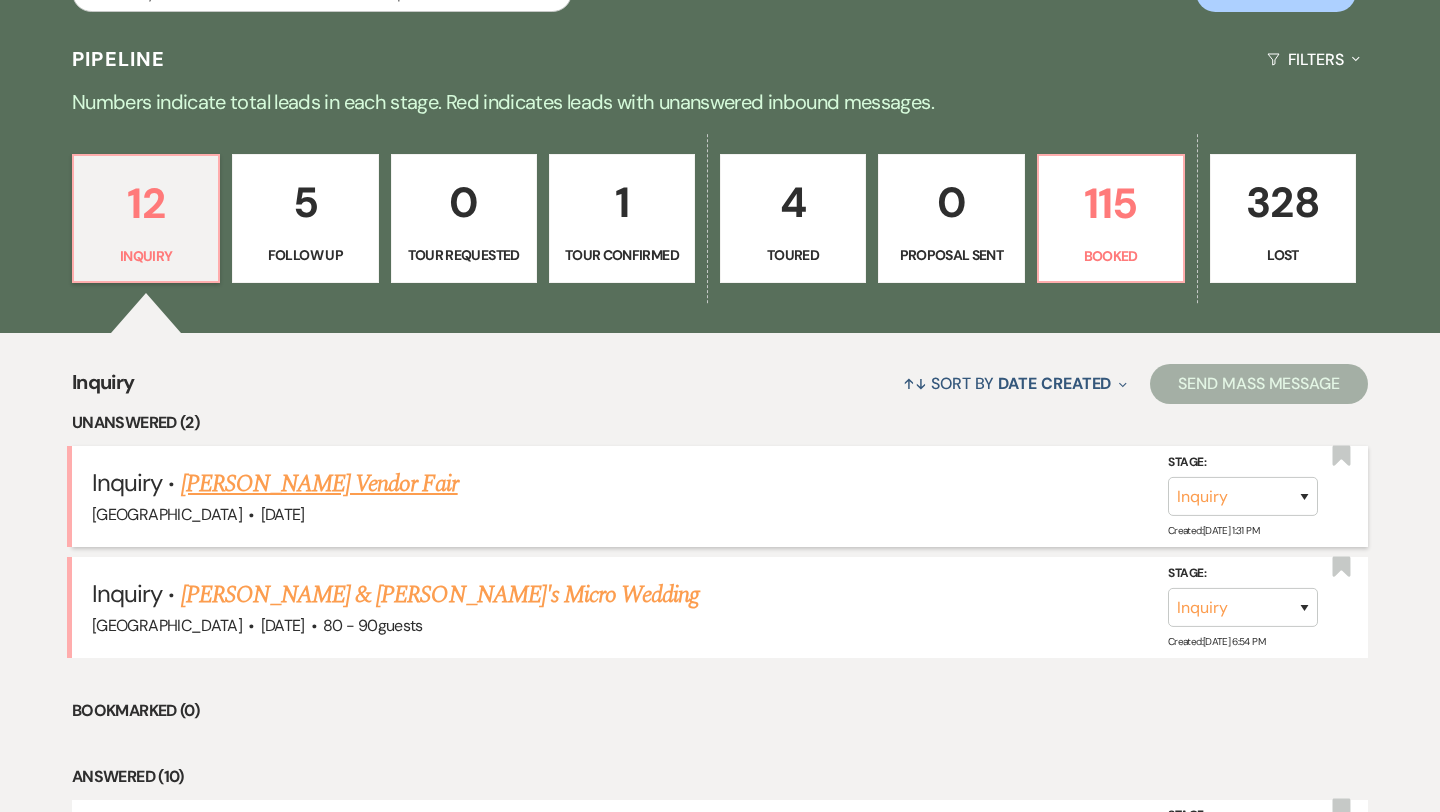 scroll, scrollTop: 441, scrollLeft: 0, axis: vertical 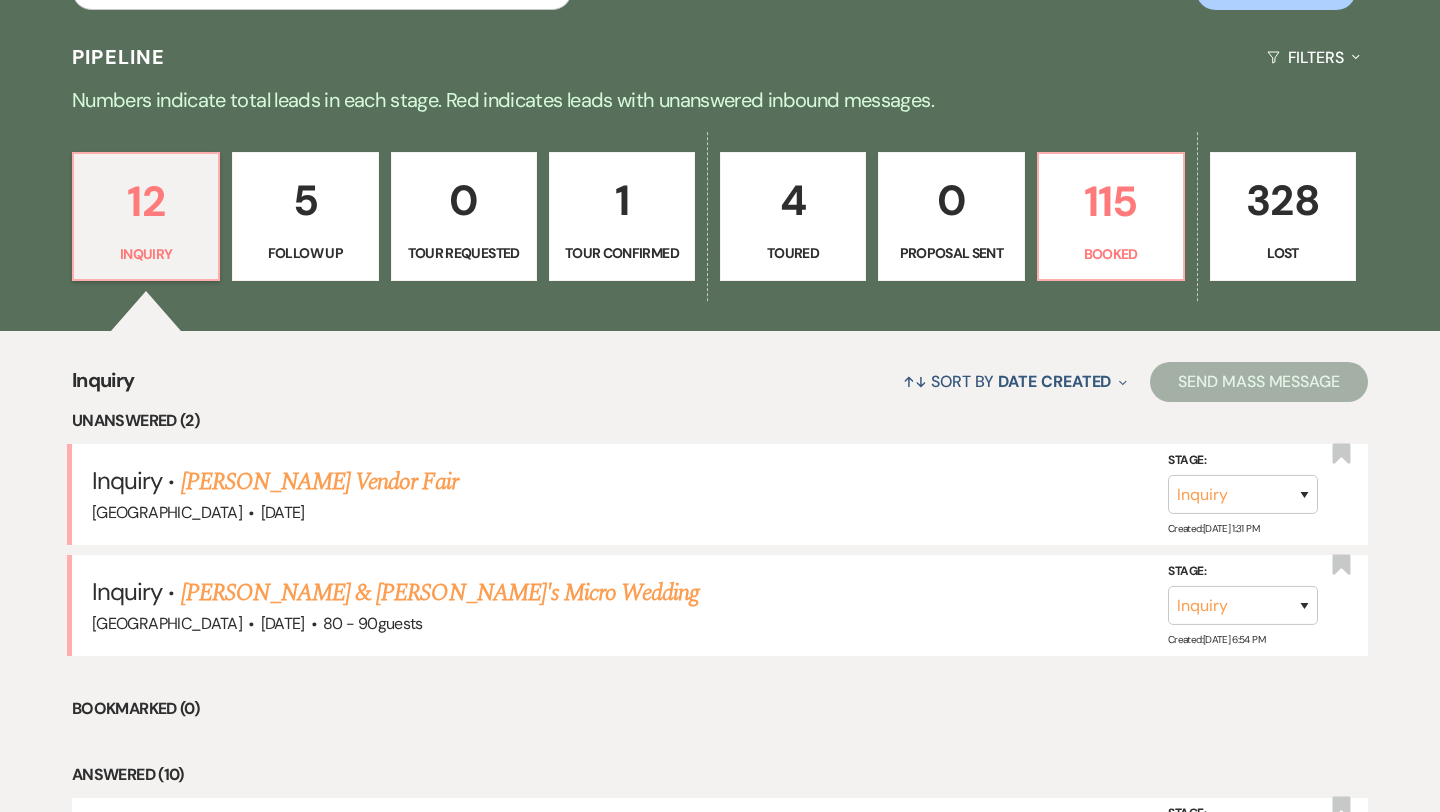 click on "1" at bounding box center (622, 200) 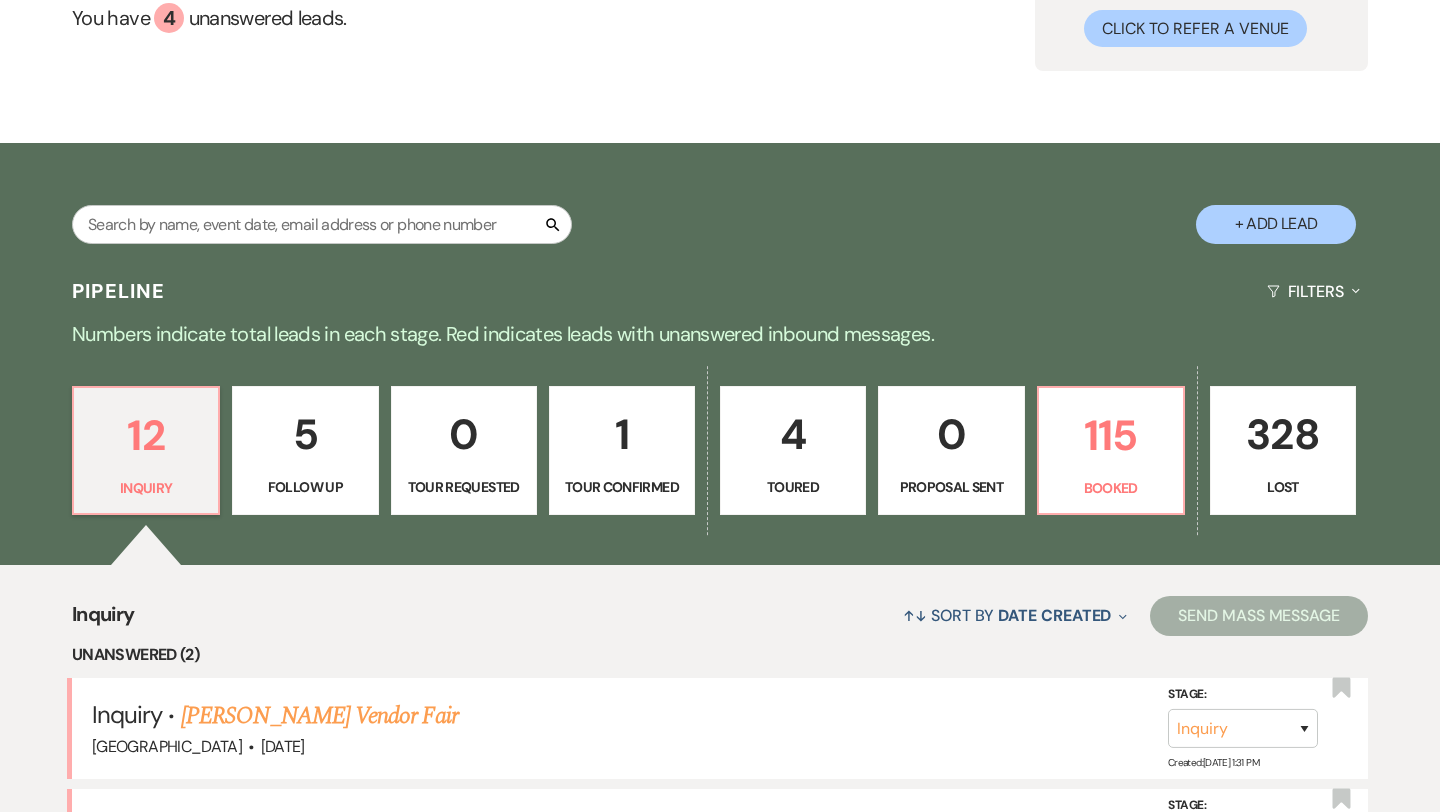 select on "4" 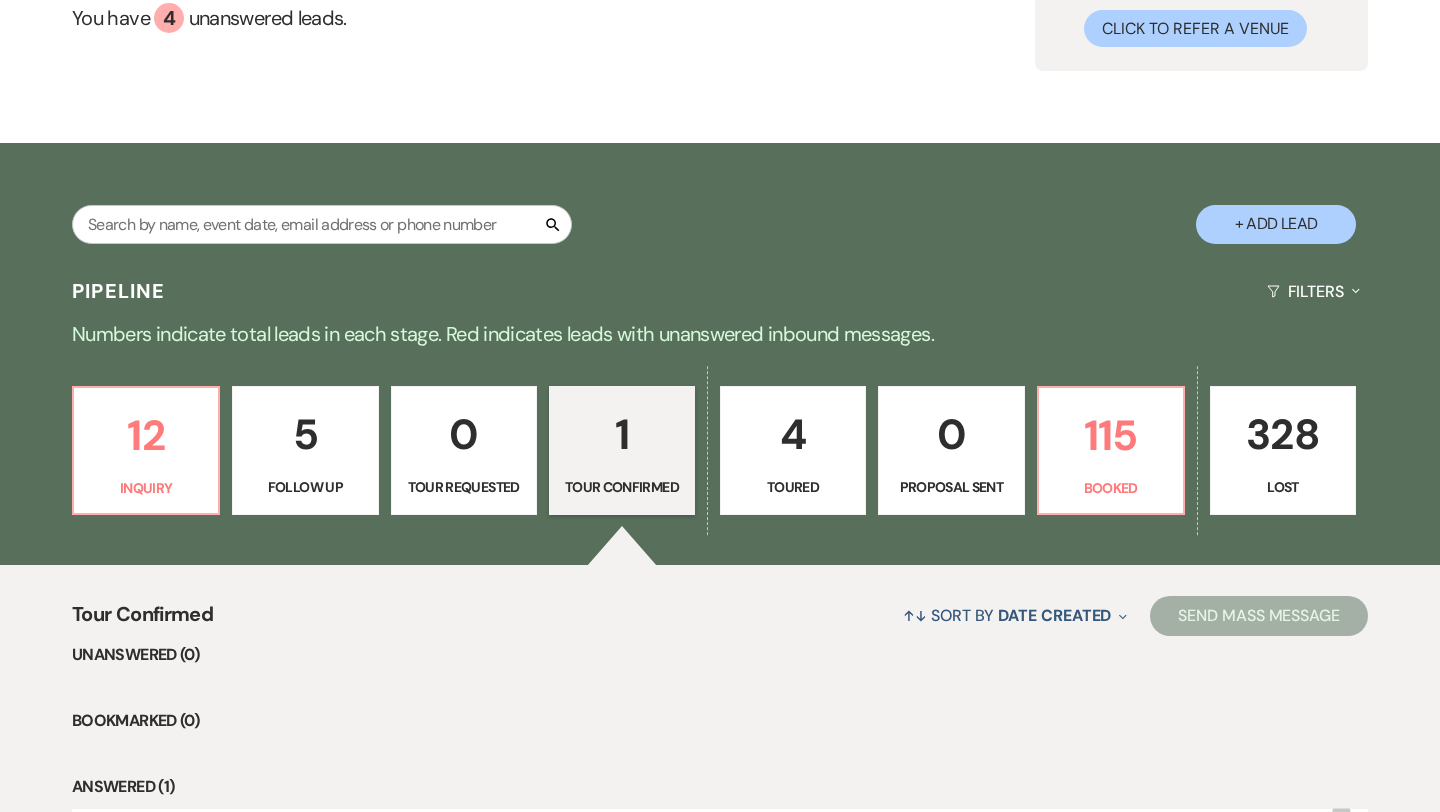 scroll, scrollTop: 441, scrollLeft: 0, axis: vertical 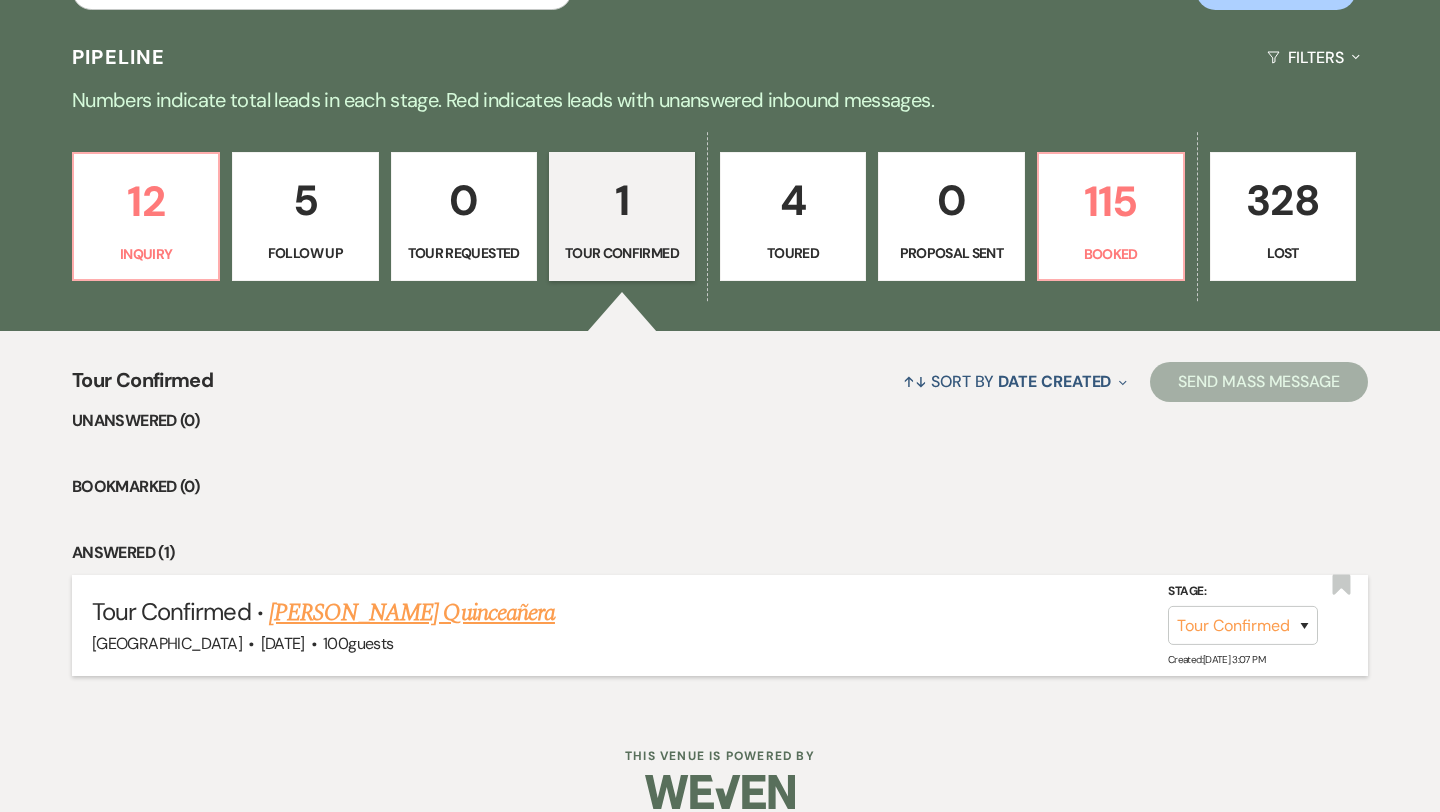 click on "[PERSON_NAME] Quinceañera" at bounding box center (412, 613) 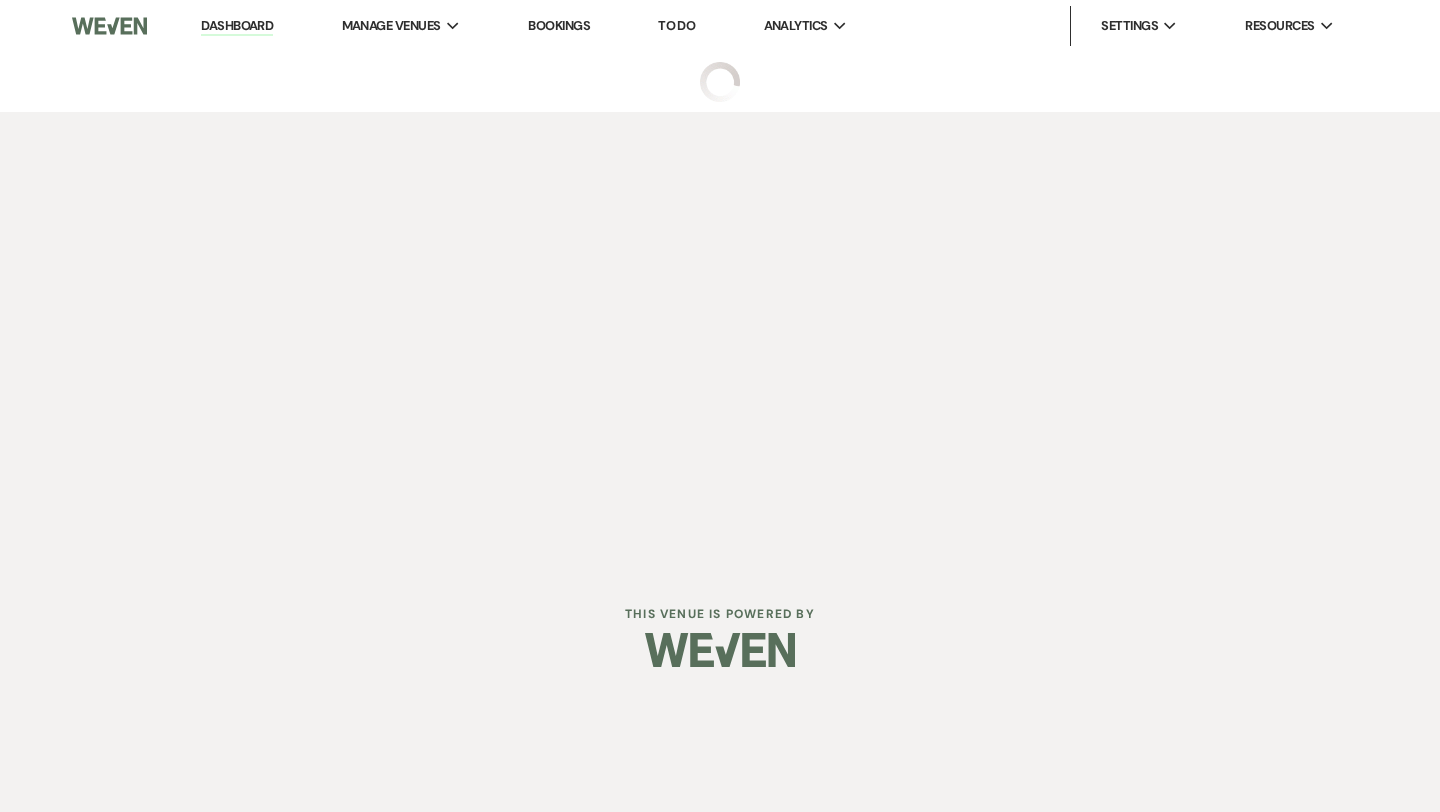 scroll, scrollTop: 0, scrollLeft: 0, axis: both 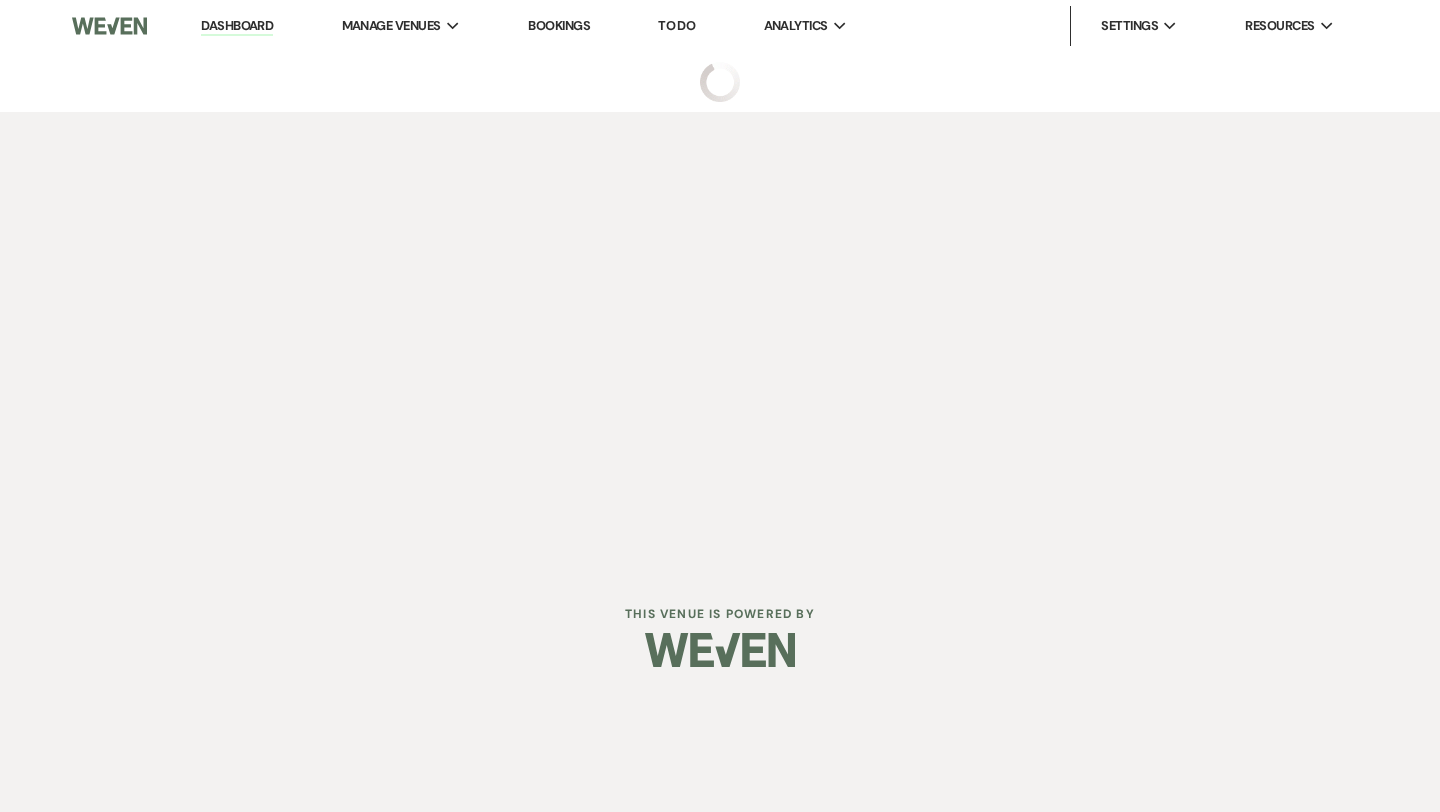 select on "4" 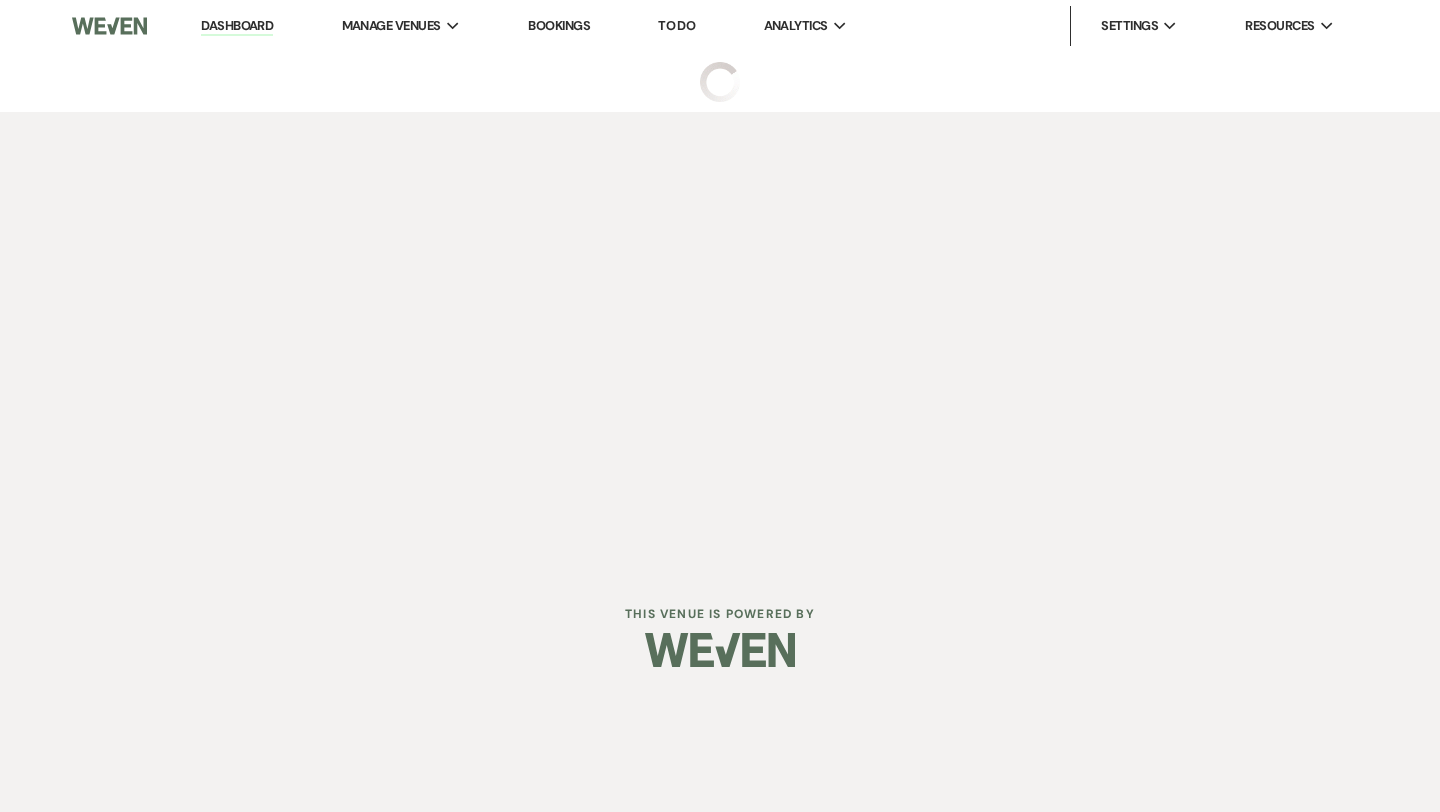 select on "22" 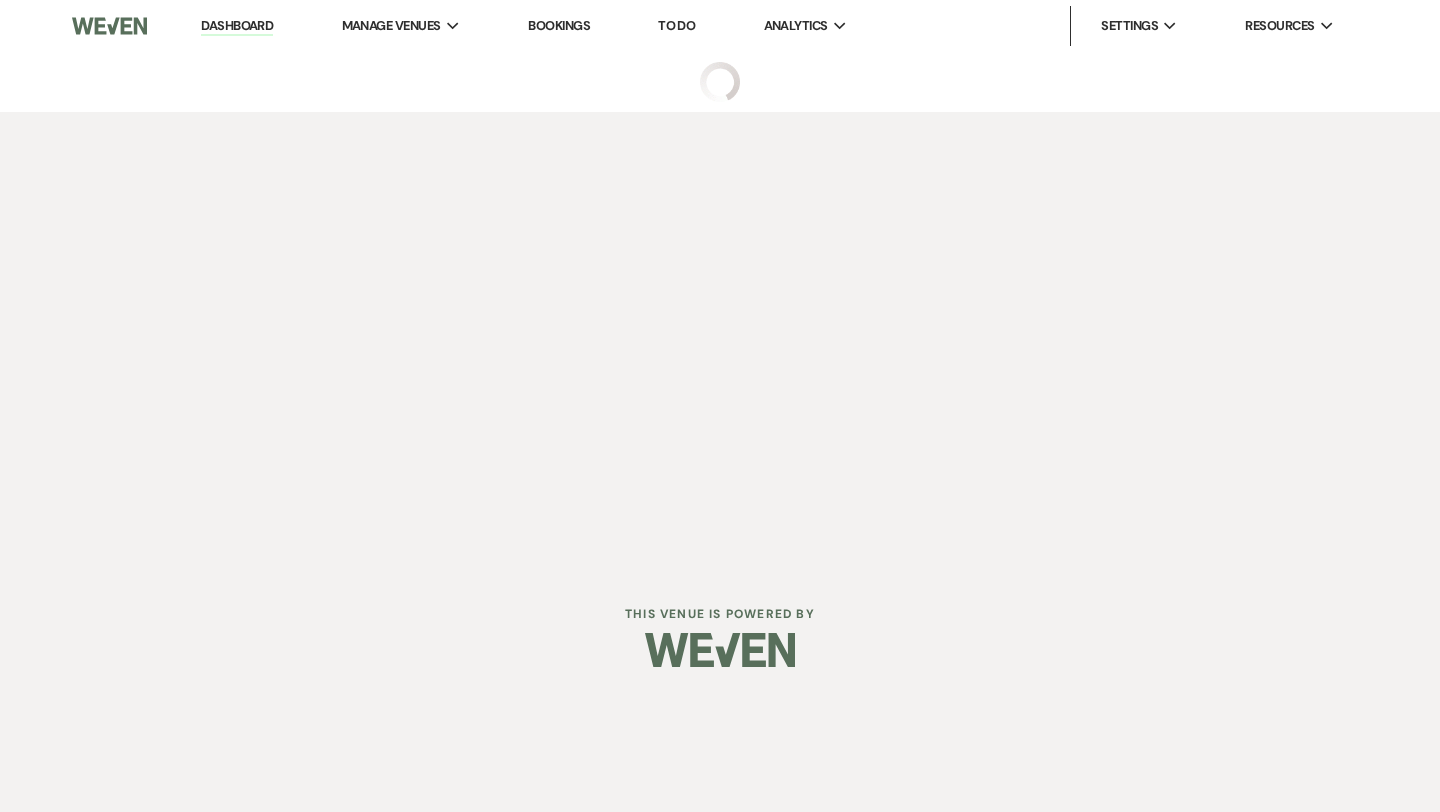 select on "15" 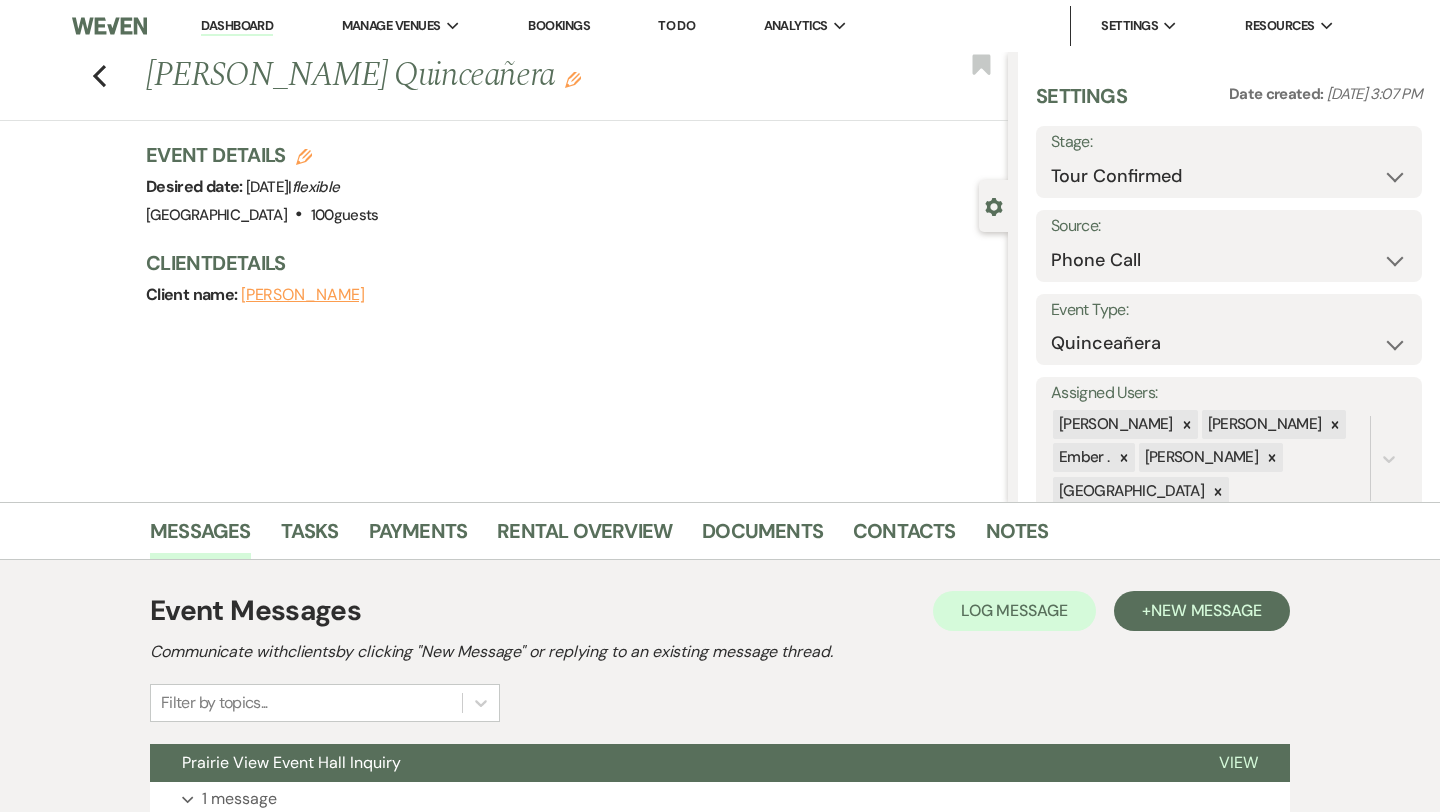 scroll, scrollTop: 162, scrollLeft: 0, axis: vertical 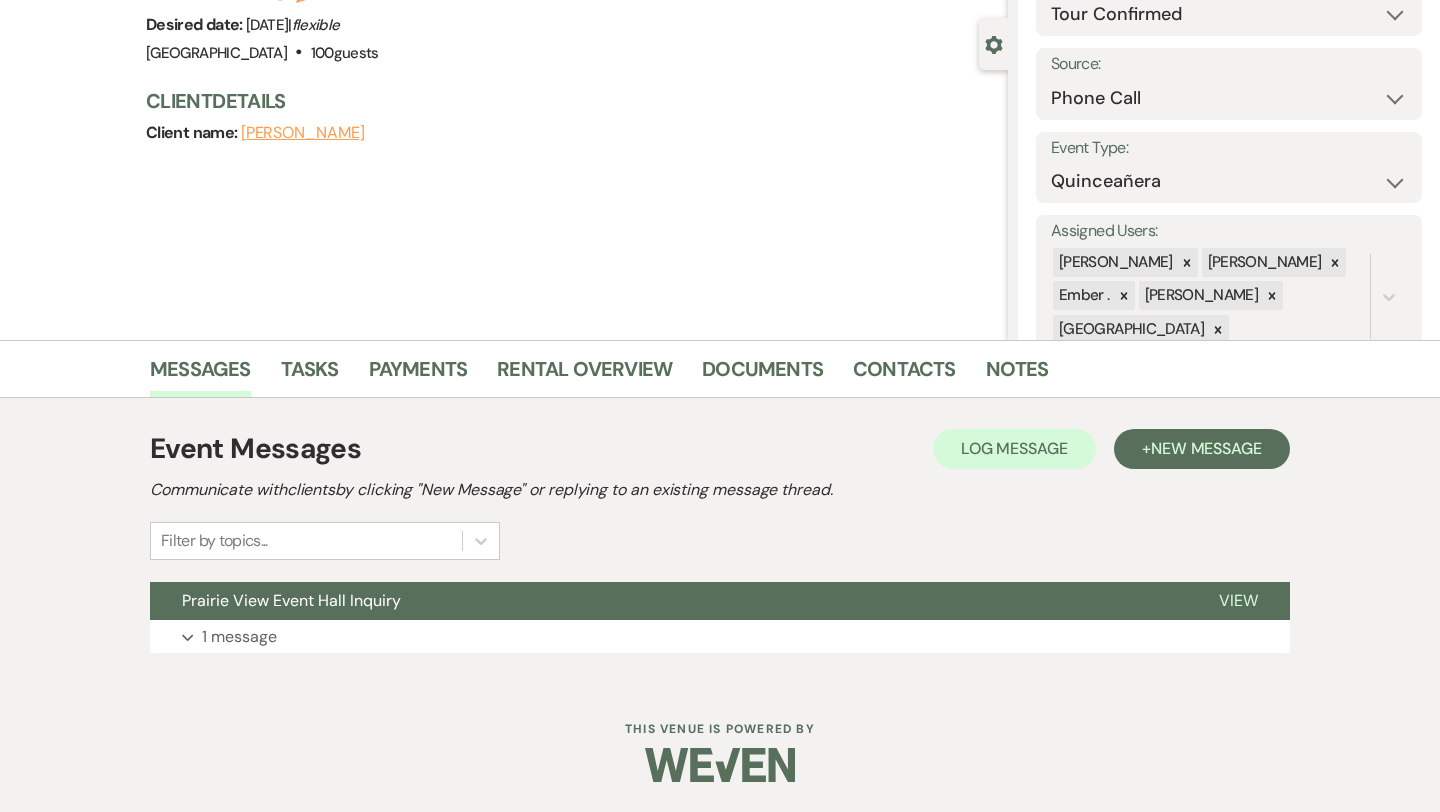 click on "Expand 1 message" at bounding box center (720, 637) 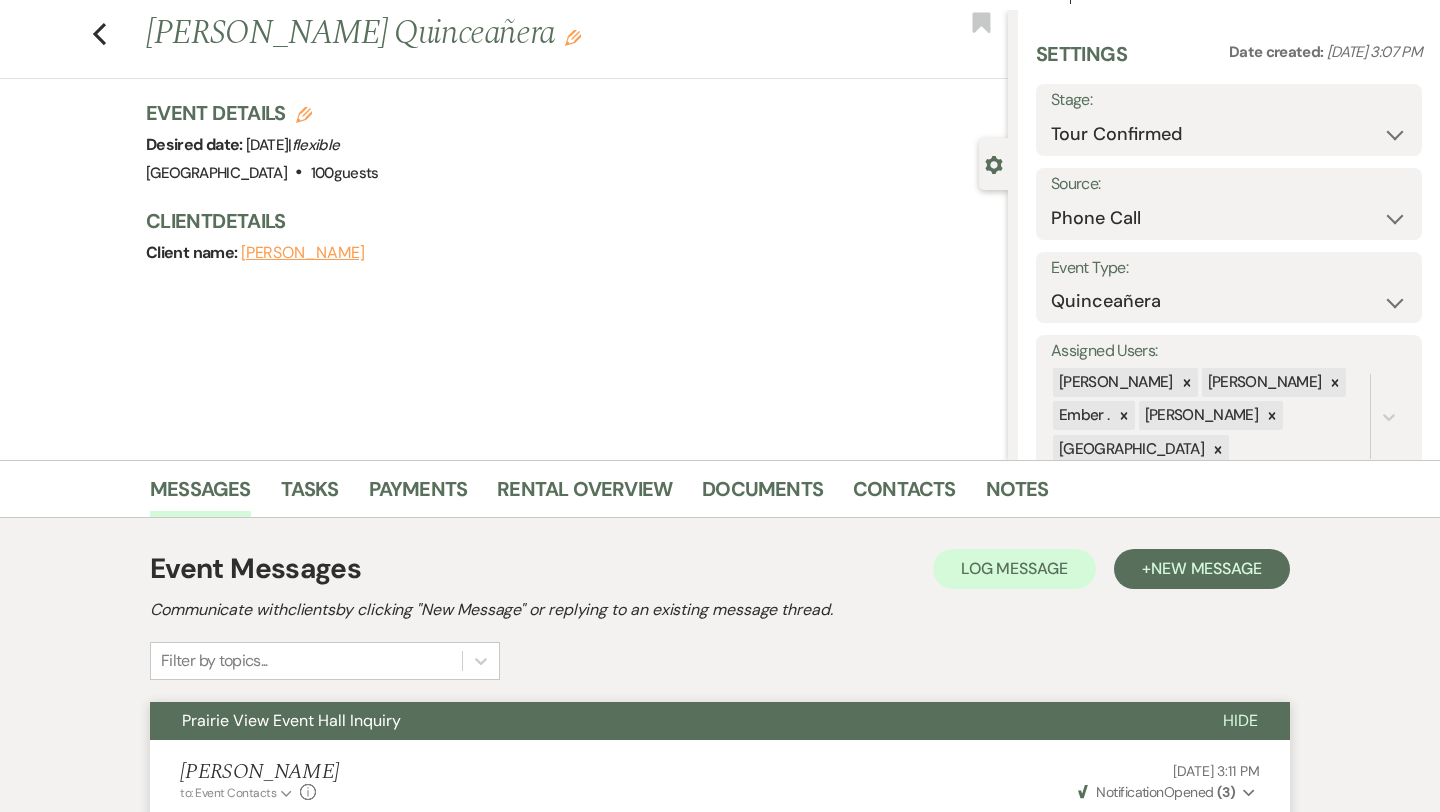 scroll, scrollTop: 0, scrollLeft: 0, axis: both 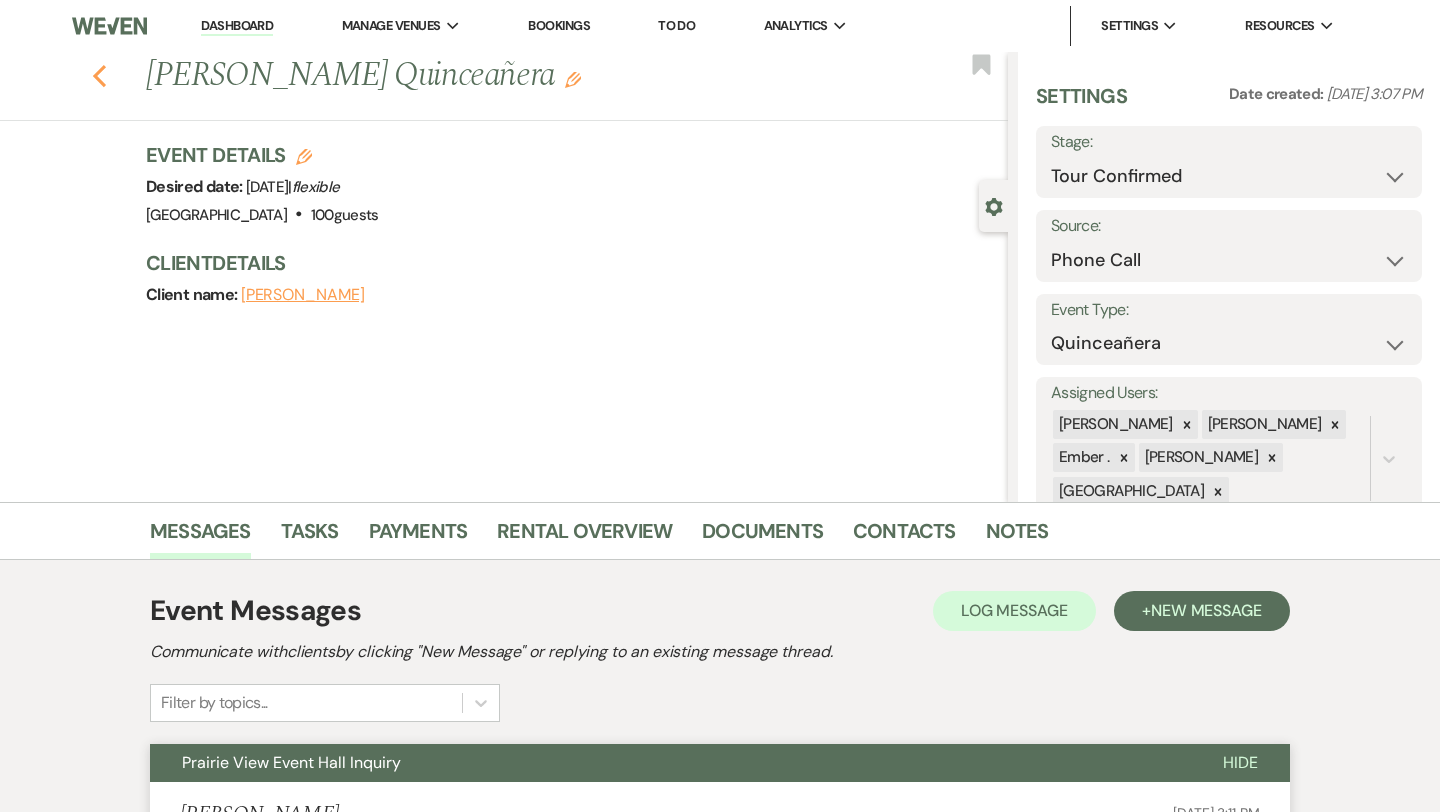 click on "Previous" 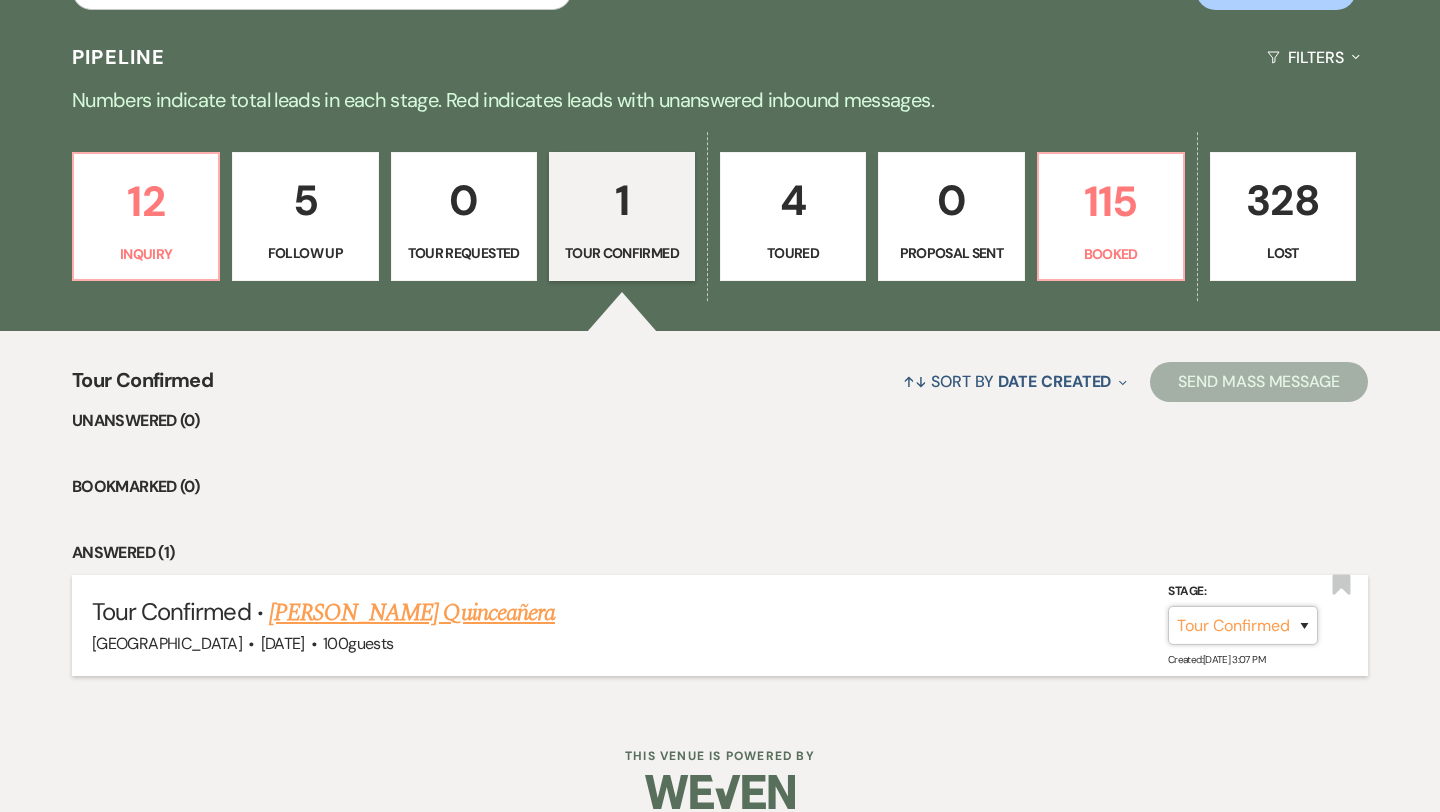 click on "Inquiry Follow Up Tour Requested Tour Confirmed Toured Proposal Sent Booked Lost" at bounding box center [1243, 625] 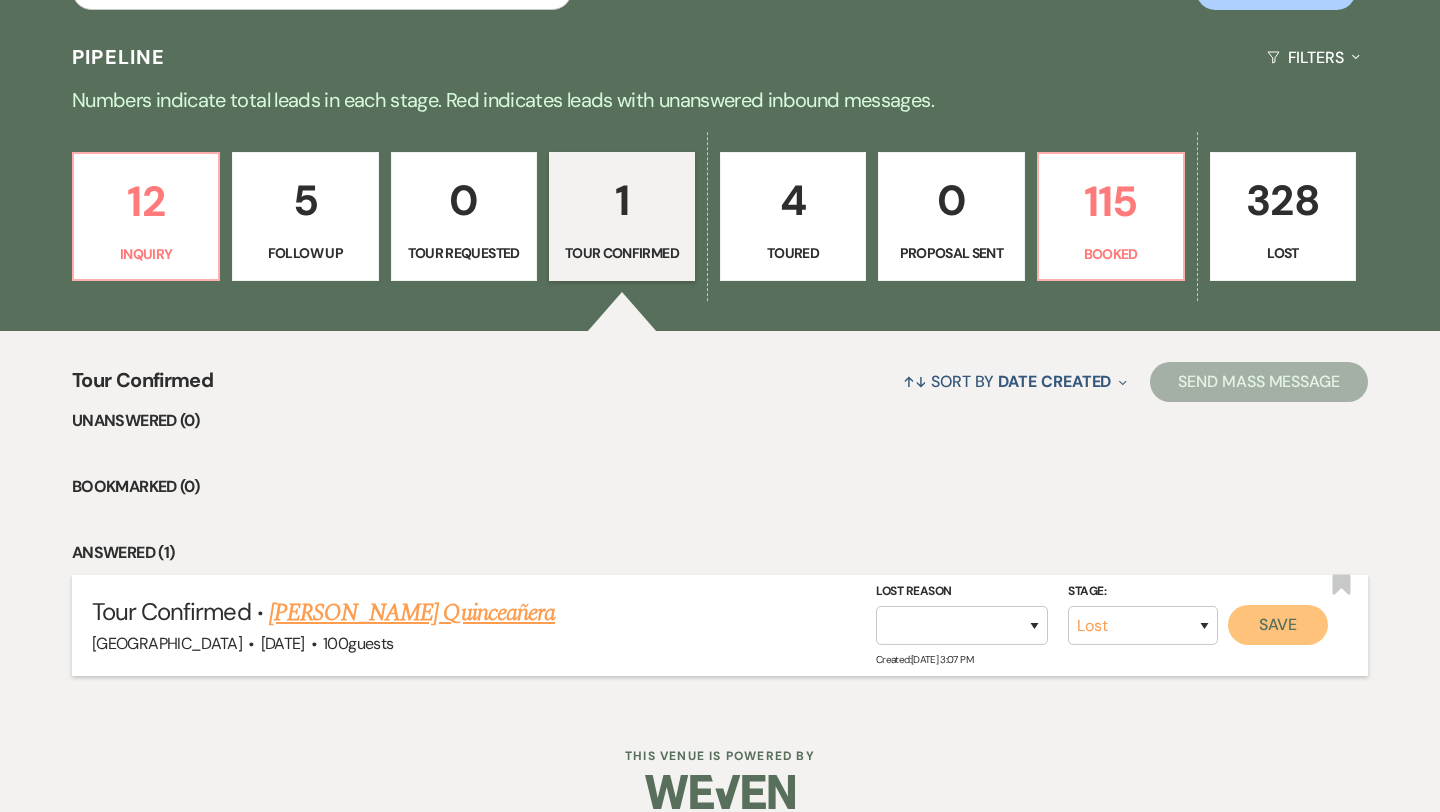 click on "Save" at bounding box center [1278, 625] 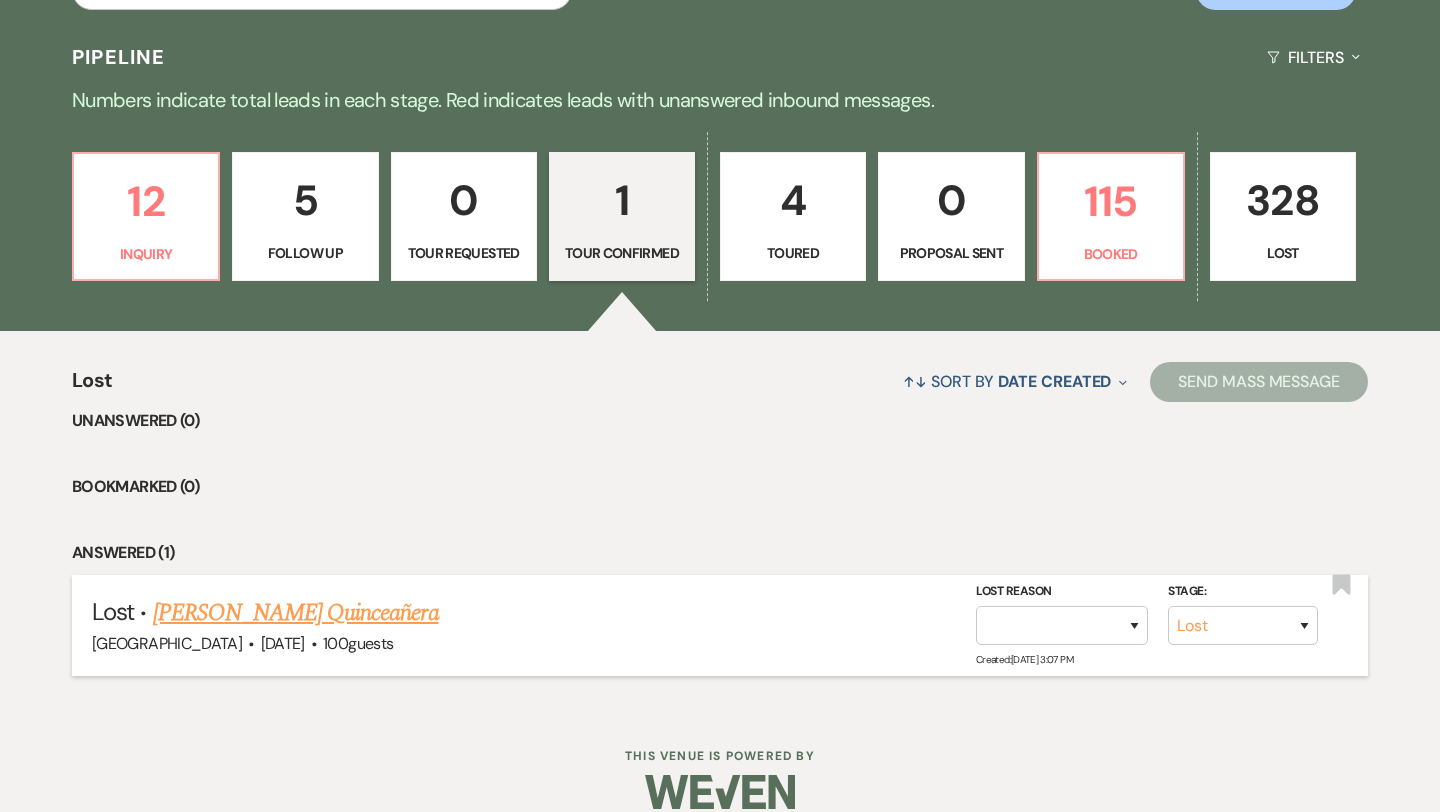 scroll, scrollTop: 256, scrollLeft: 0, axis: vertical 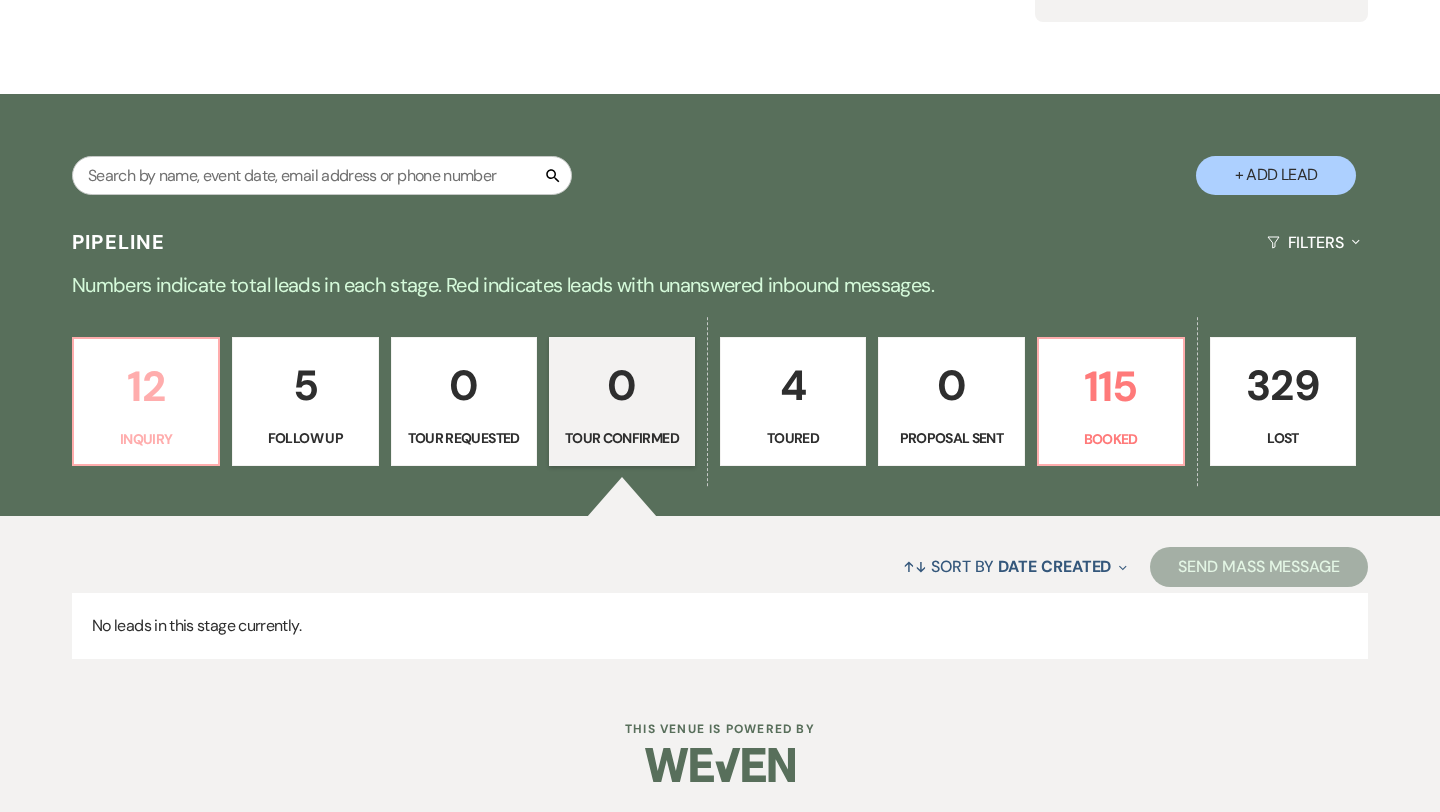 click on "12 Inquiry" at bounding box center [146, 402] 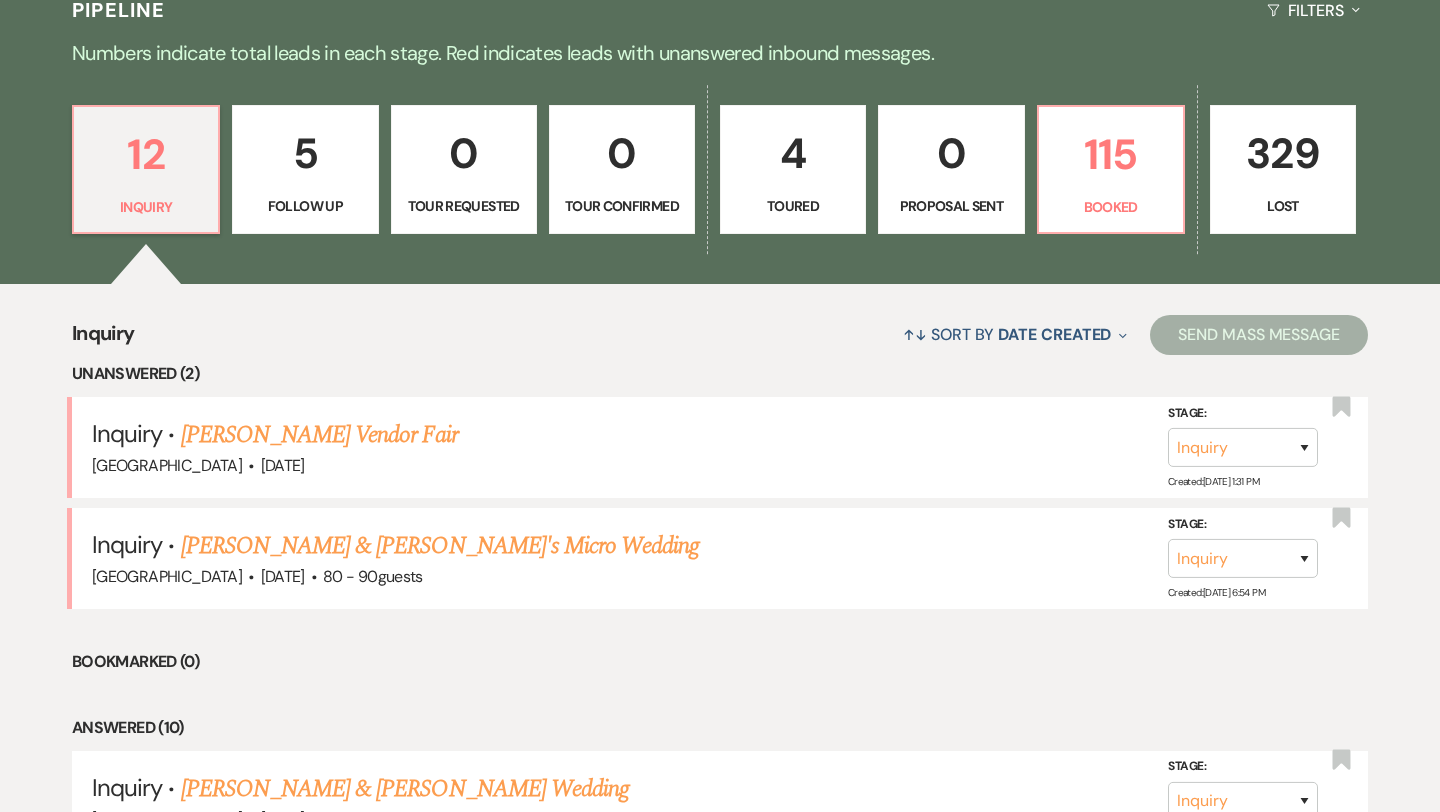 scroll, scrollTop: 493, scrollLeft: 0, axis: vertical 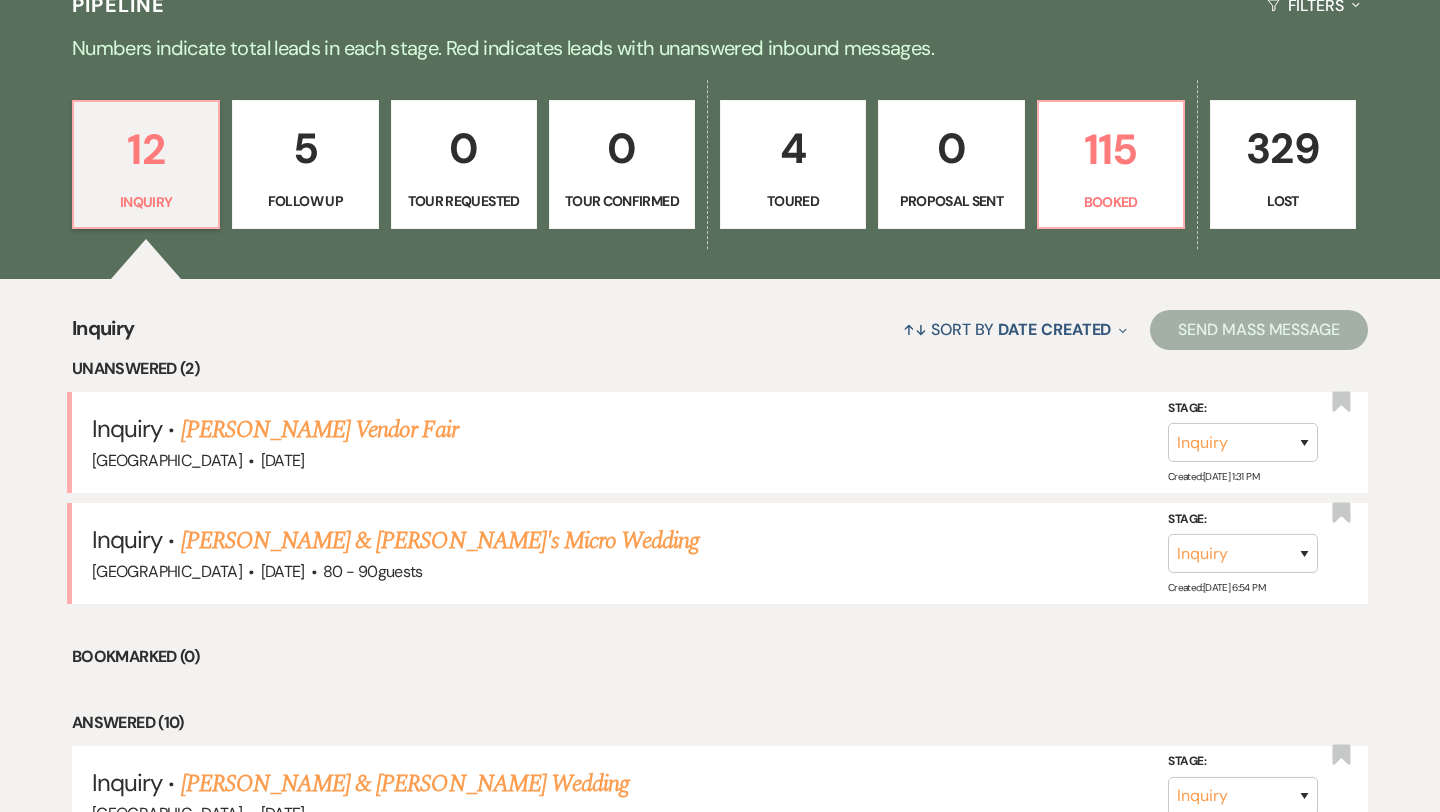 click on "12 Inquiry 5 Follow Up 0 Tour Requested 0 Tour Confirmed 4 Toured 0 Proposal Sent 115 Booked 329 Lost" at bounding box center [720, 178] 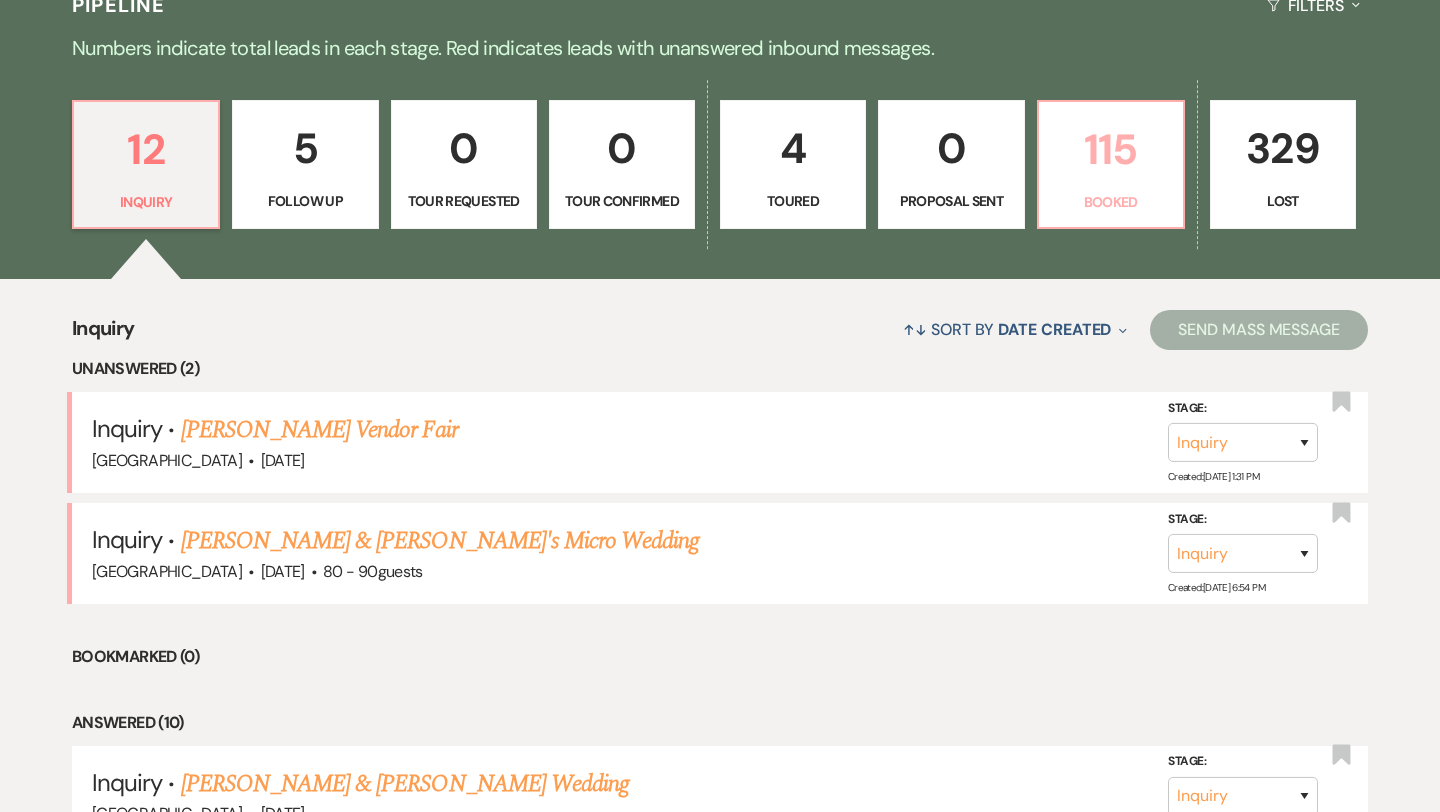 click on "115" at bounding box center (1111, 149) 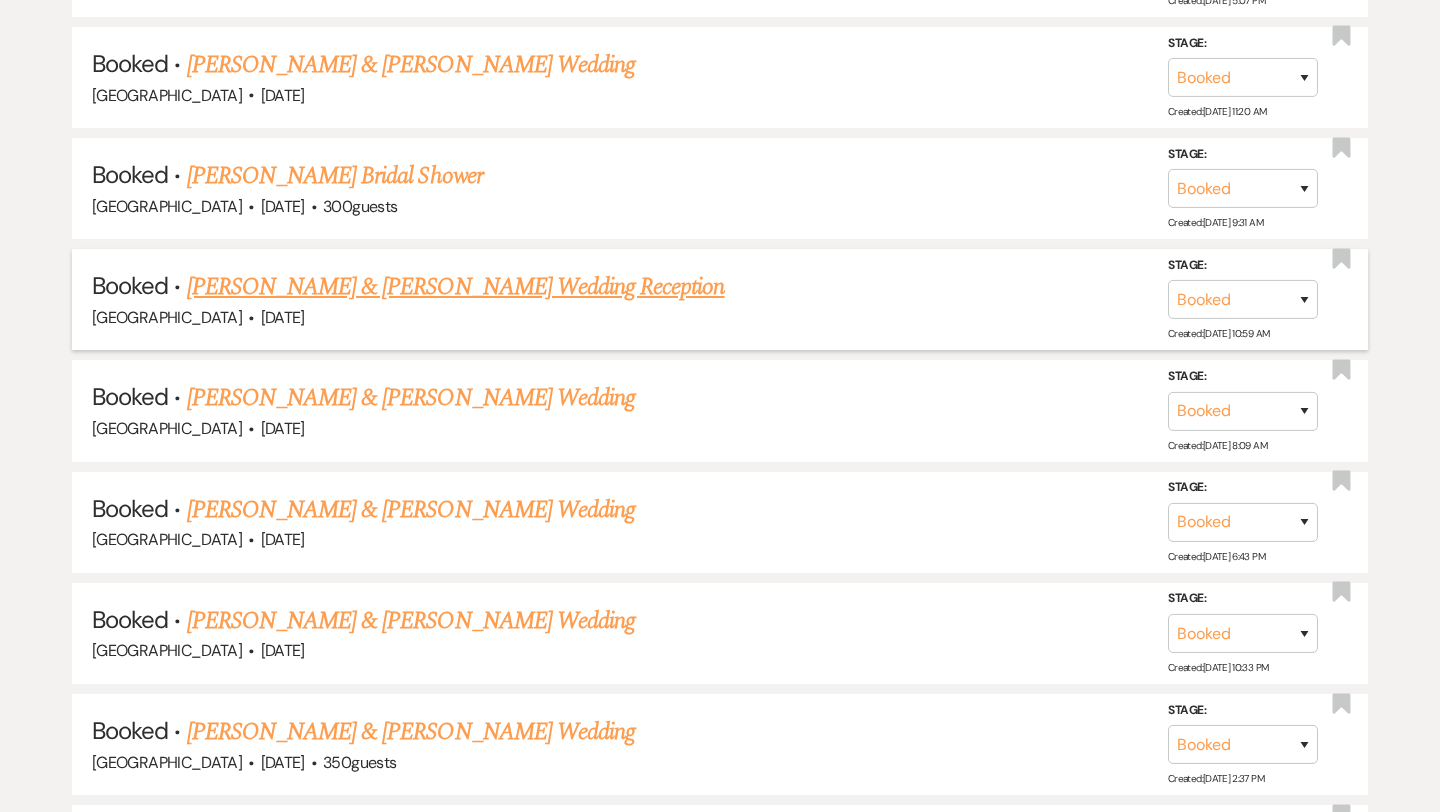 scroll, scrollTop: 1991, scrollLeft: 0, axis: vertical 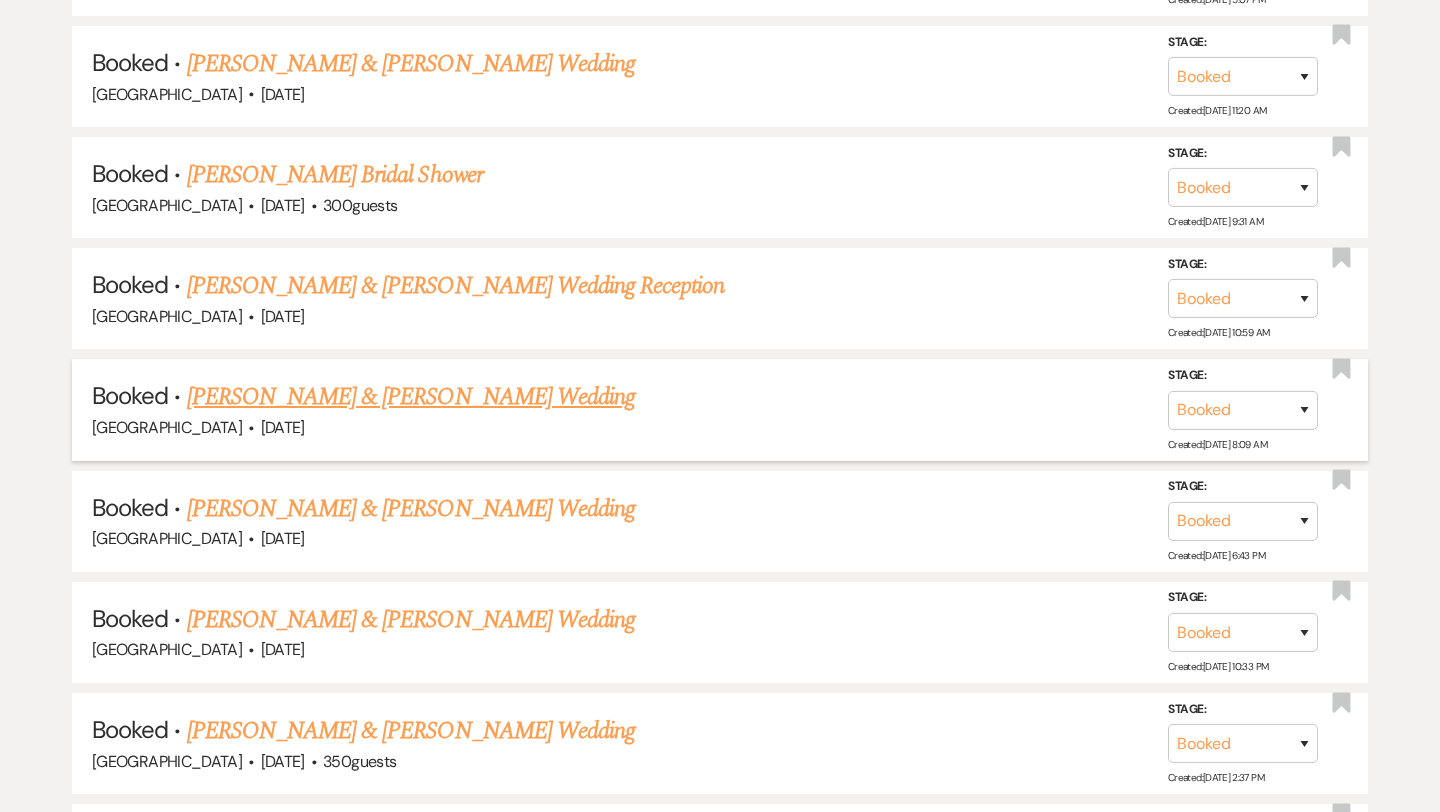 click on "[PERSON_NAME] & [PERSON_NAME] Wedding" at bounding box center [411, 397] 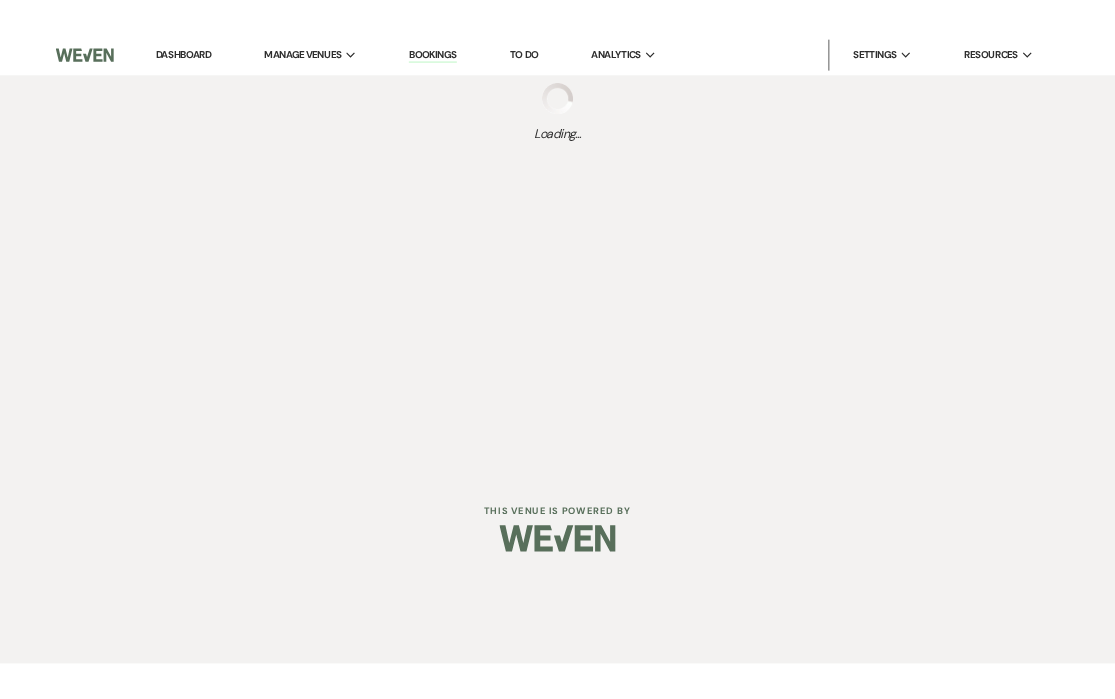 scroll, scrollTop: 0, scrollLeft: 0, axis: both 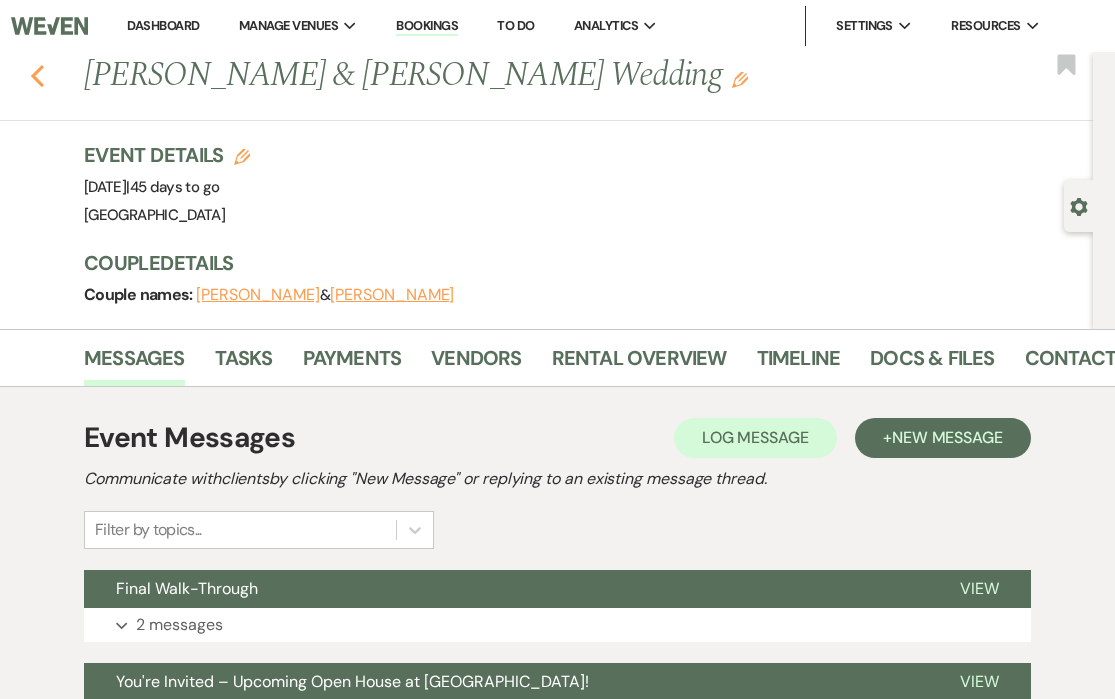 click on "Previous" 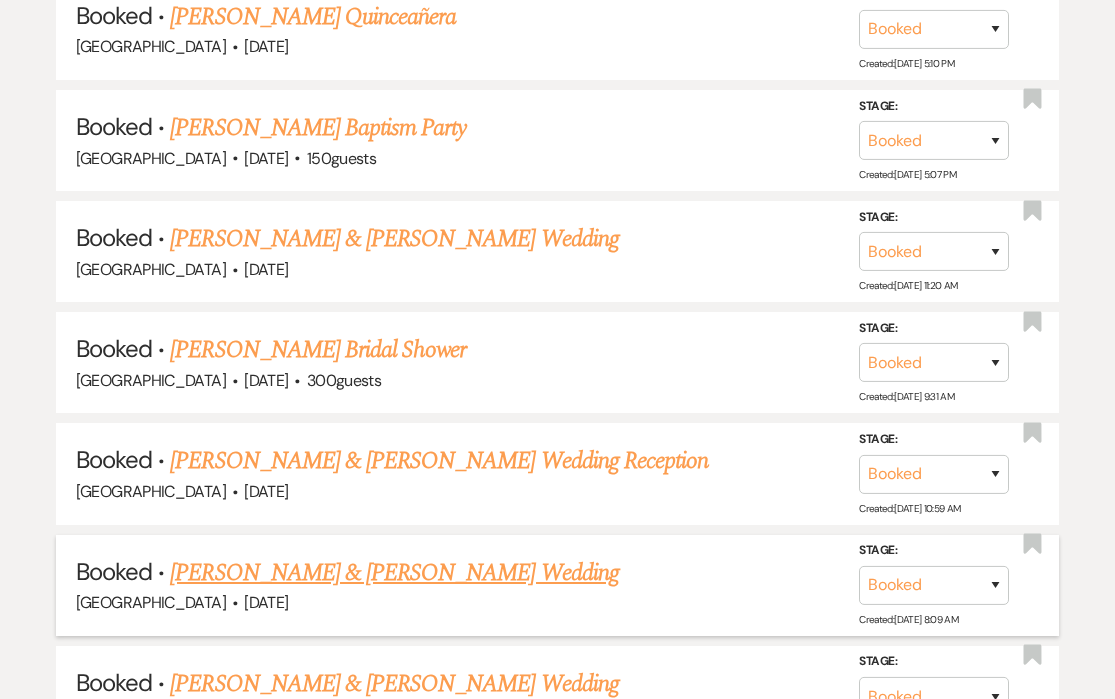 scroll, scrollTop: 1809, scrollLeft: 0, axis: vertical 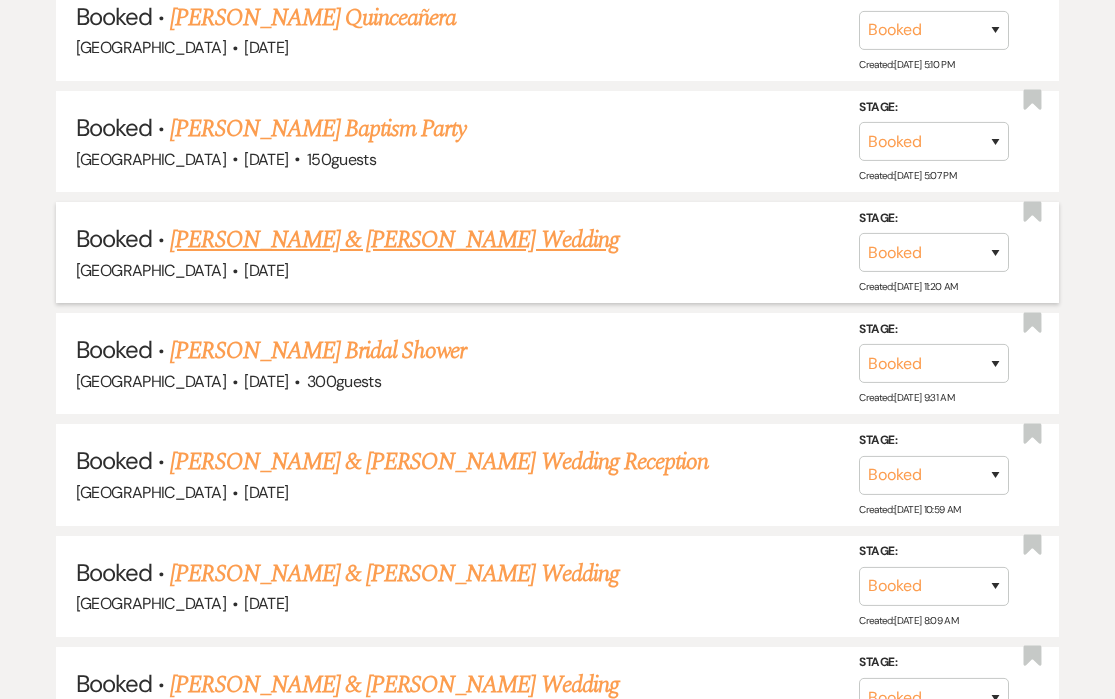 click on "[PERSON_NAME] & [PERSON_NAME] Wedding" at bounding box center [394, 240] 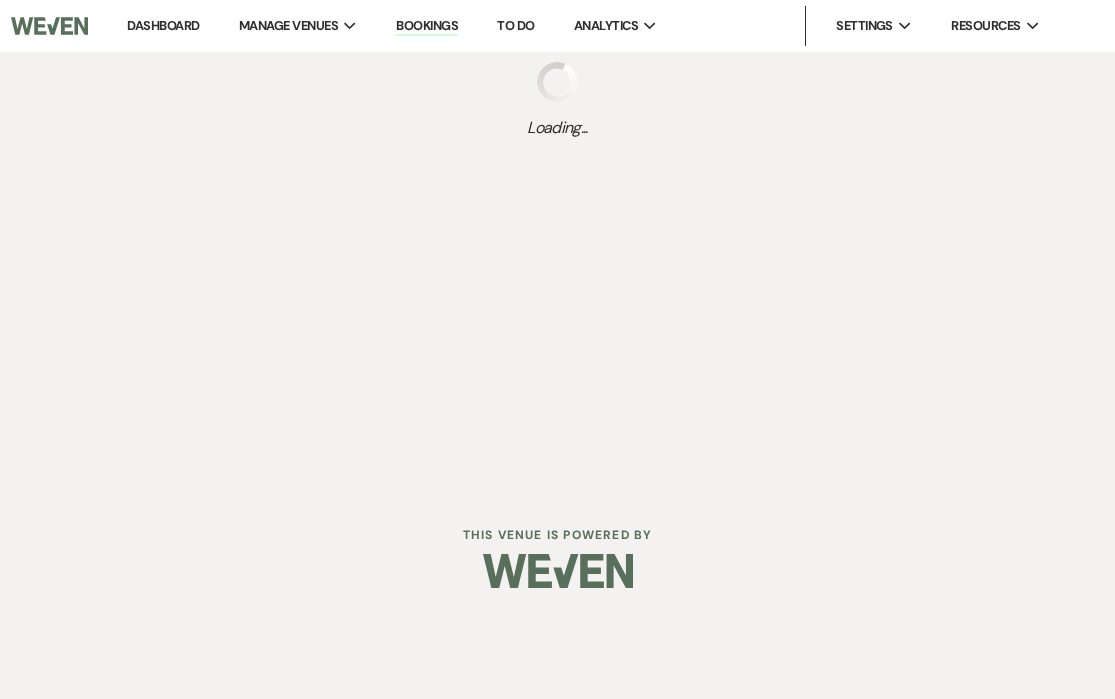scroll, scrollTop: 0, scrollLeft: 0, axis: both 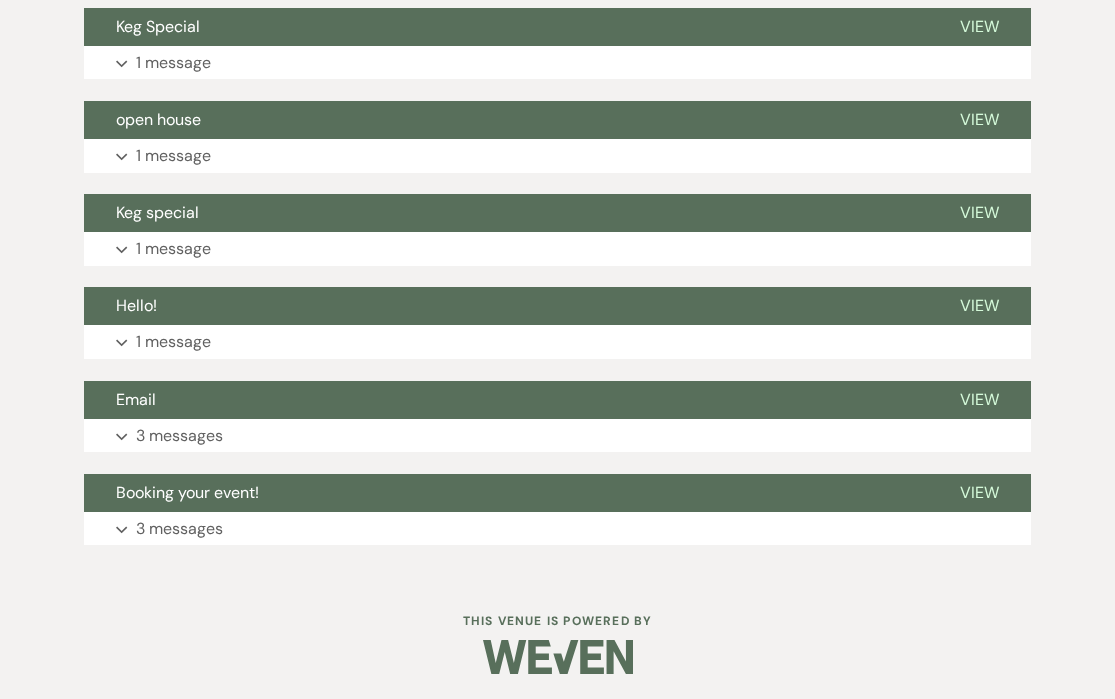 click on "Expand 3 messages" at bounding box center (557, 529) 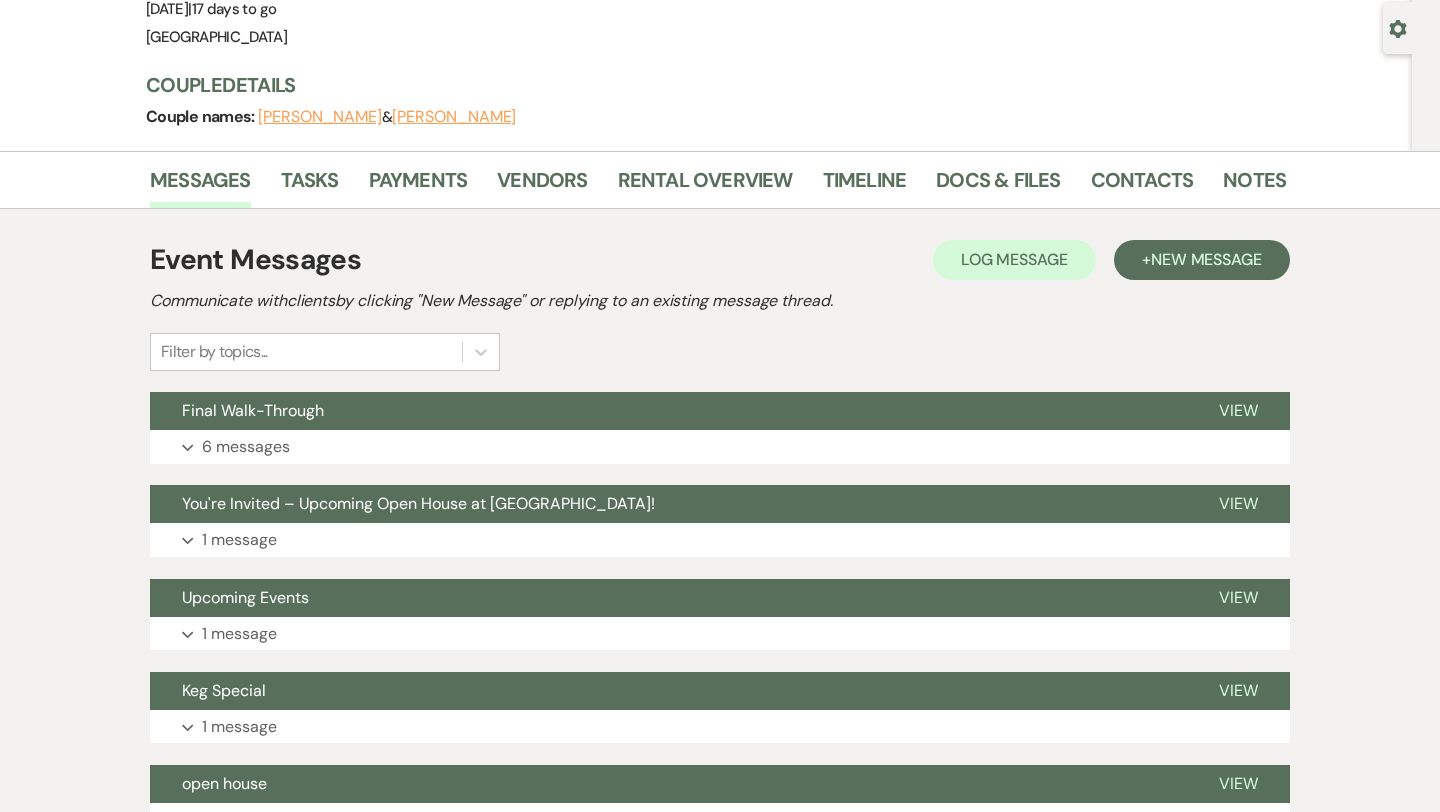 scroll, scrollTop: 192, scrollLeft: 0, axis: vertical 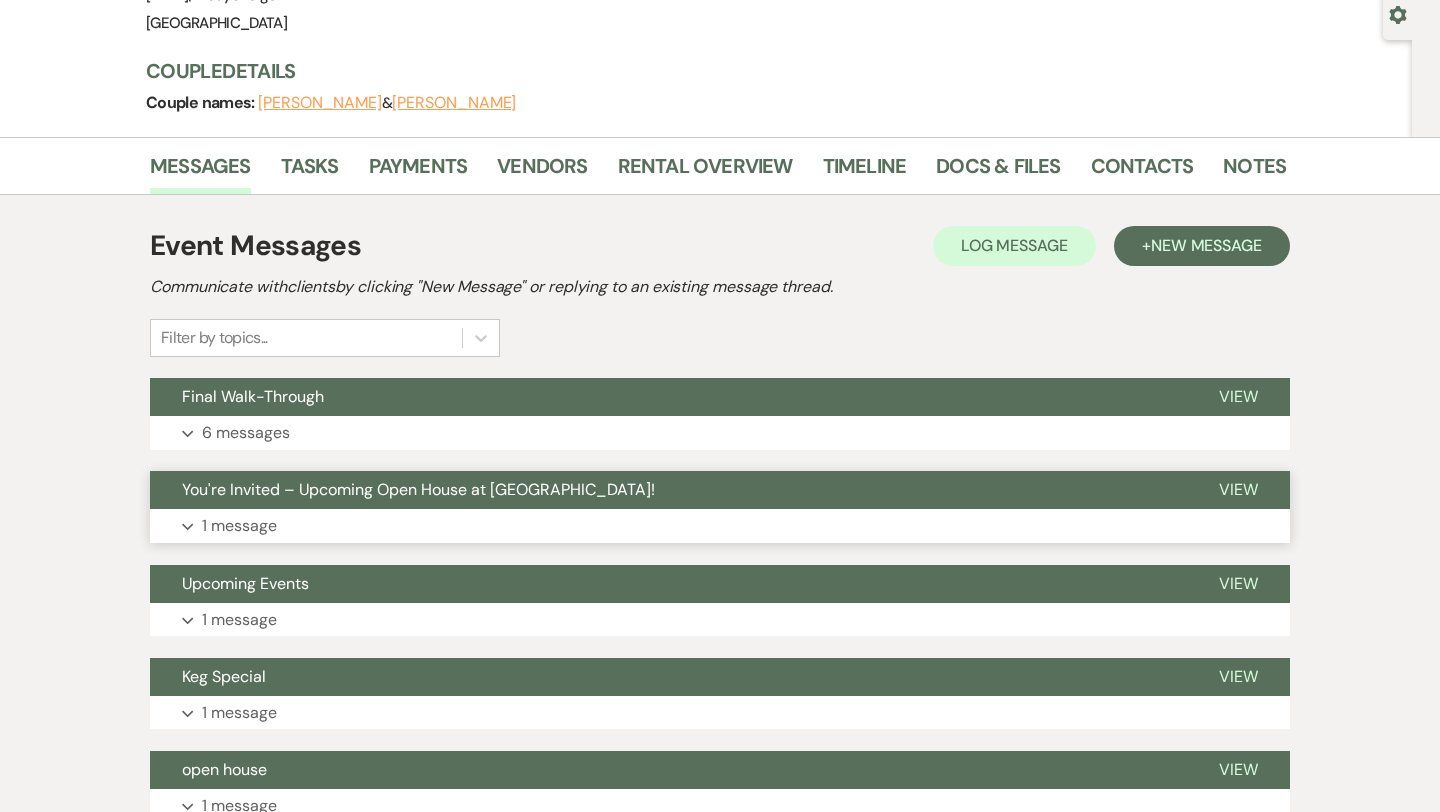 click on "You're Invited – Upcoming Open House at [GEOGRAPHIC_DATA]!" at bounding box center [418, 489] 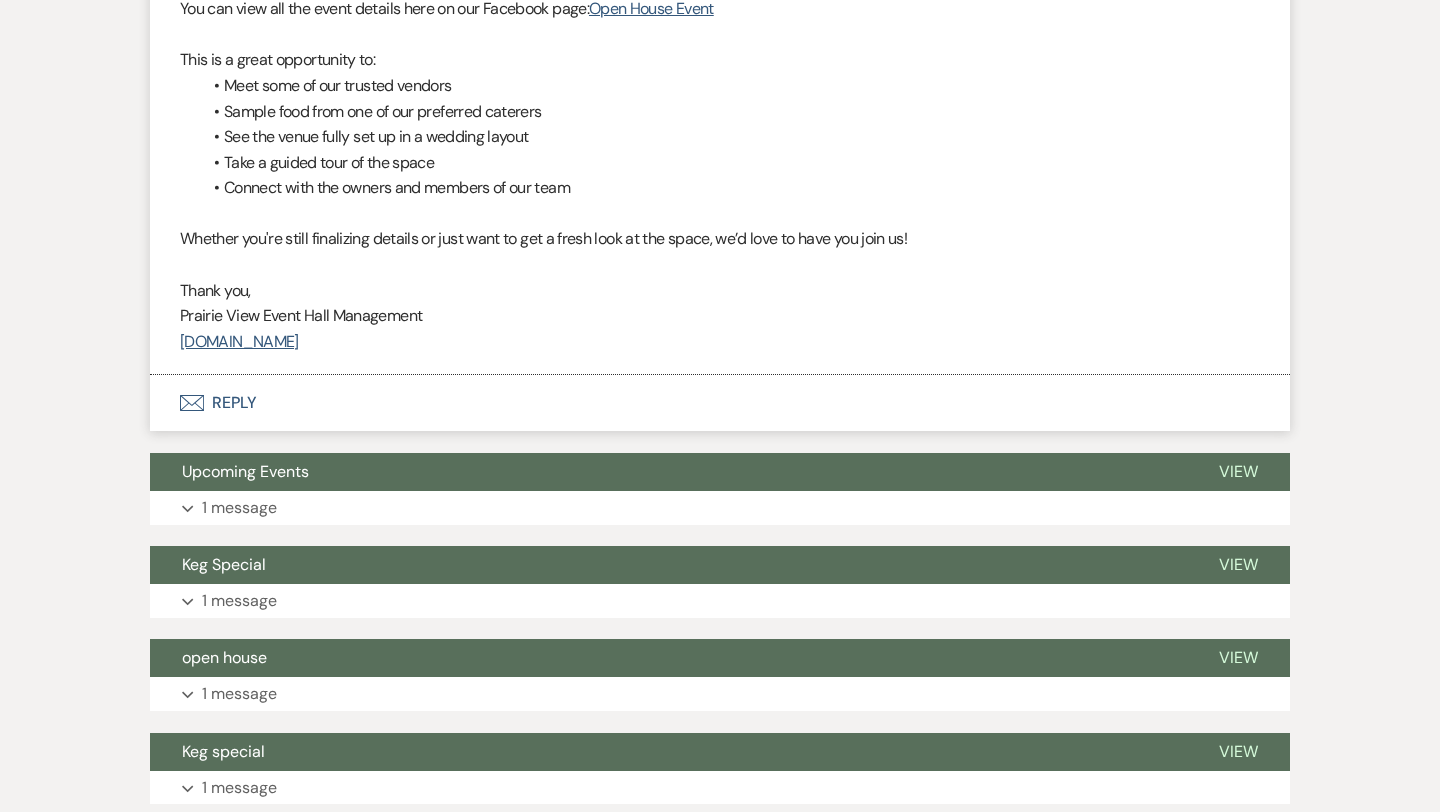 click on "Expand 1 message" at bounding box center (720, 508) 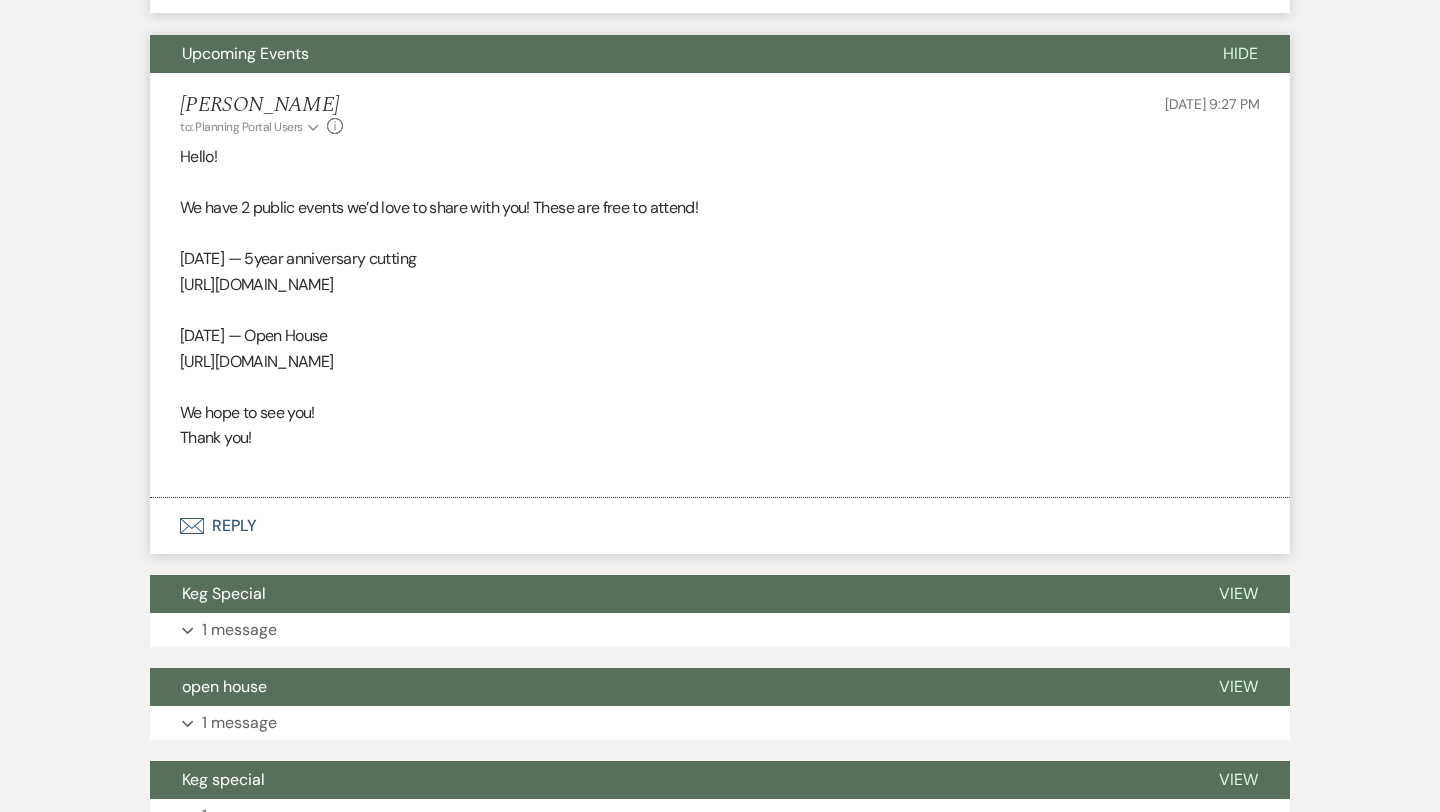 scroll, scrollTop: 1296, scrollLeft: 0, axis: vertical 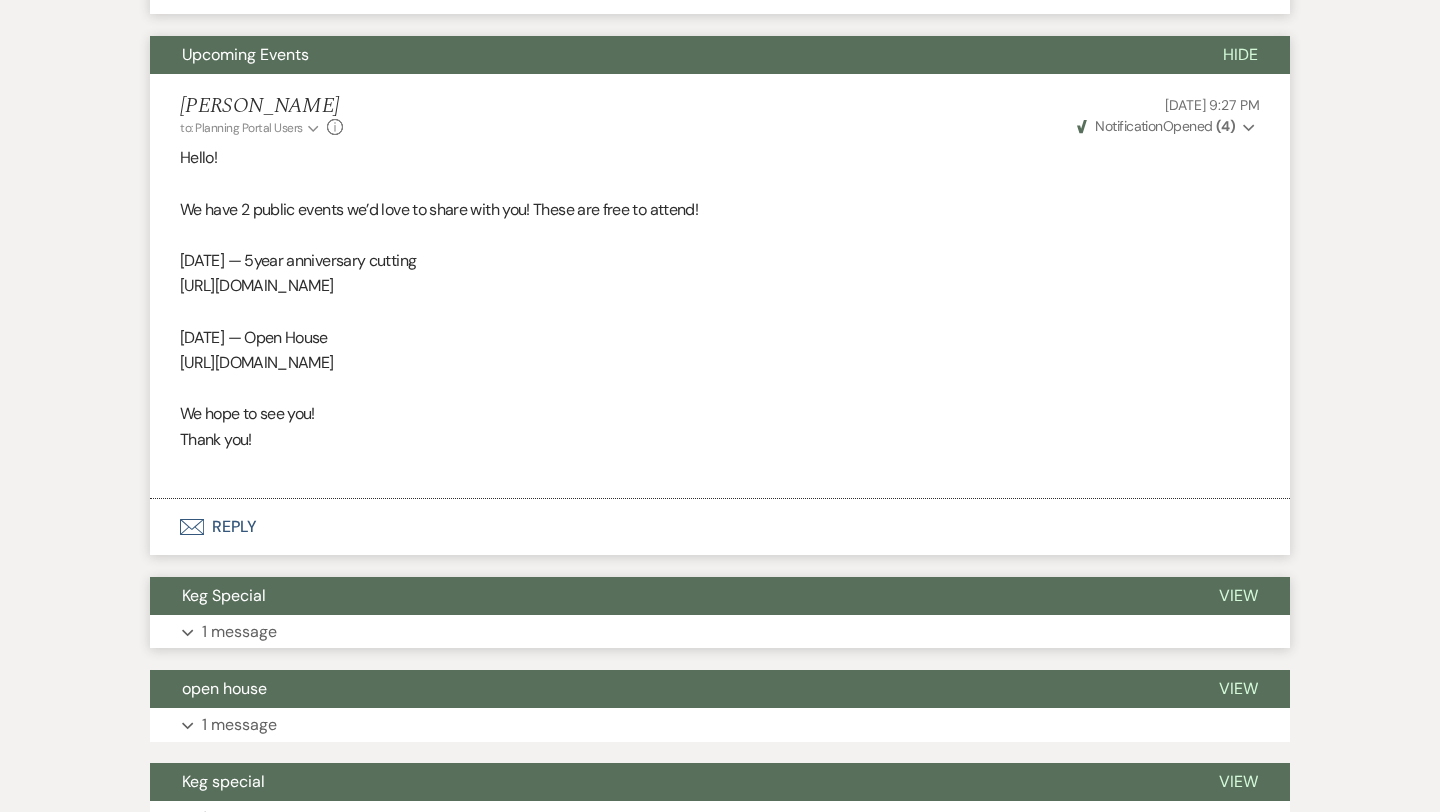 click on "Keg Special" at bounding box center [668, 596] 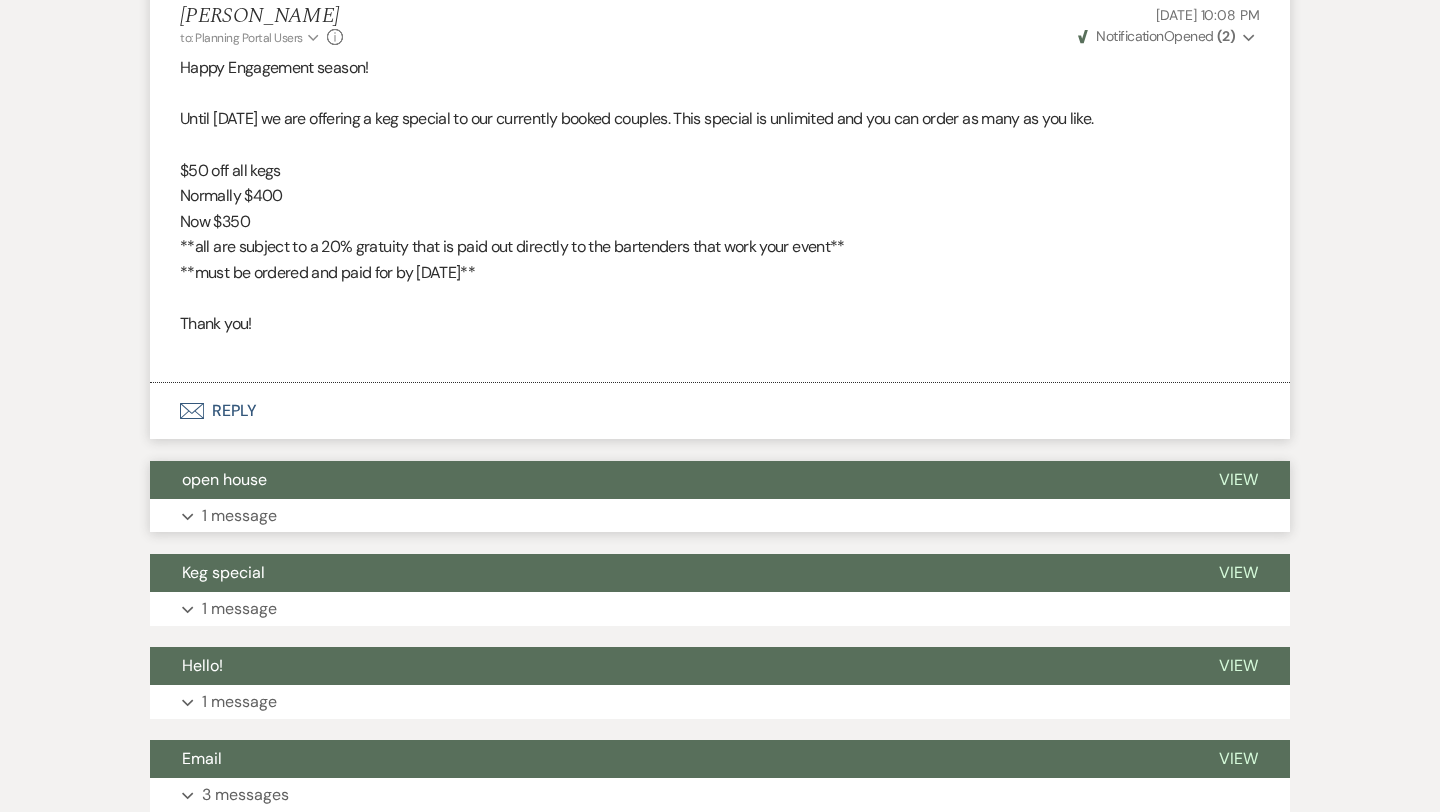 click on "open house" at bounding box center [668, 480] 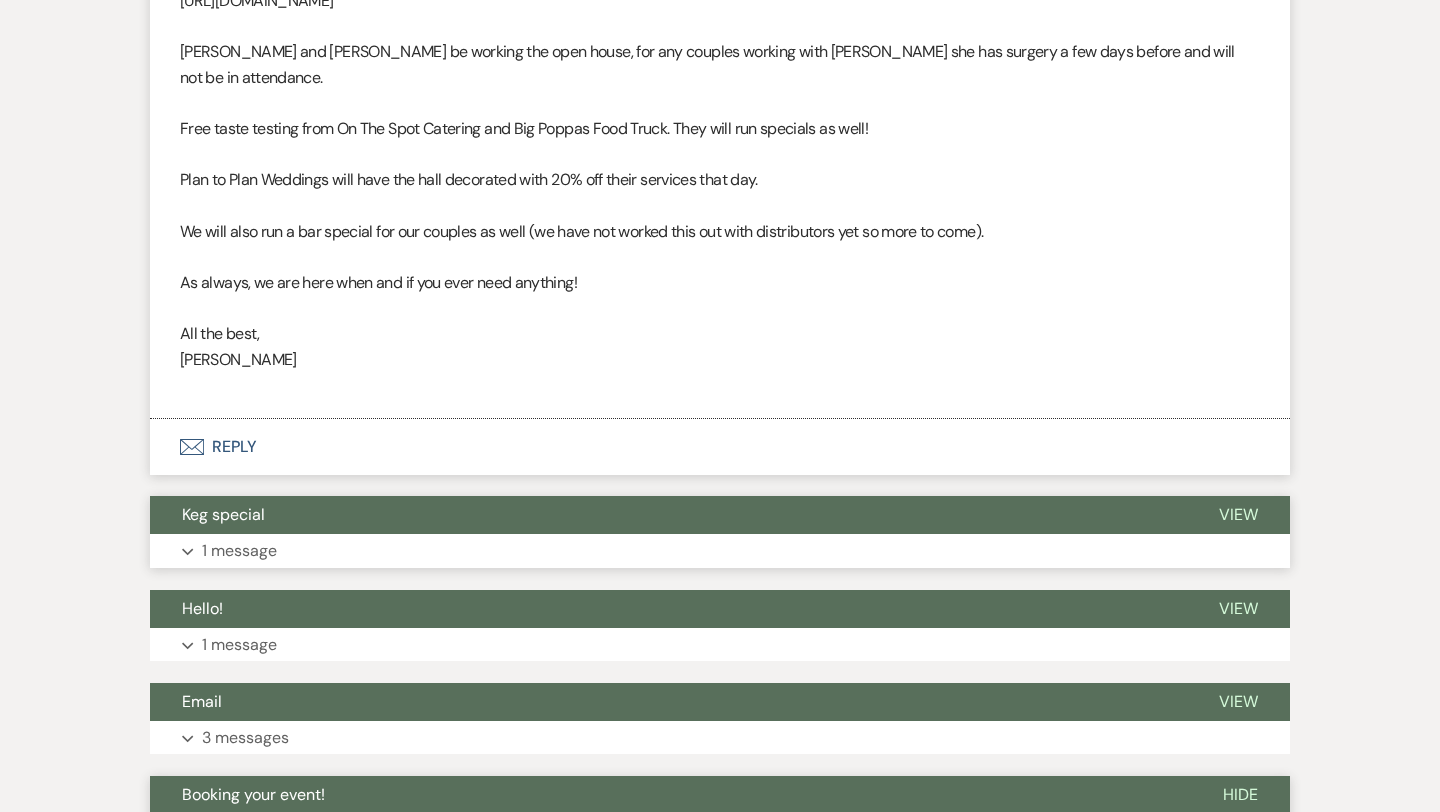click on "Keg special" at bounding box center [668, 515] 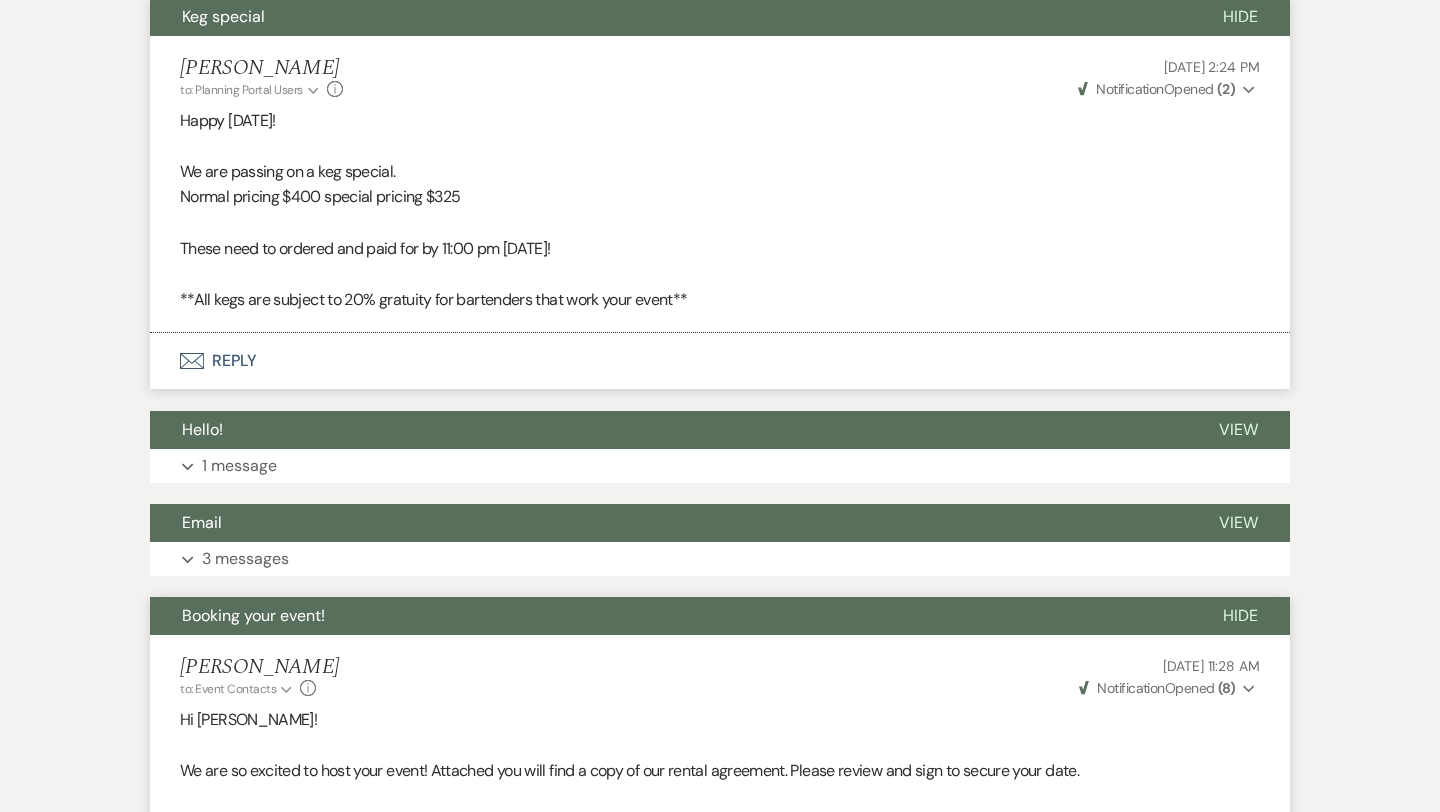 scroll, scrollTop: 3164, scrollLeft: 0, axis: vertical 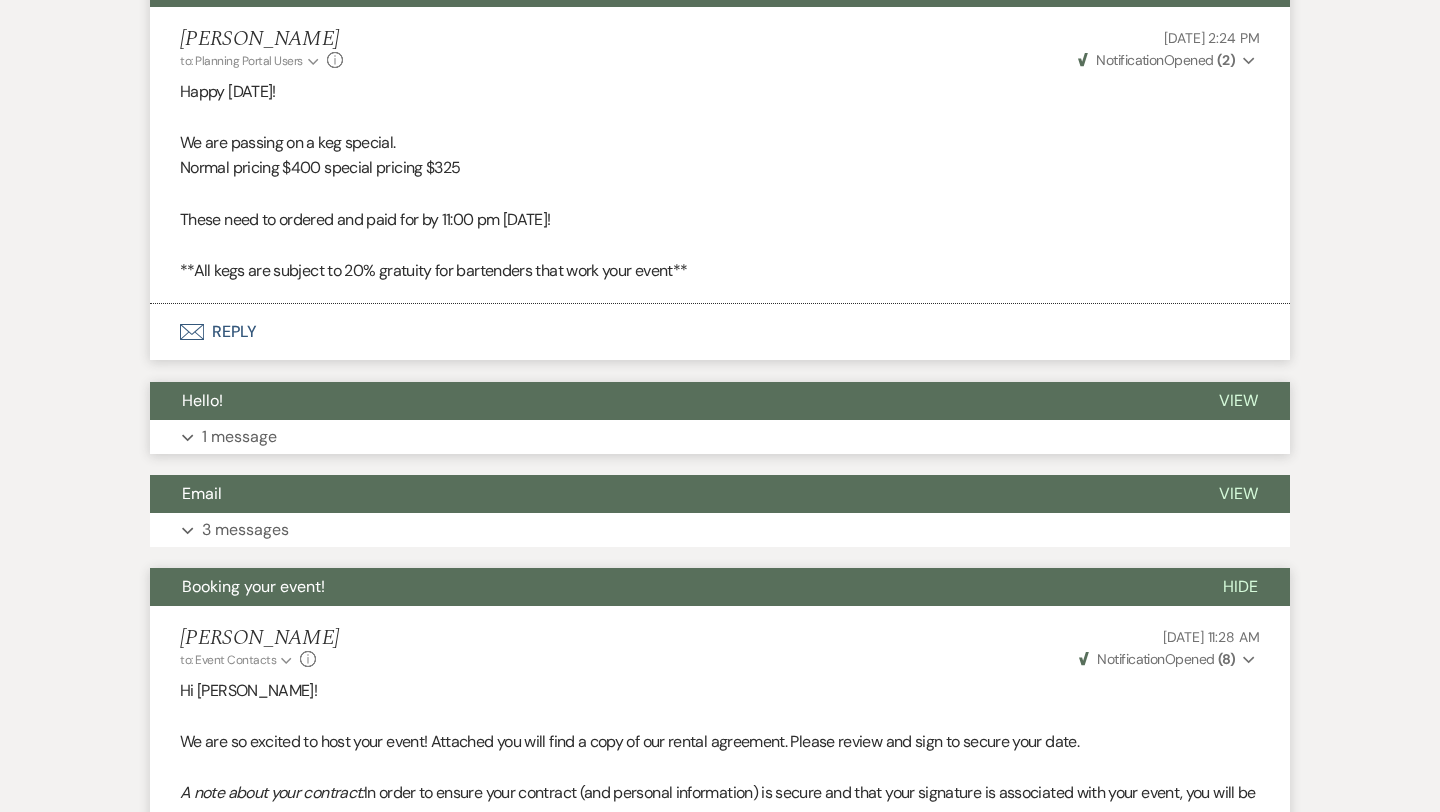 click on "Expand 1 message" at bounding box center (720, 437) 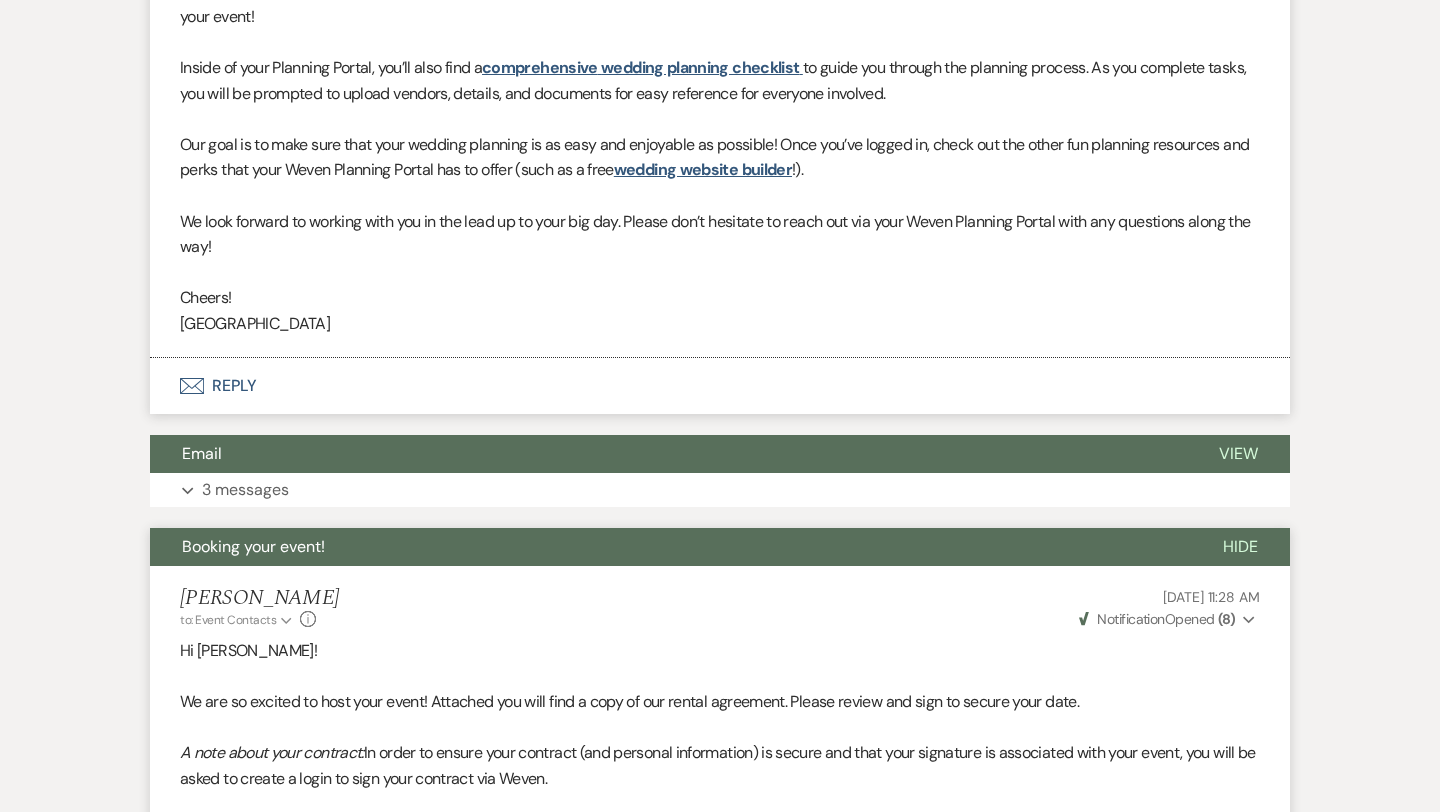 scroll, scrollTop: 3880, scrollLeft: 0, axis: vertical 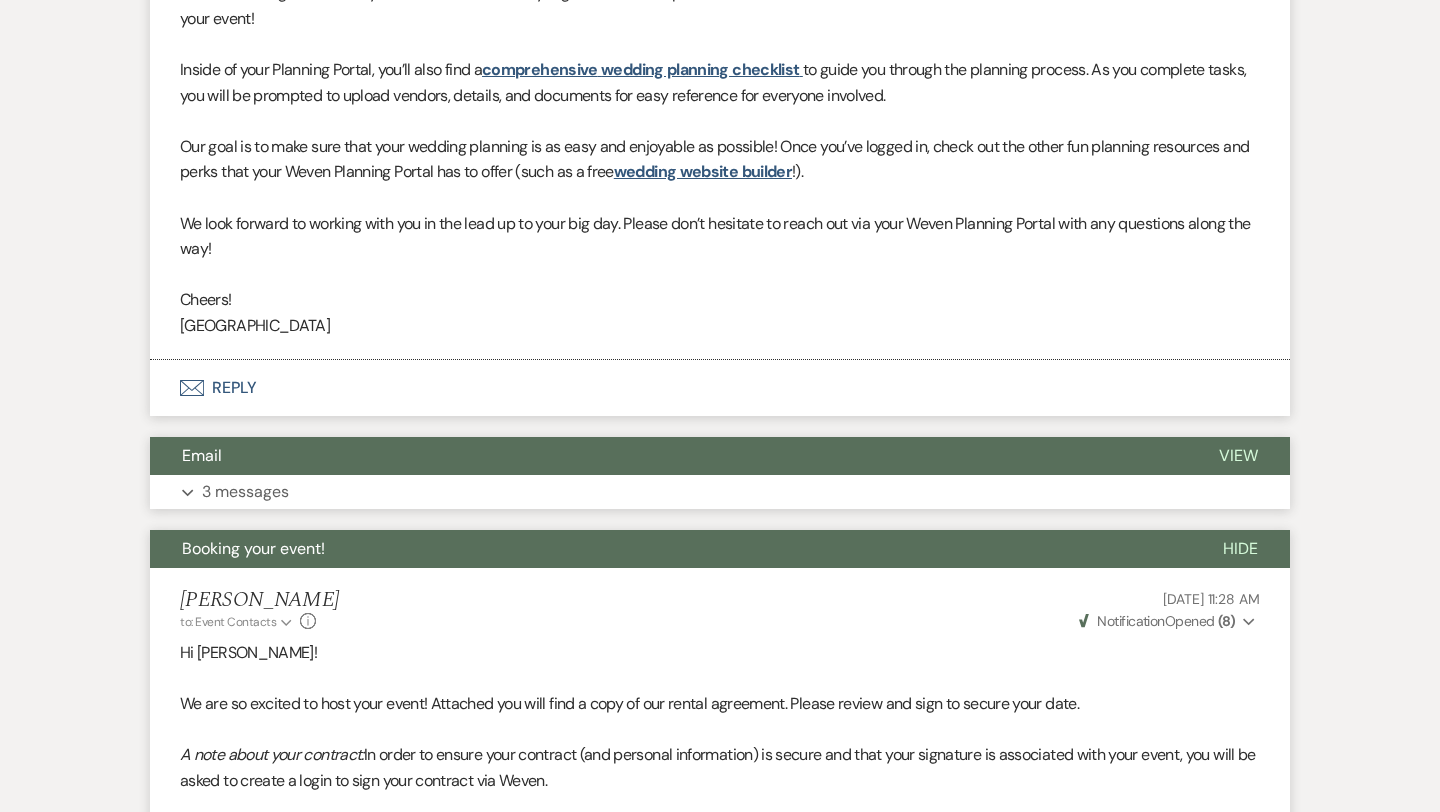 click on "Email" at bounding box center [668, 456] 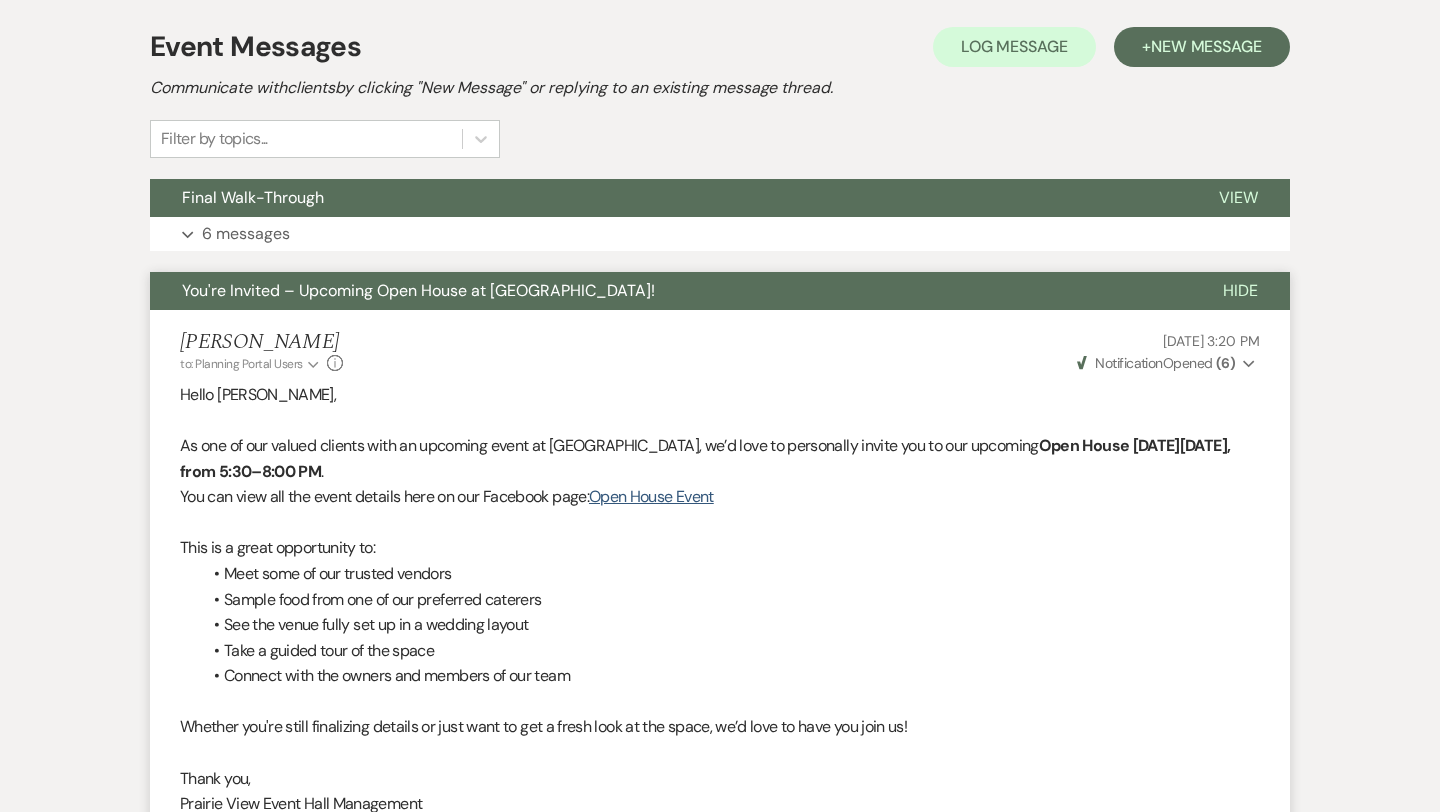 scroll, scrollTop: 390, scrollLeft: 0, axis: vertical 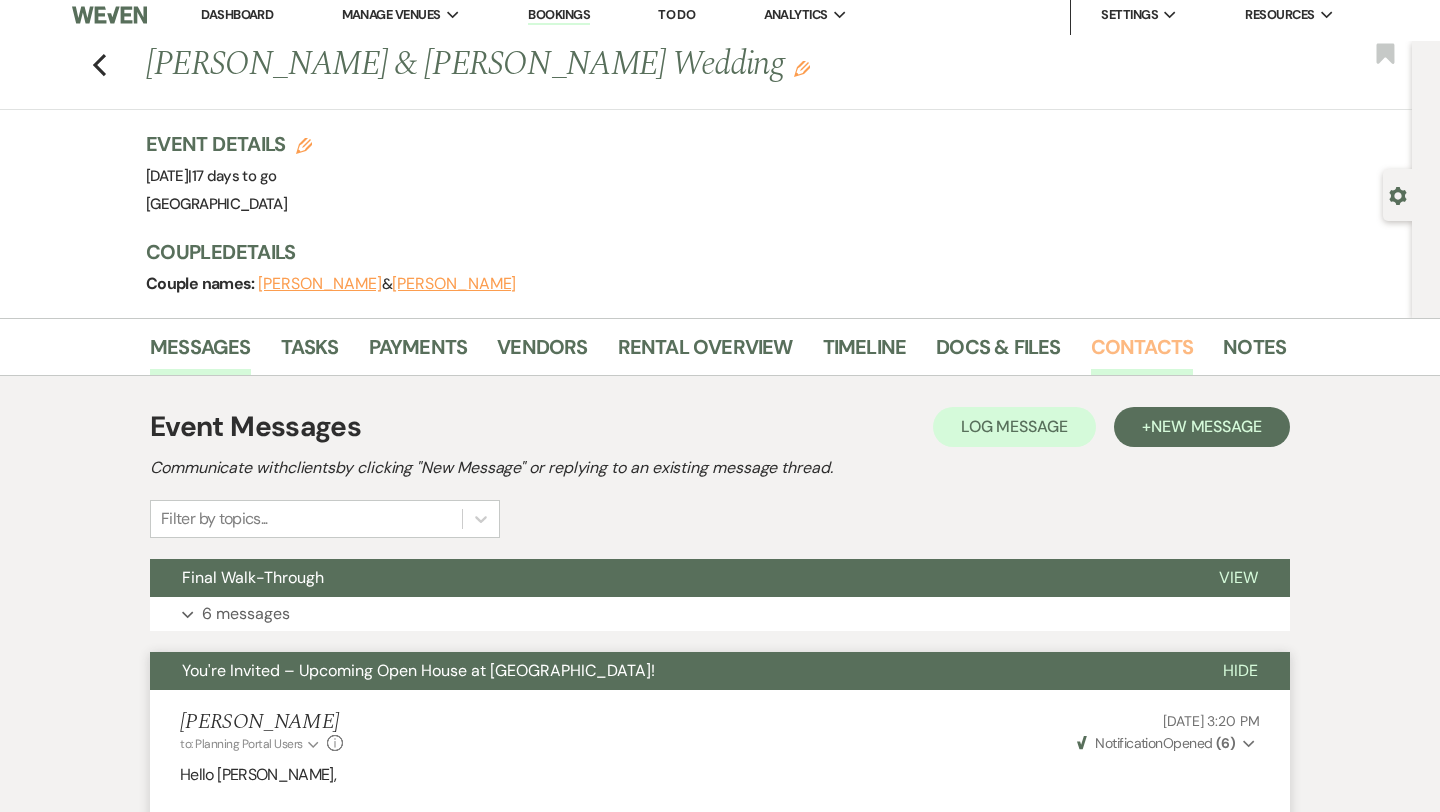 click on "Contacts" at bounding box center (1142, 353) 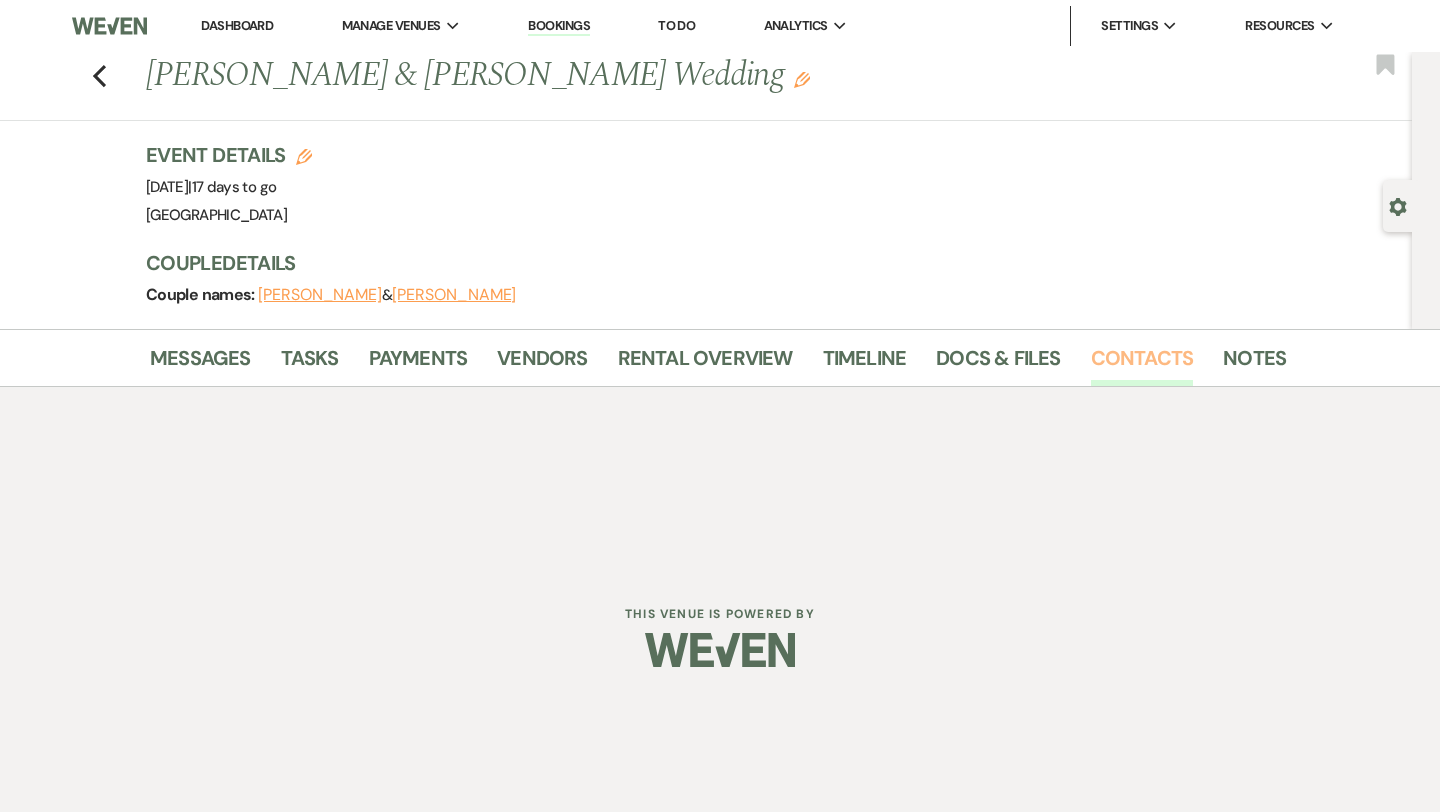 scroll, scrollTop: 0, scrollLeft: 0, axis: both 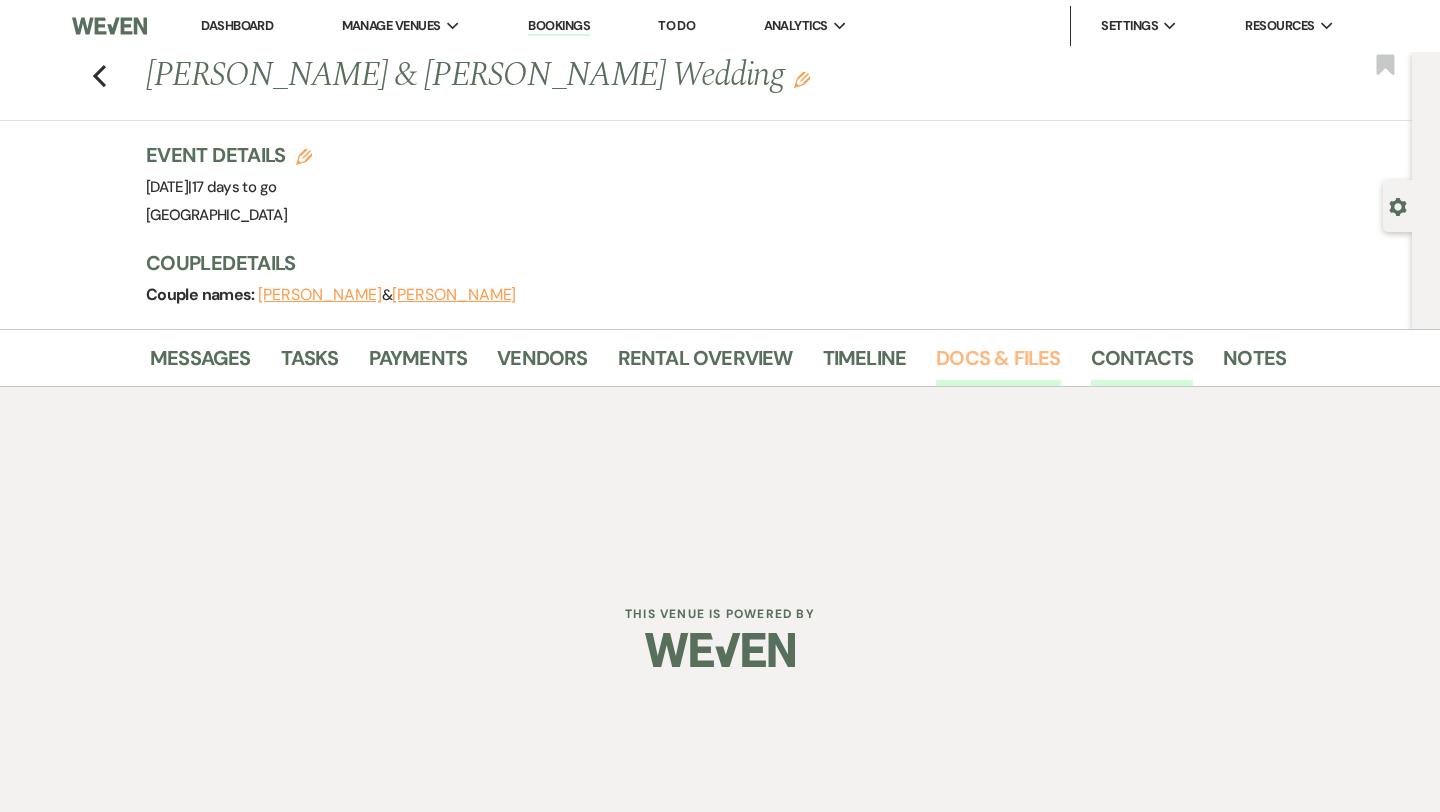 click on "Docs & Files" at bounding box center (998, 364) 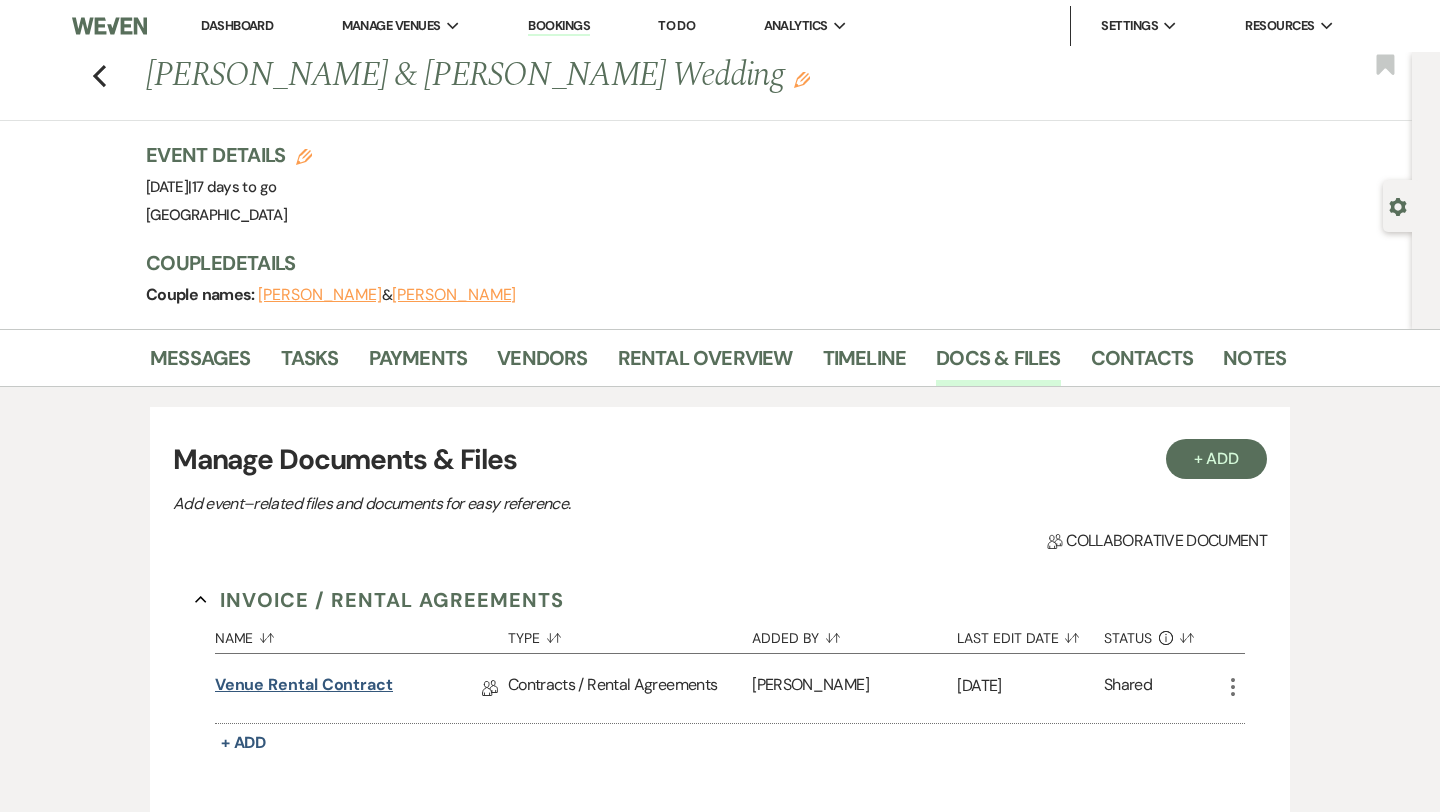 click on "Venue Rental Contract" at bounding box center (304, 688) 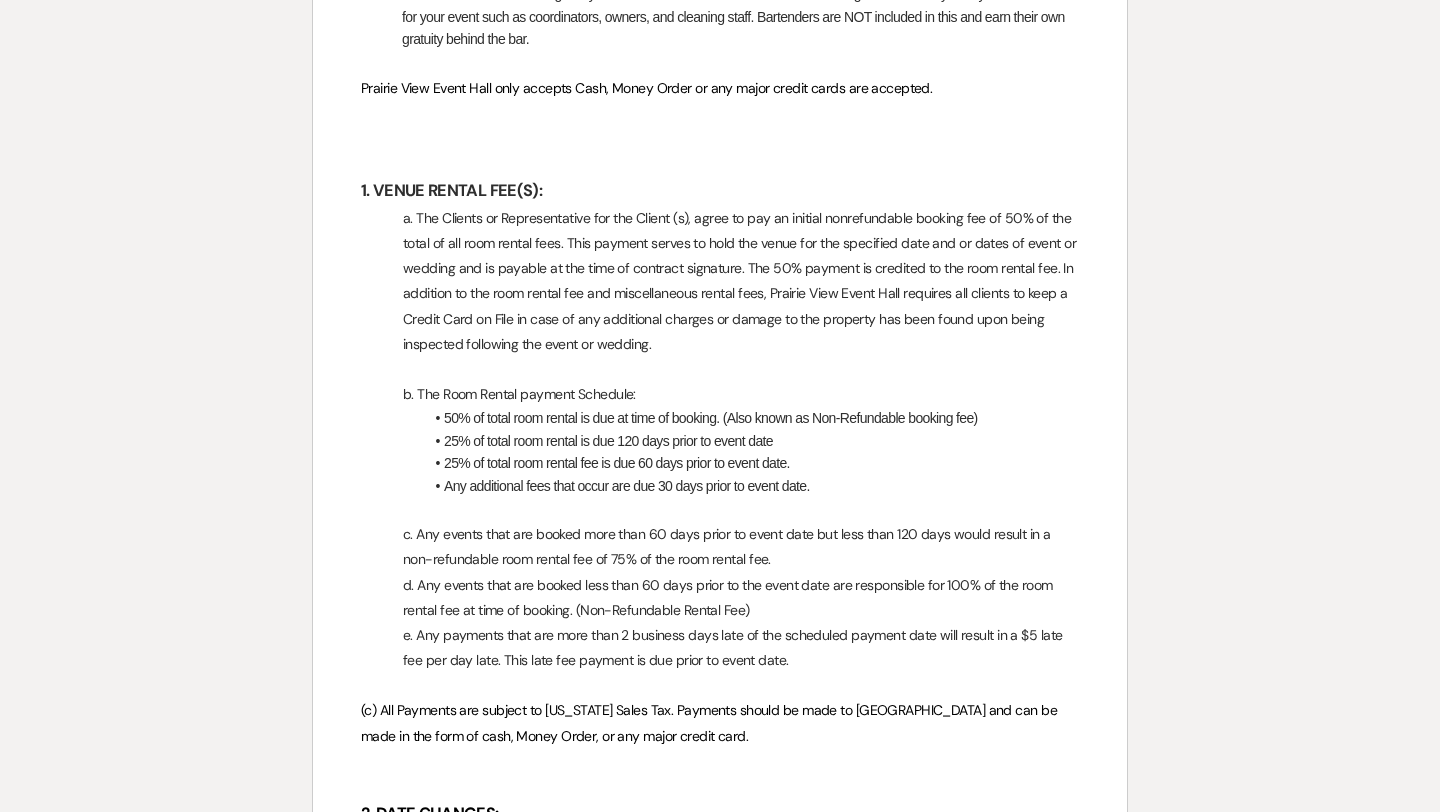 scroll, scrollTop: 0, scrollLeft: 0, axis: both 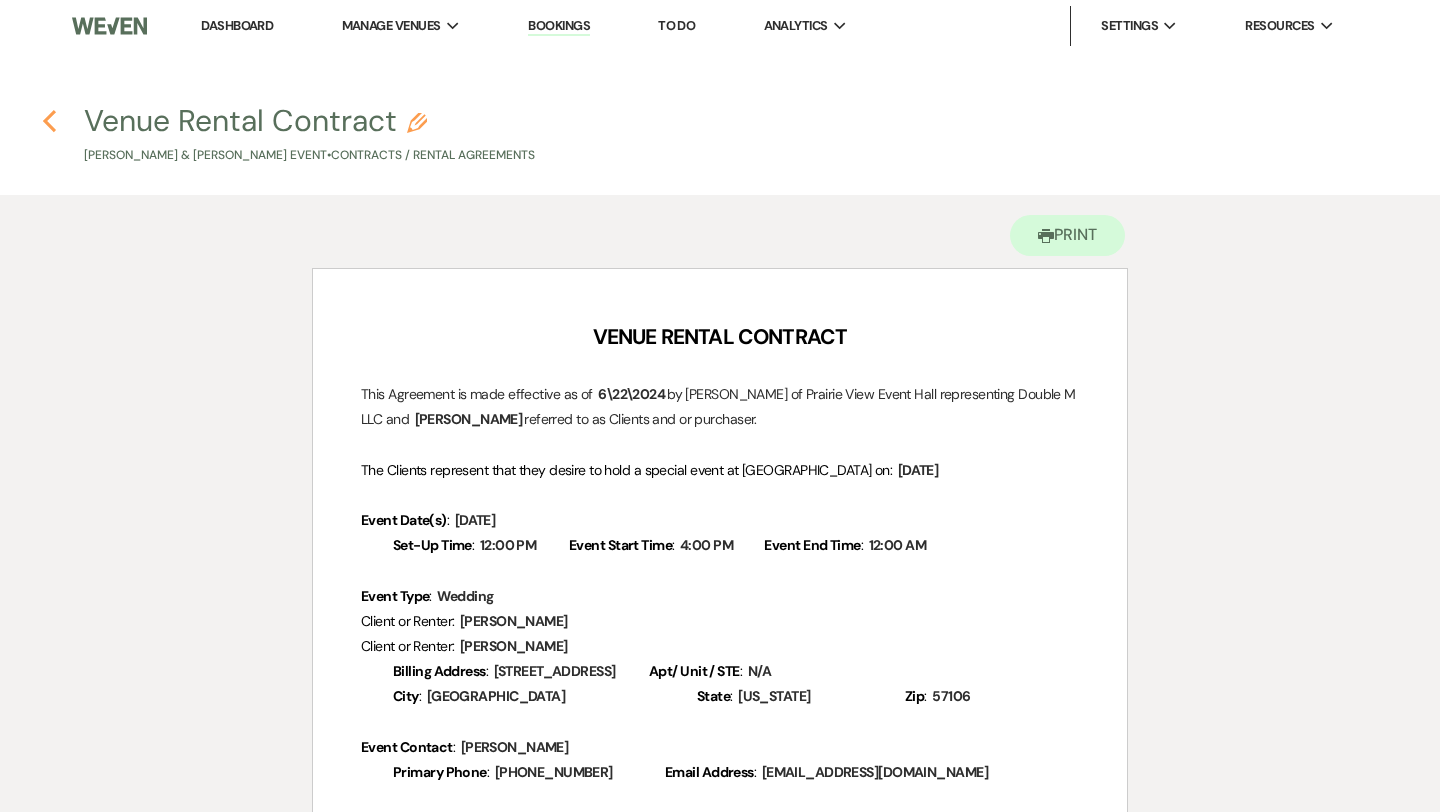 click on "Previous" 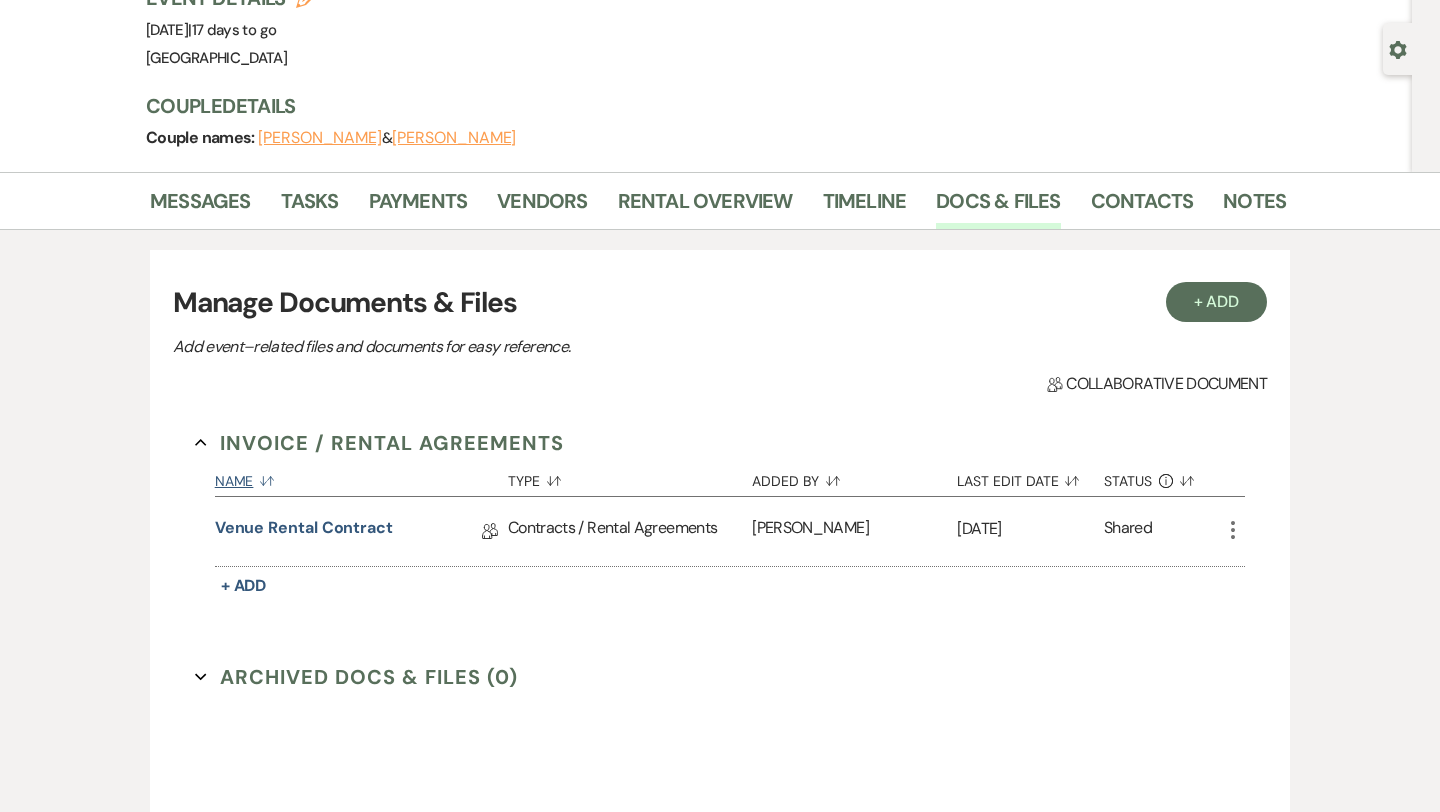 scroll, scrollTop: 183, scrollLeft: 0, axis: vertical 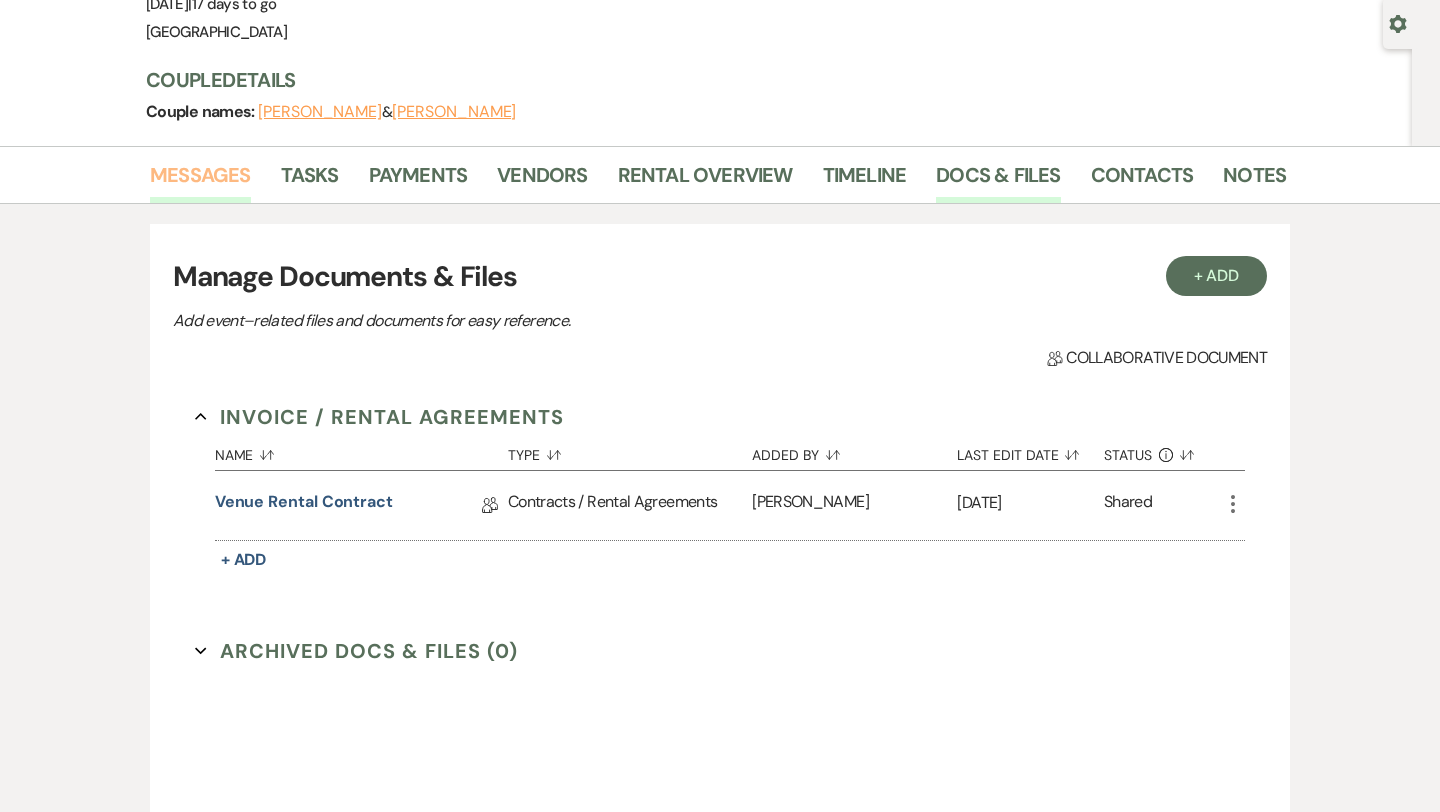 click on "Messages" at bounding box center [200, 181] 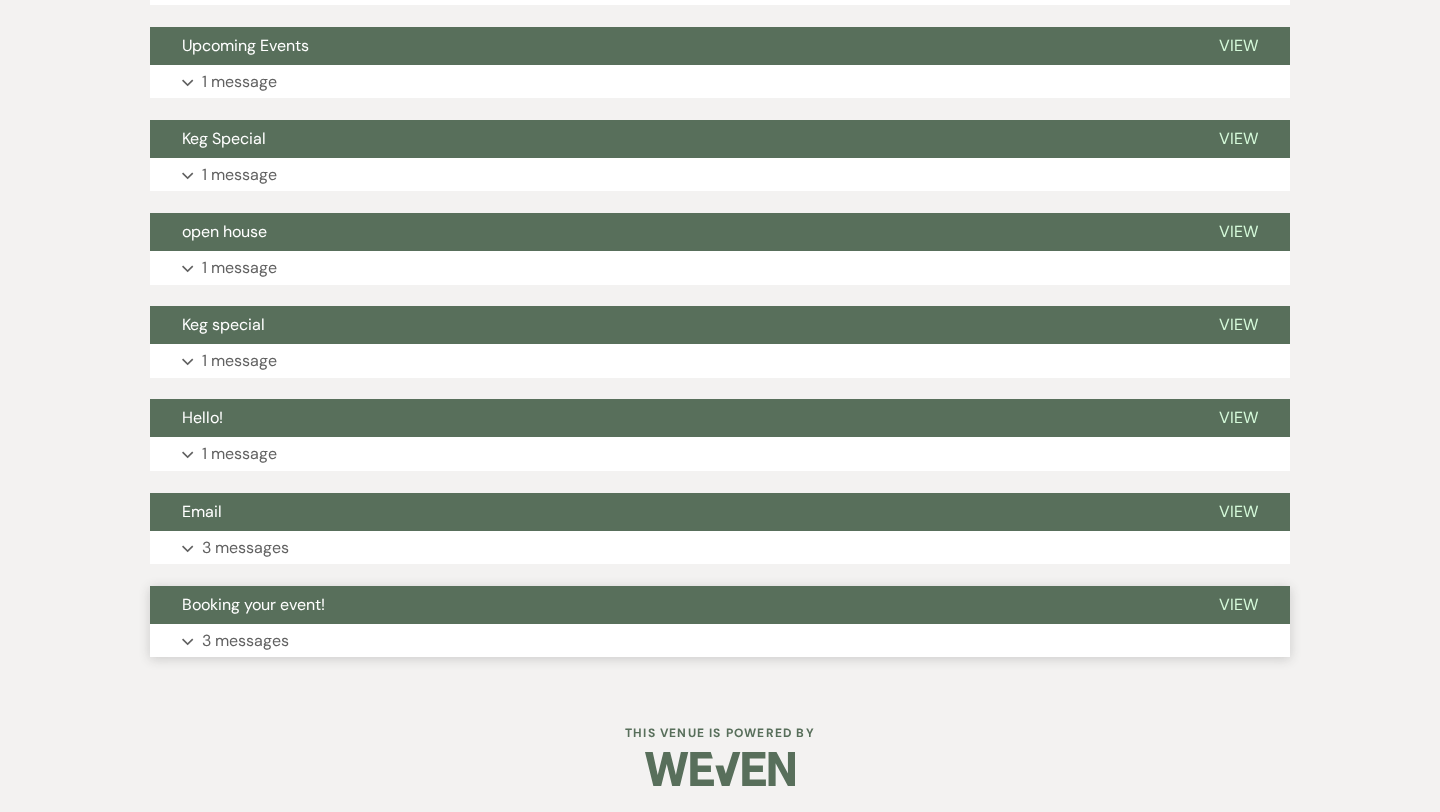 click on "Expand 3 messages" at bounding box center (720, 641) 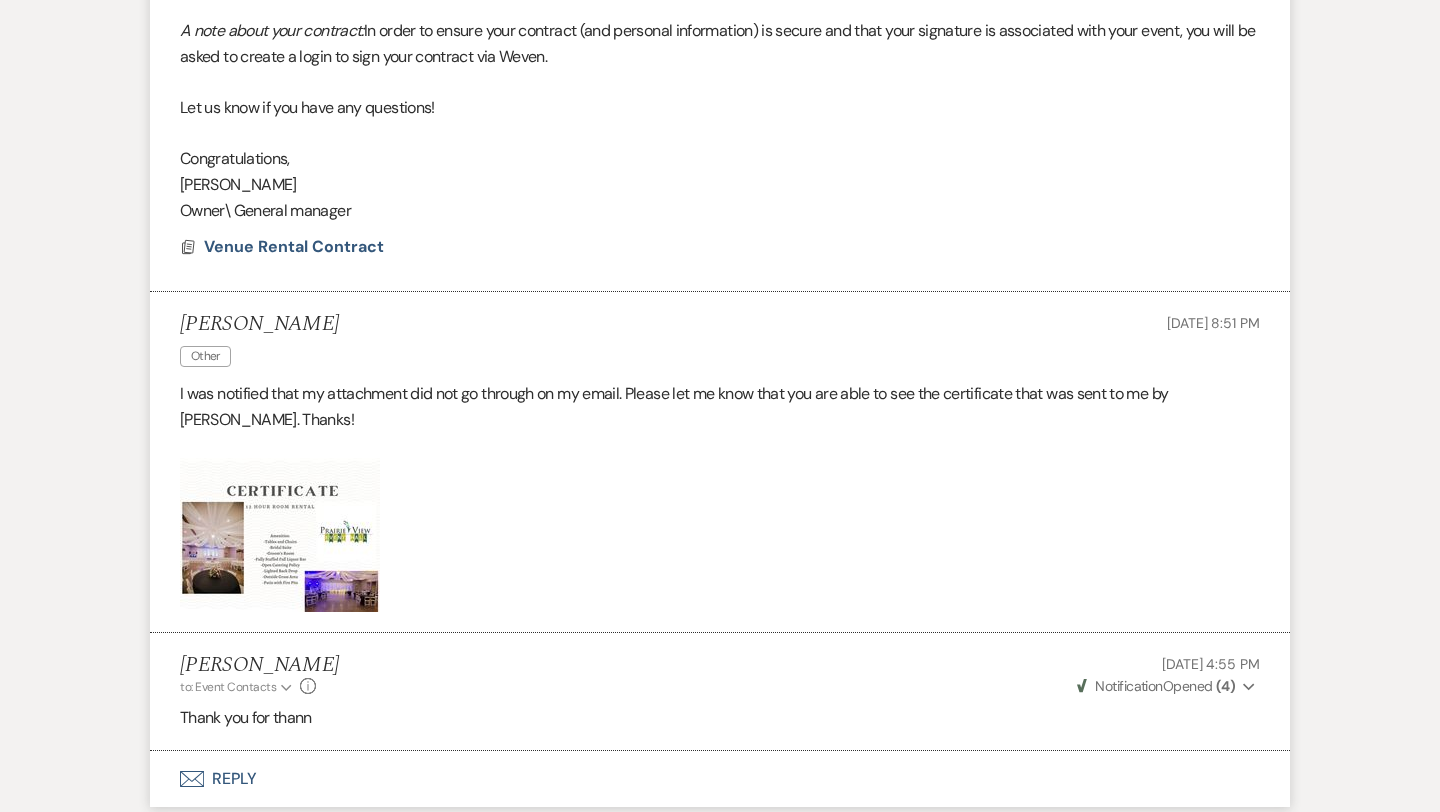 scroll, scrollTop: 1514, scrollLeft: 0, axis: vertical 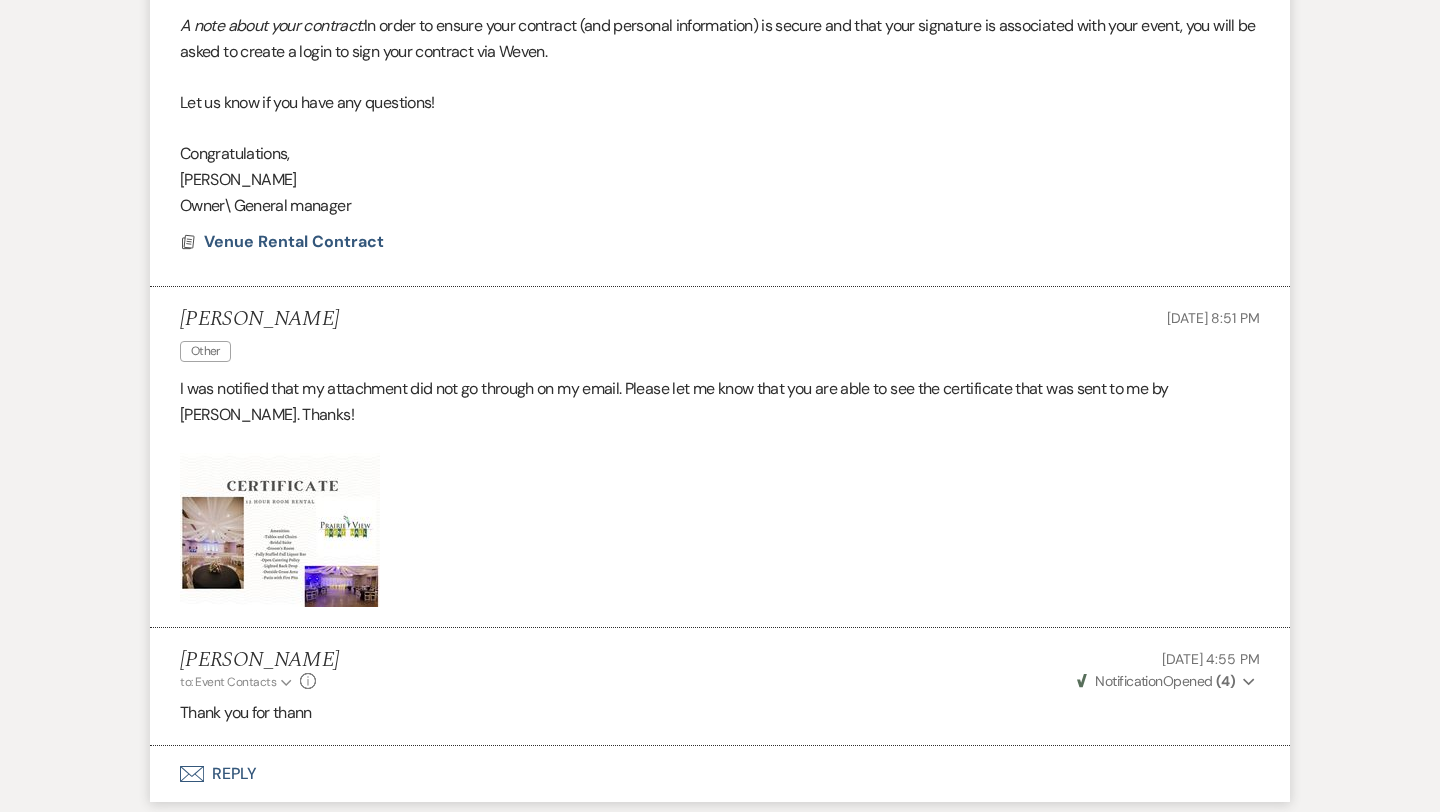 click at bounding box center (280, 530) 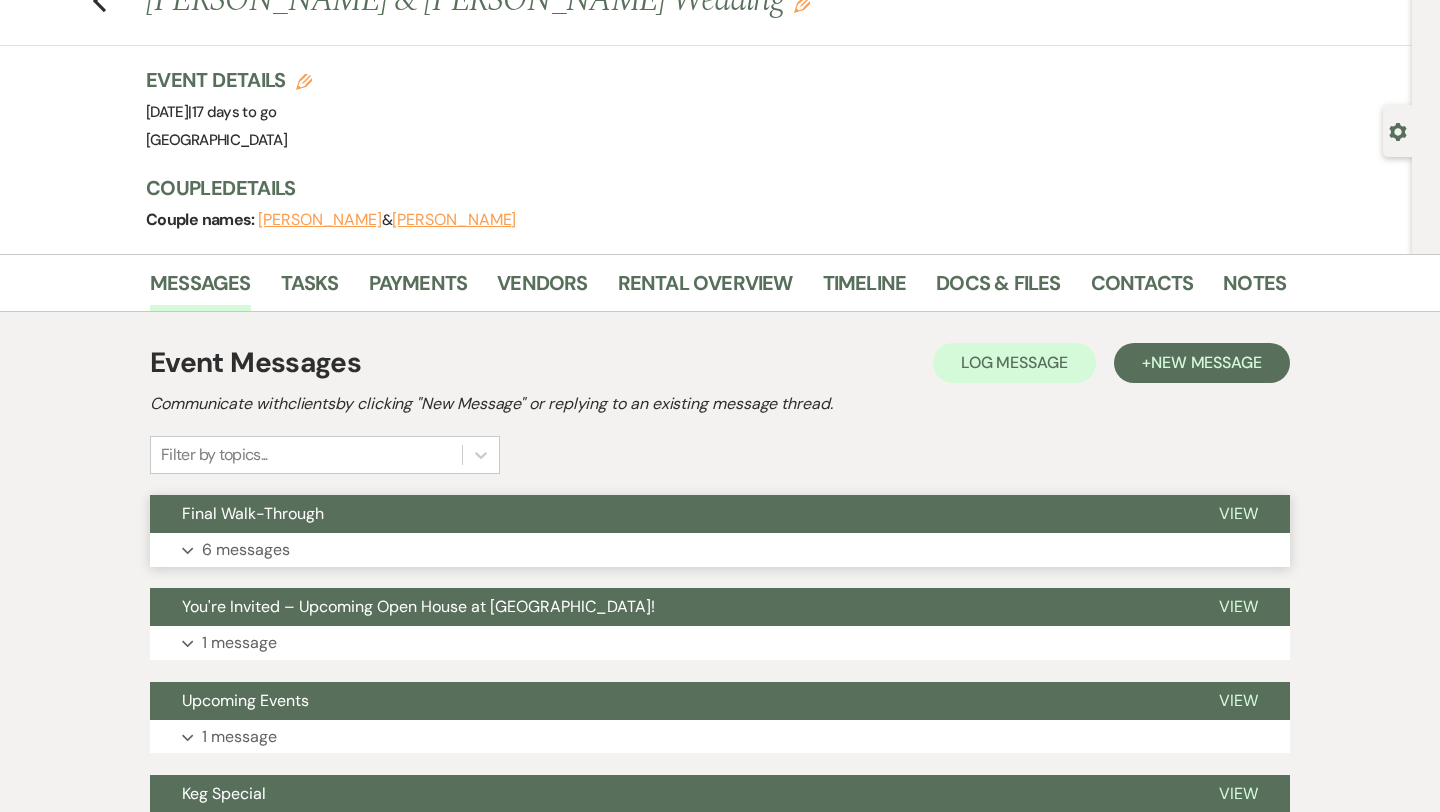 click on "Final Walk-Through" at bounding box center (668, 514) 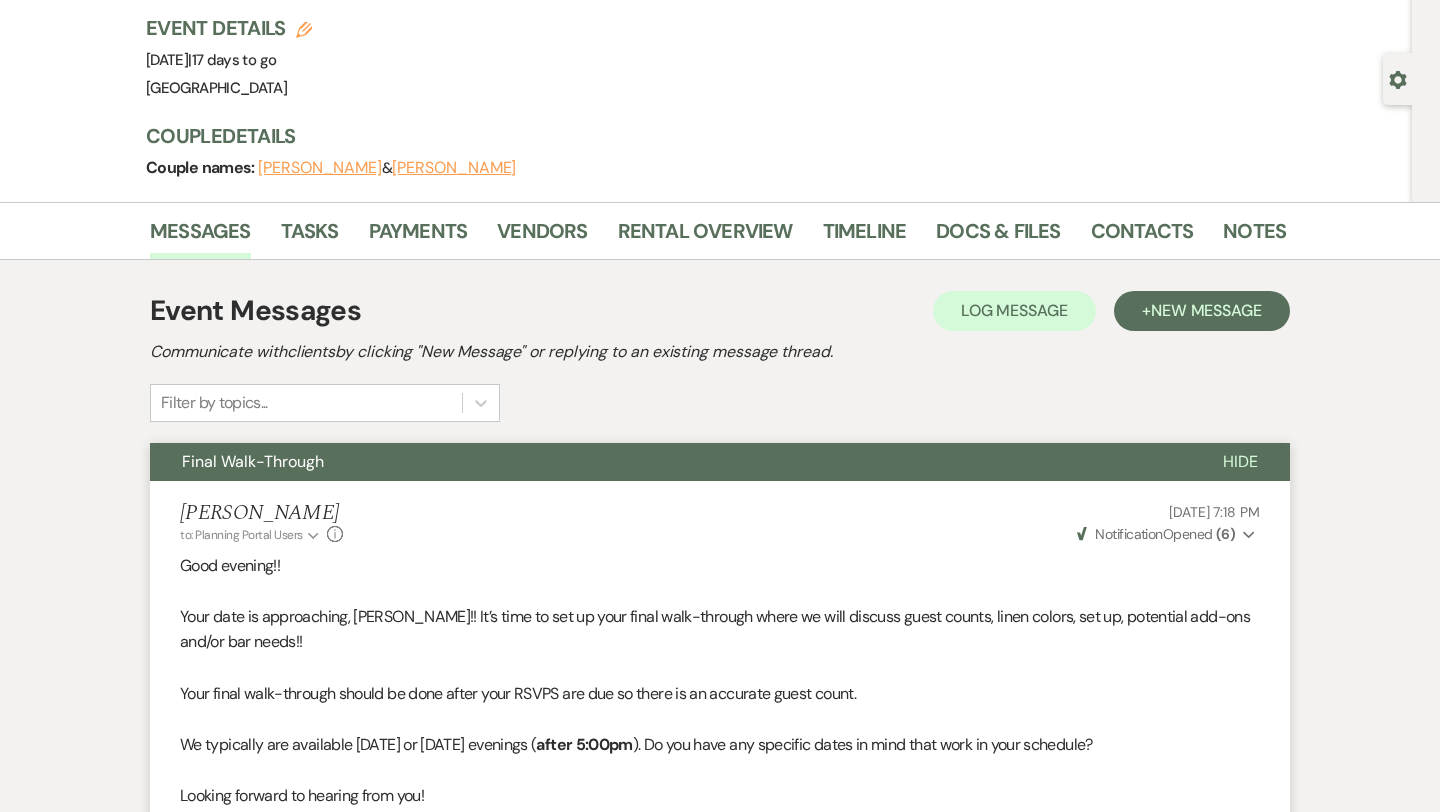 scroll, scrollTop: 0, scrollLeft: 0, axis: both 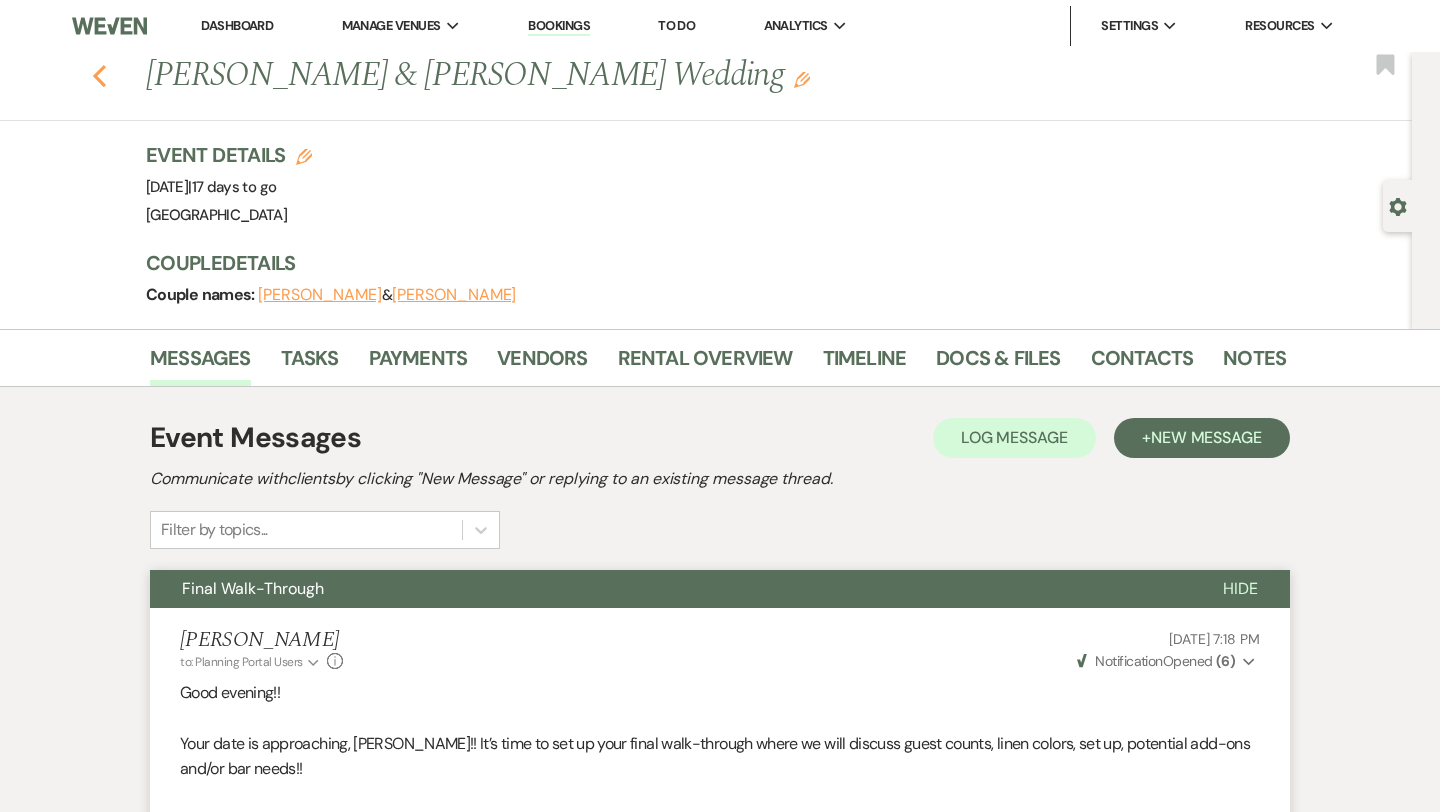 click 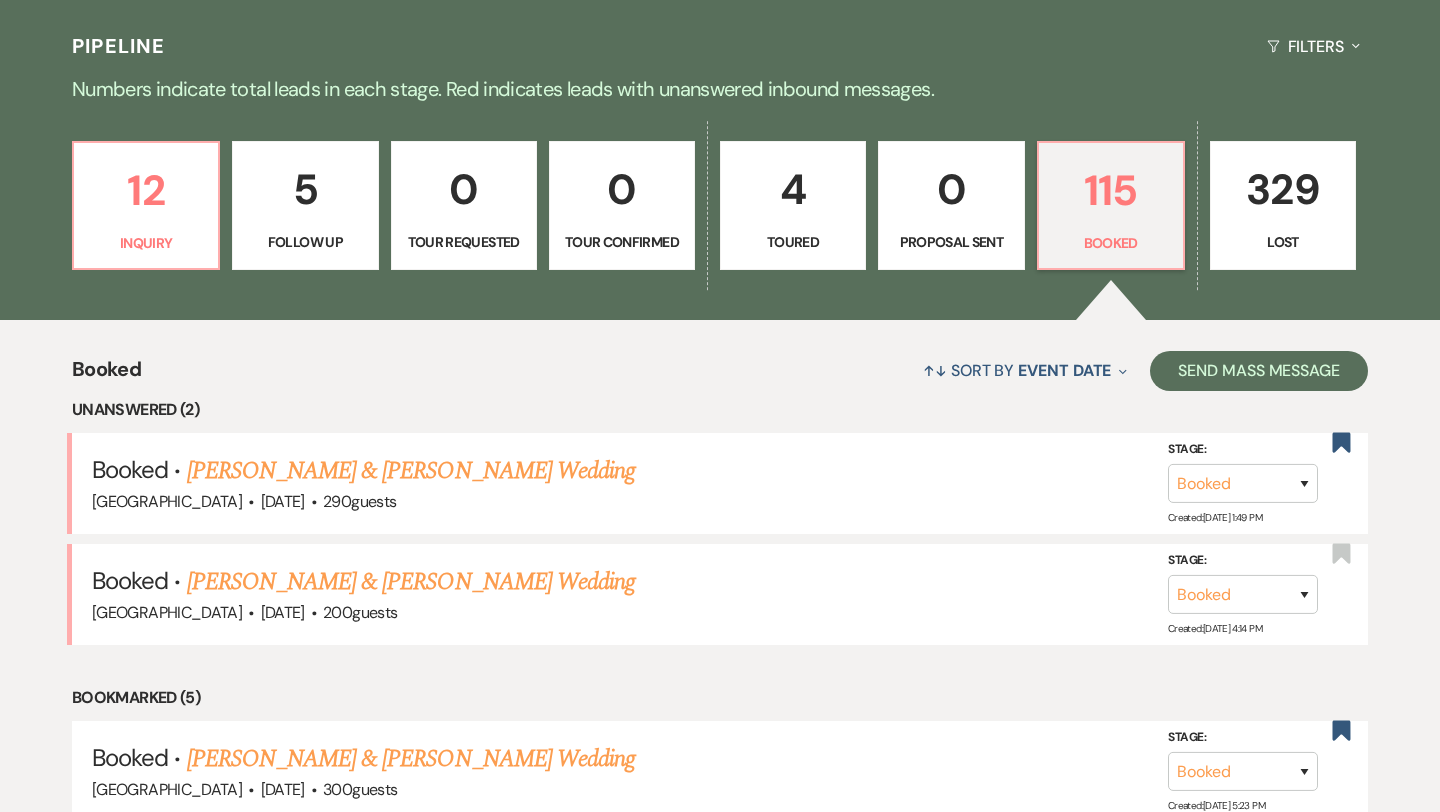 scroll, scrollTop: 431, scrollLeft: 0, axis: vertical 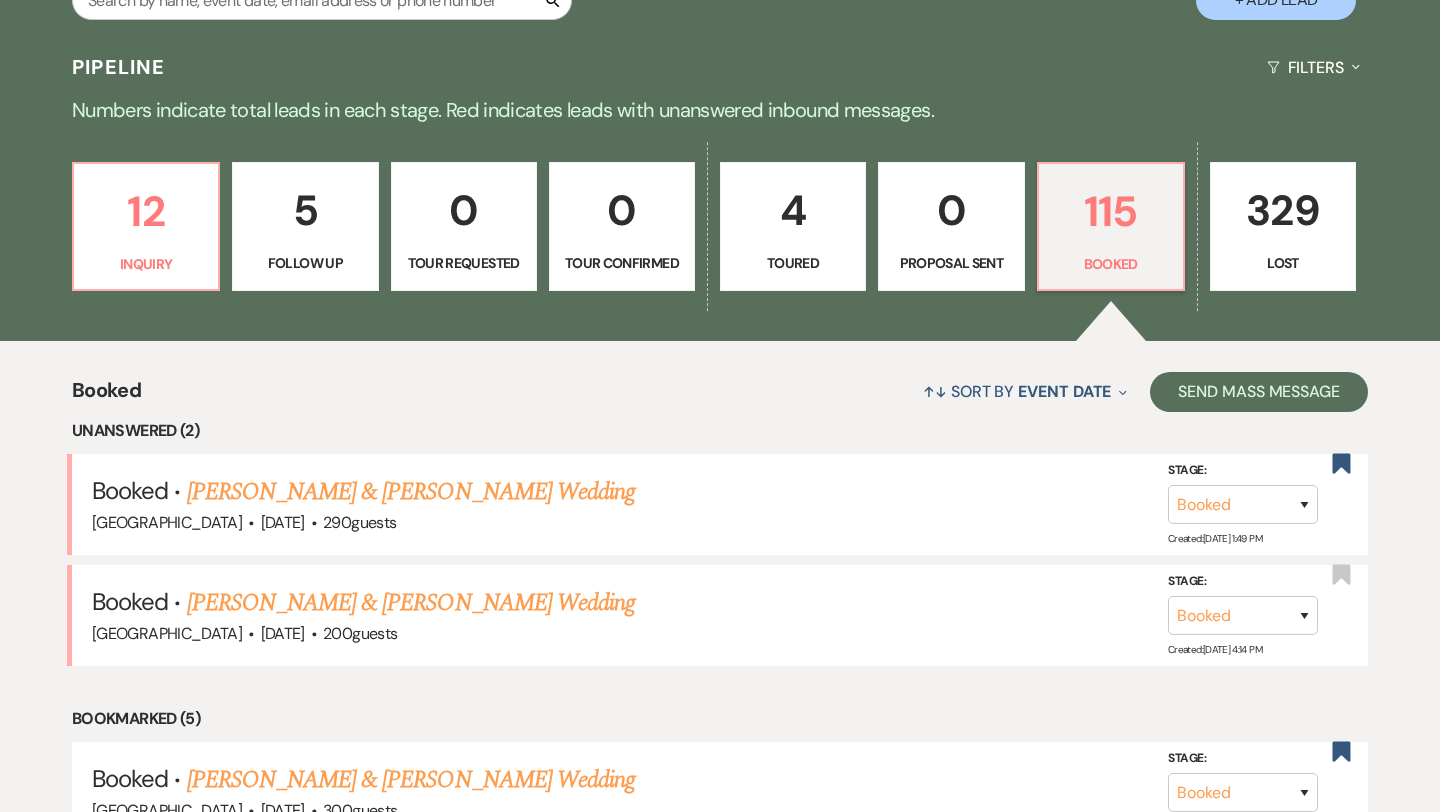 click on "Toured" at bounding box center (793, 263) 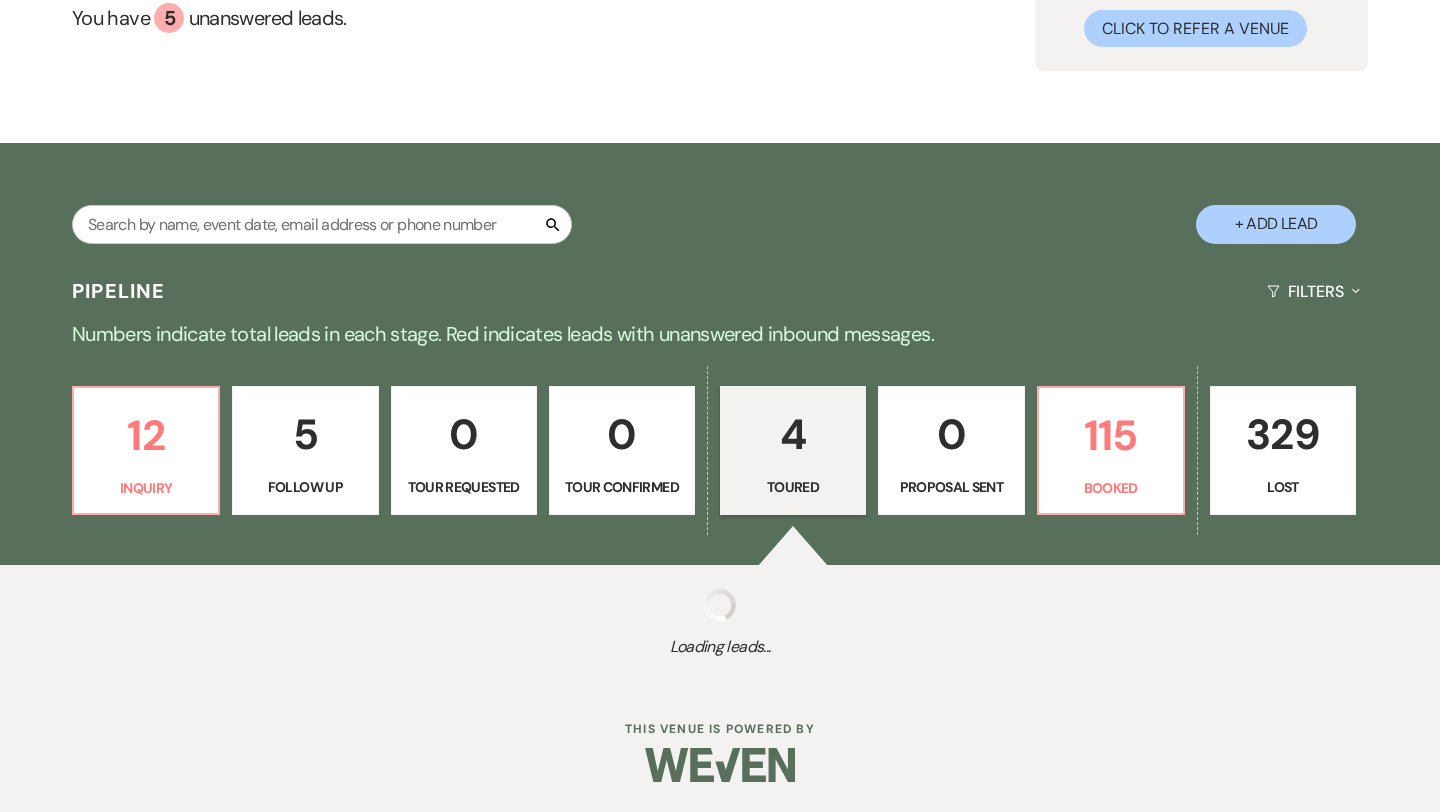 scroll, scrollTop: 431, scrollLeft: 0, axis: vertical 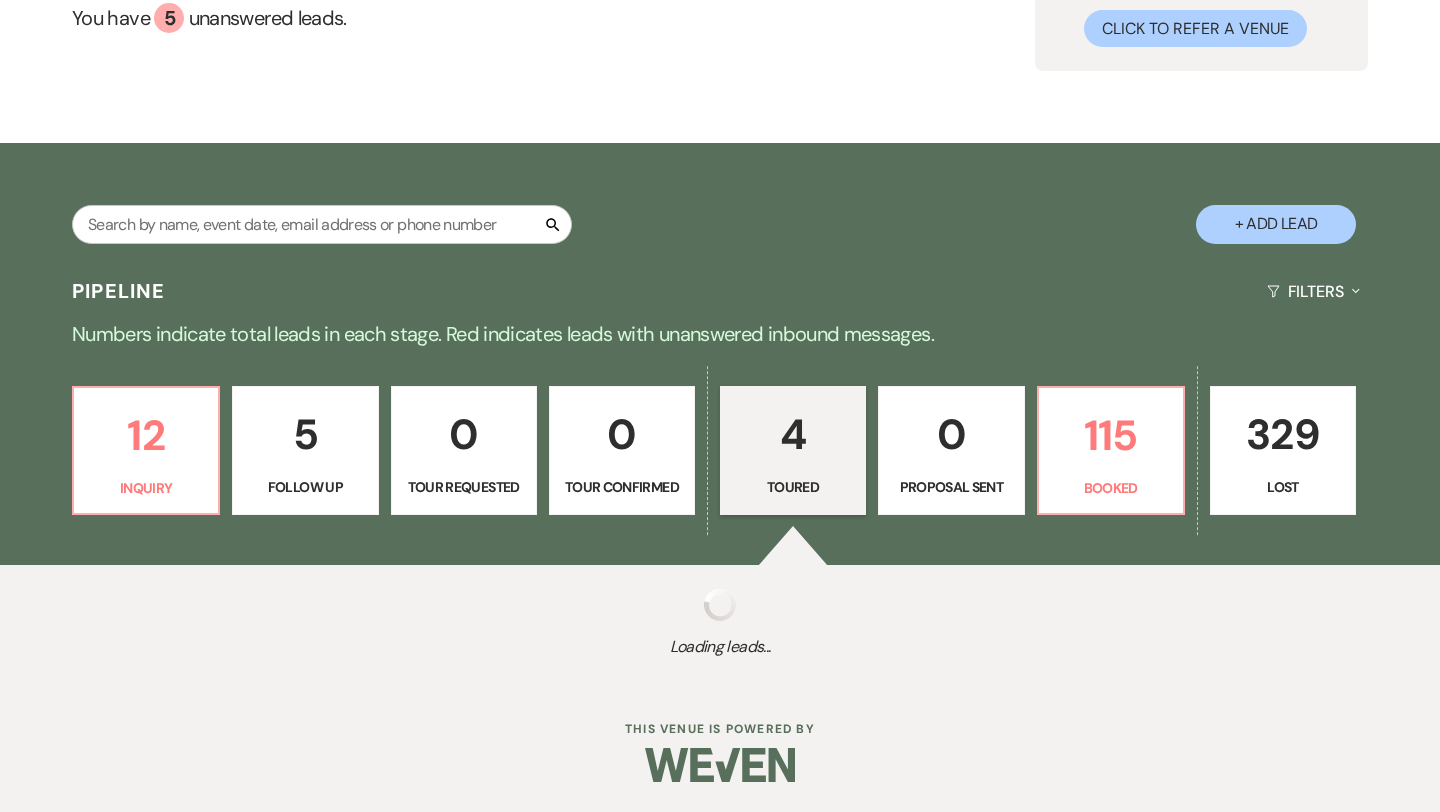 select on "5" 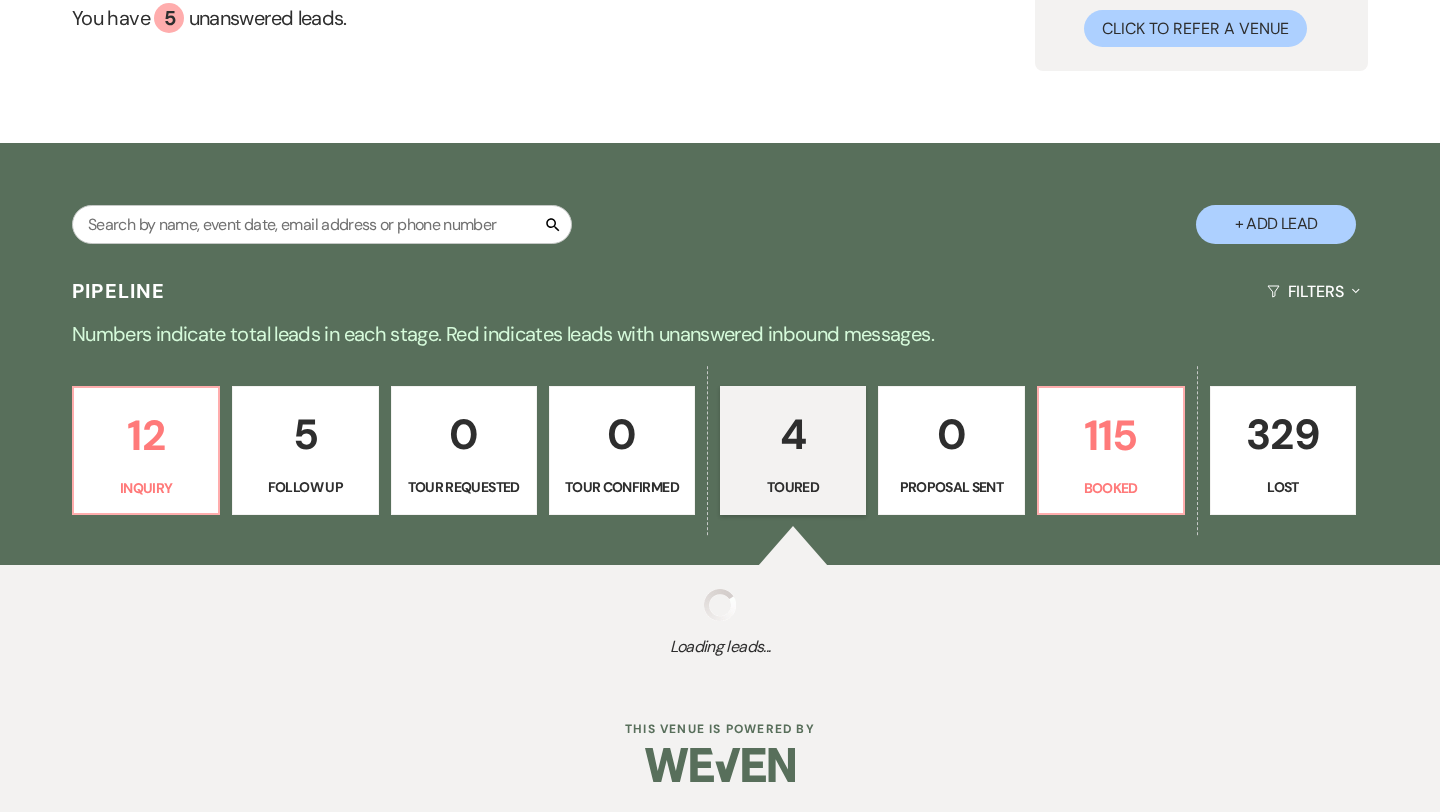 select on "5" 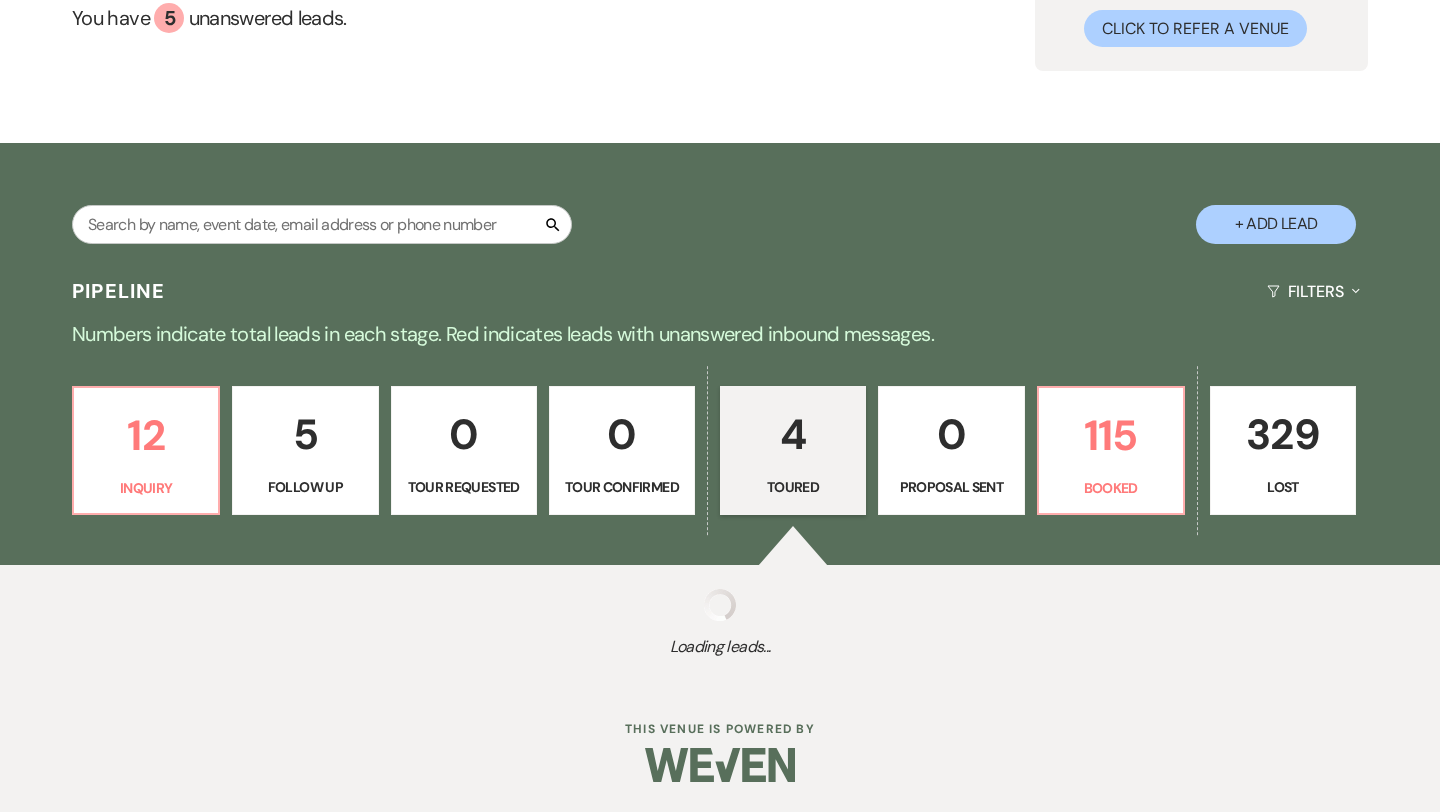 select on "5" 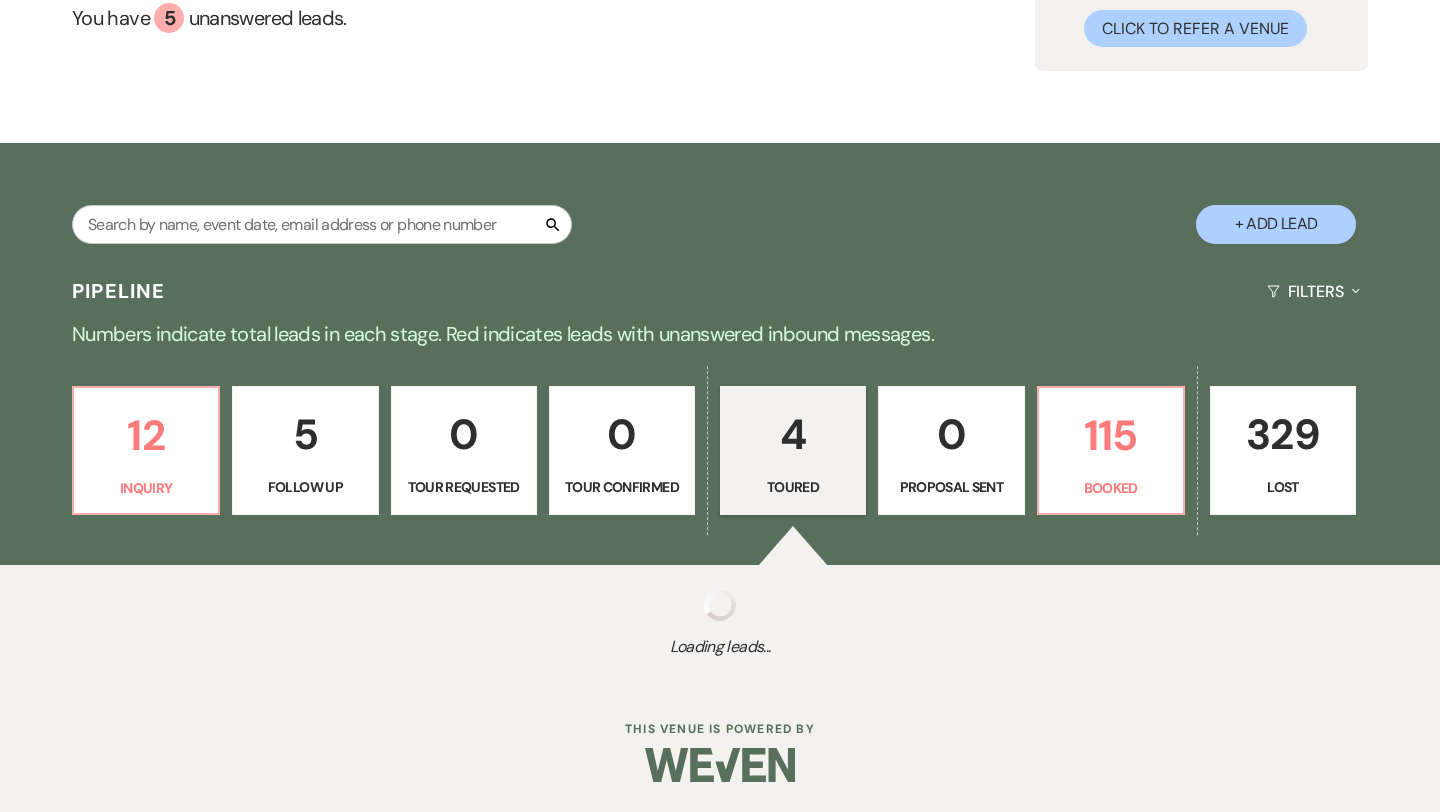 select on "5" 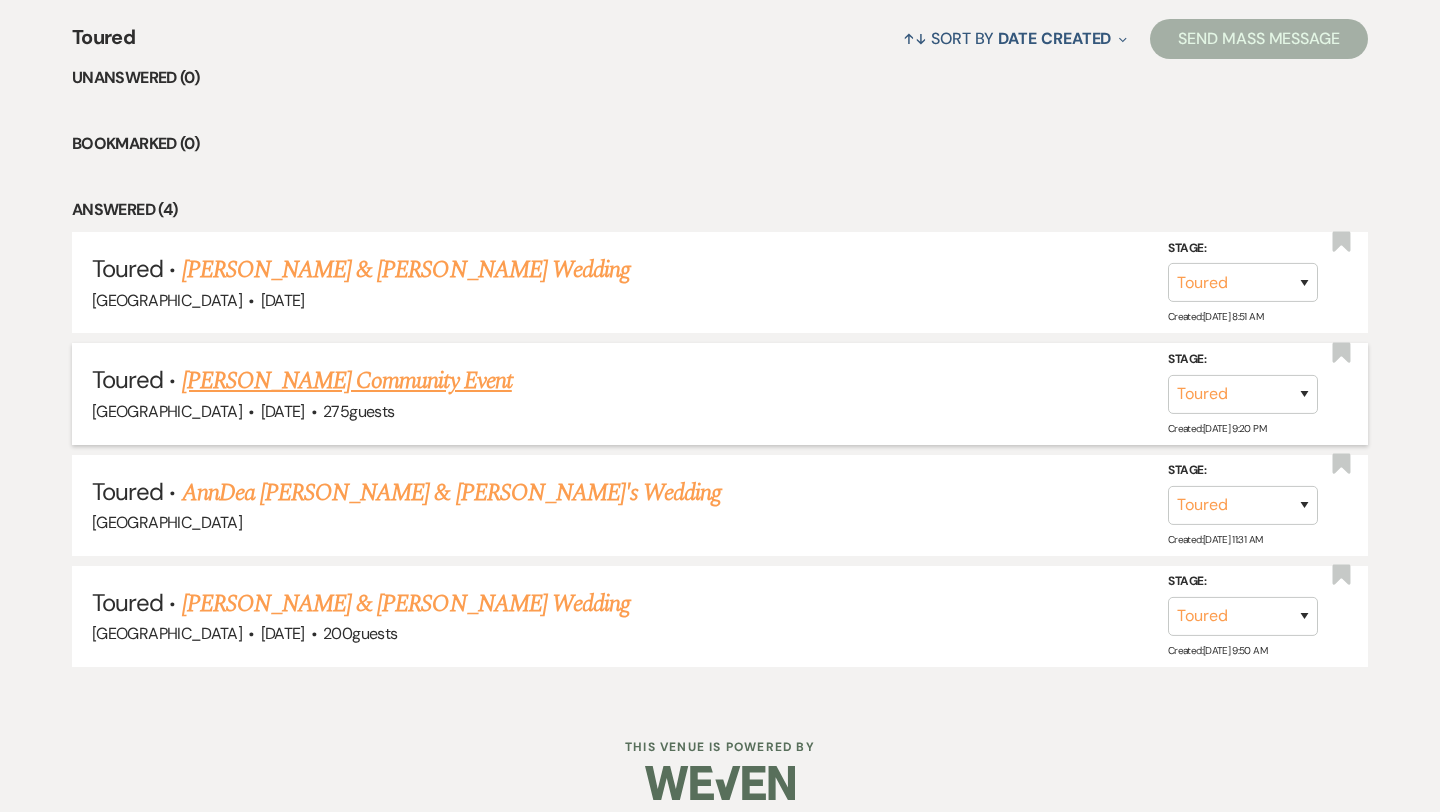 scroll, scrollTop: 783, scrollLeft: 0, axis: vertical 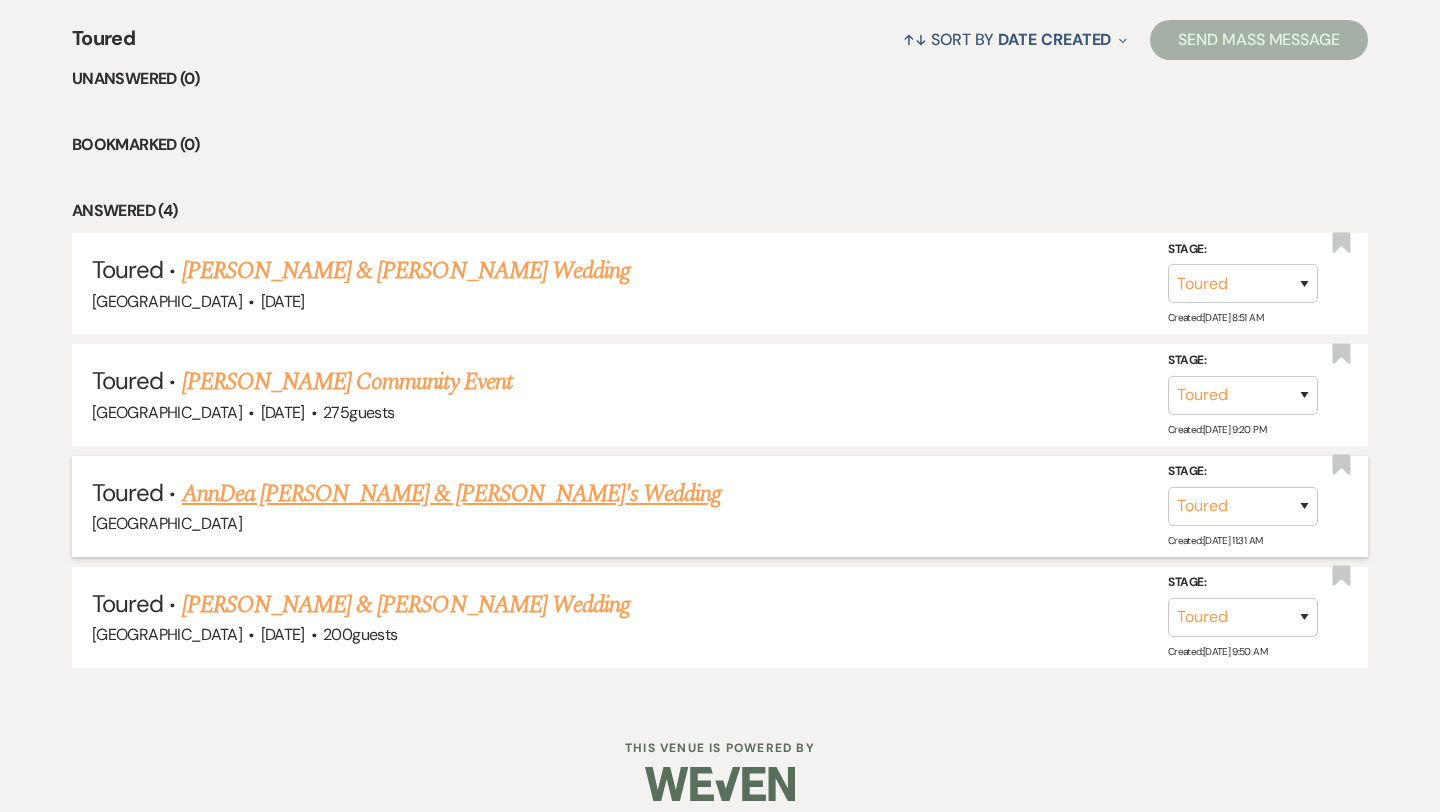 click on "AnnDea [PERSON_NAME] & [PERSON_NAME]'s Wedding" at bounding box center (452, 494) 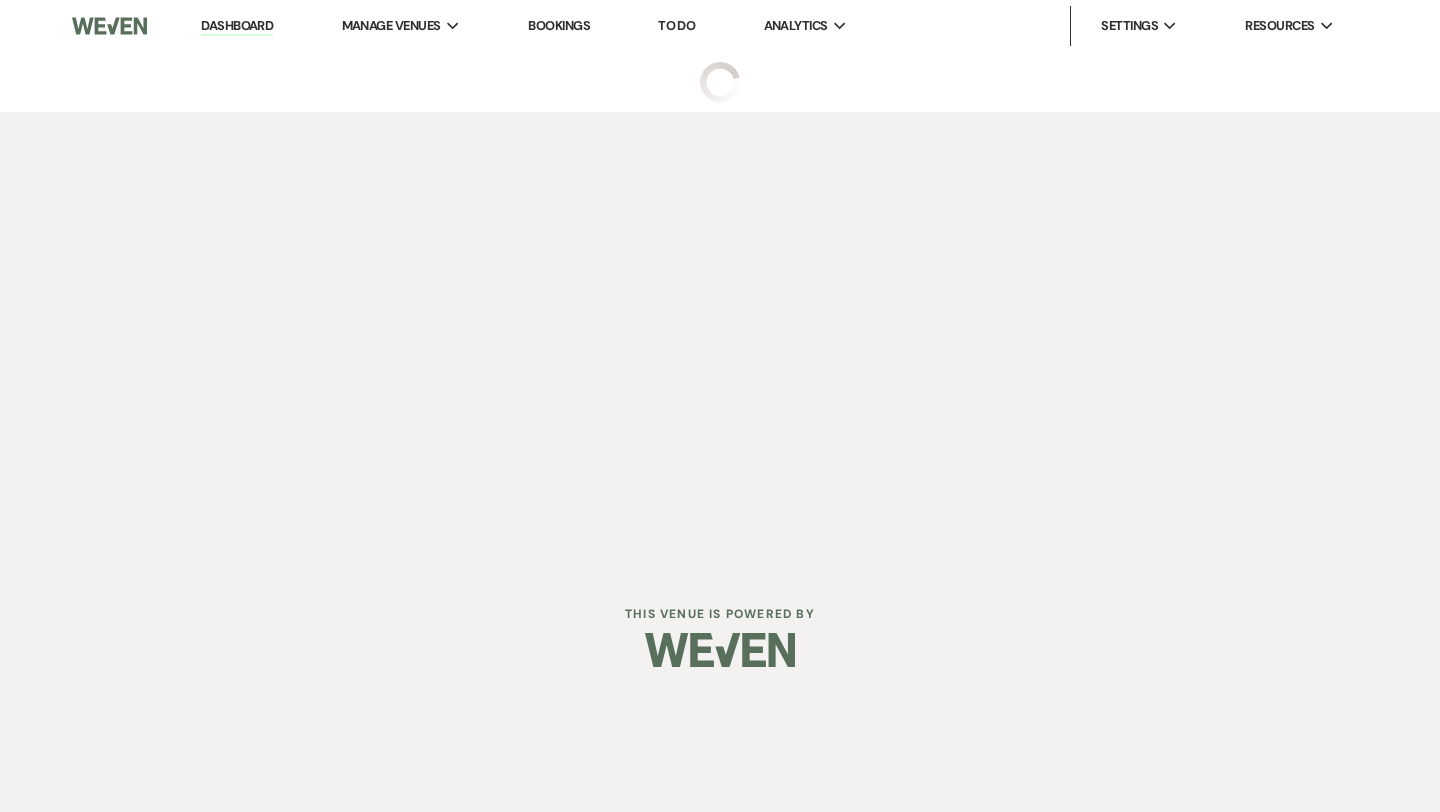 scroll, scrollTop: 0, scrollLeft: 0, axis: both 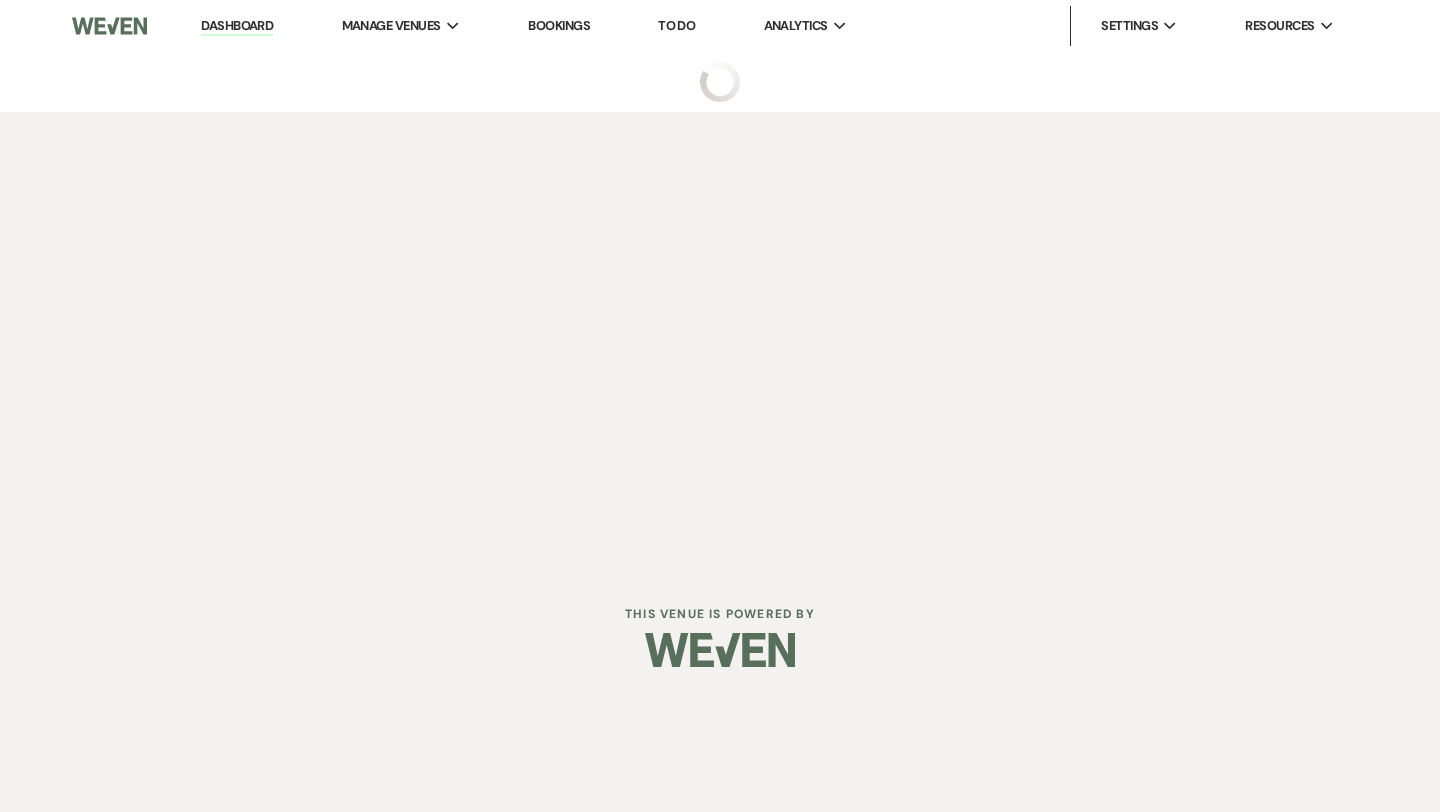 select on "5" 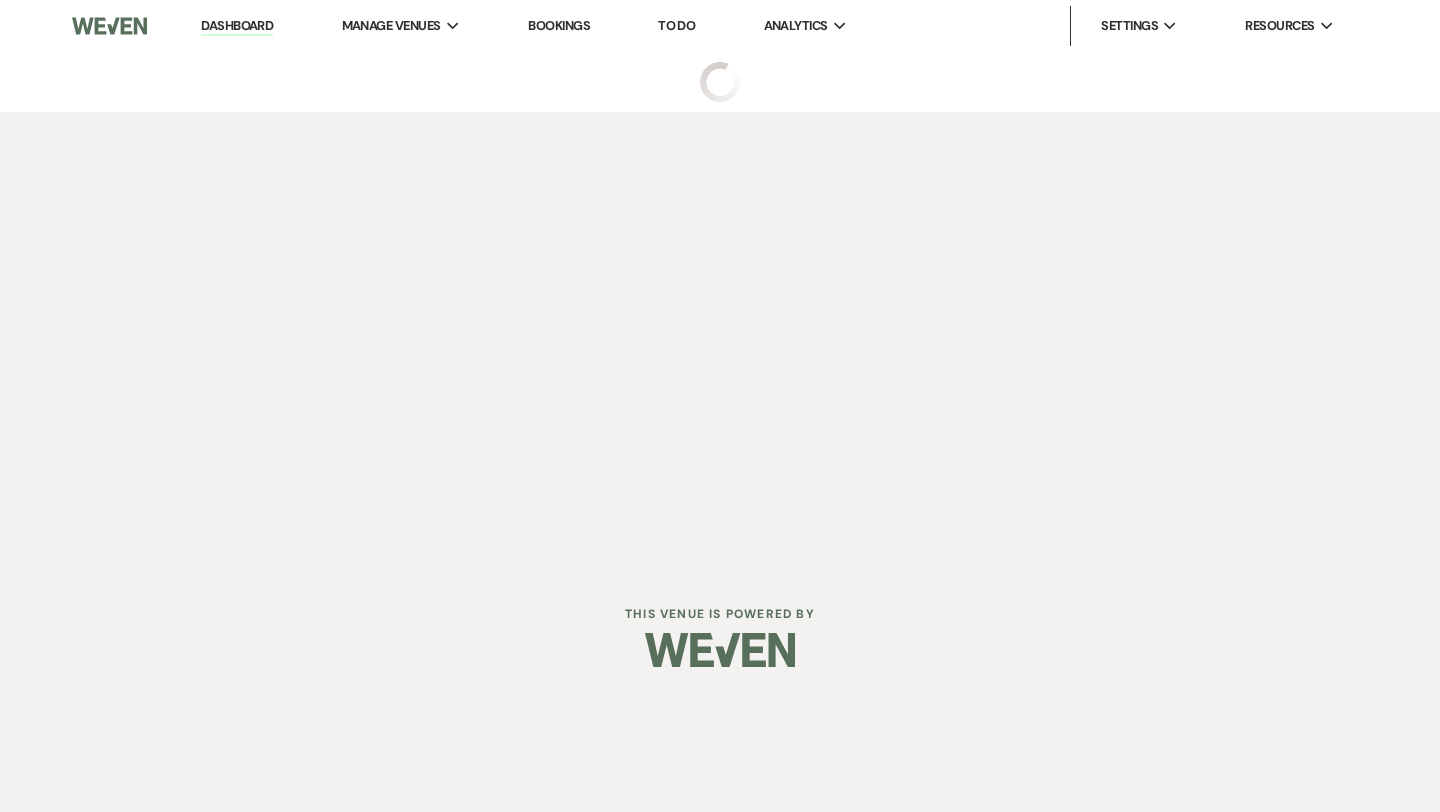 select on "14" 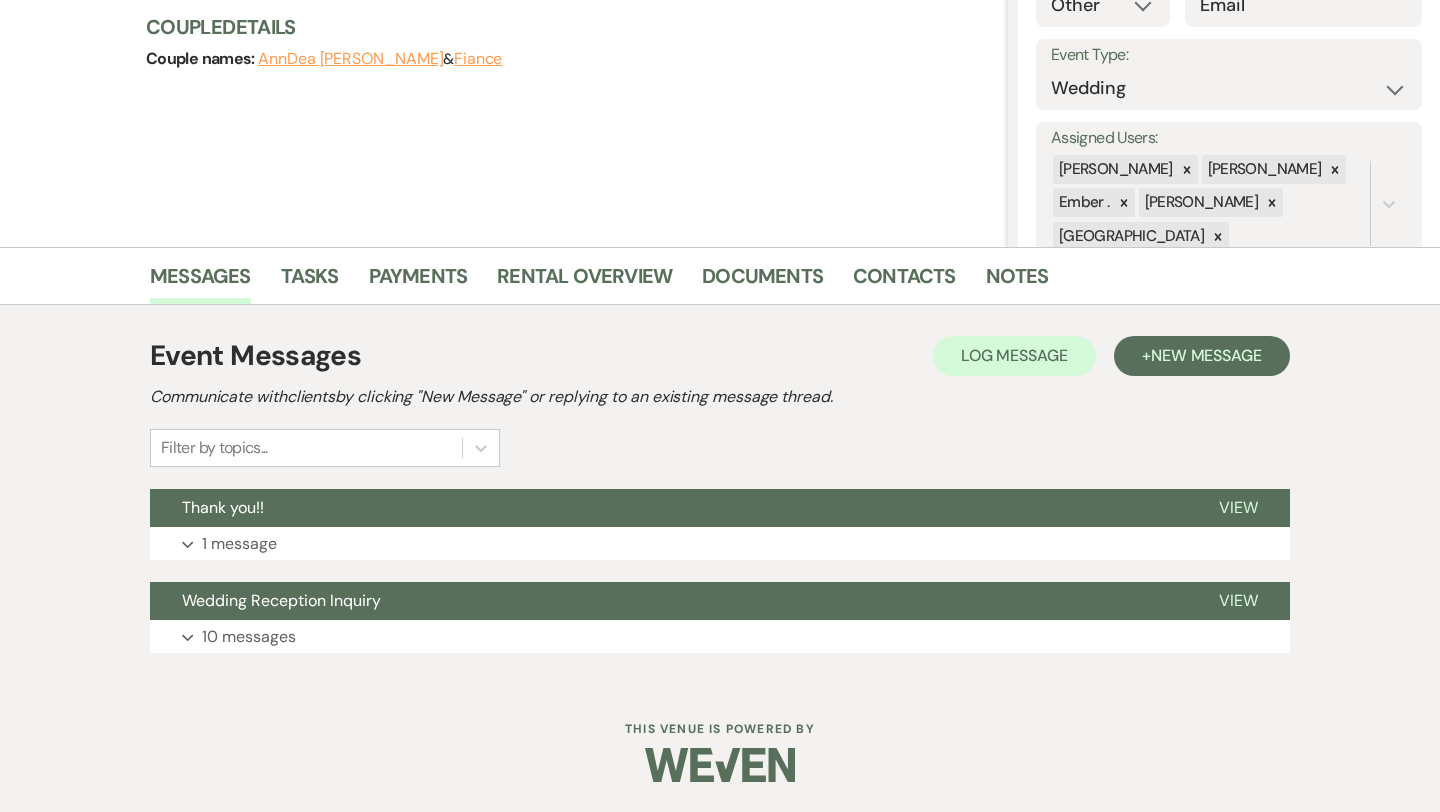 scroll, scrollTop: 0, scrollLeft: 0, axis: both 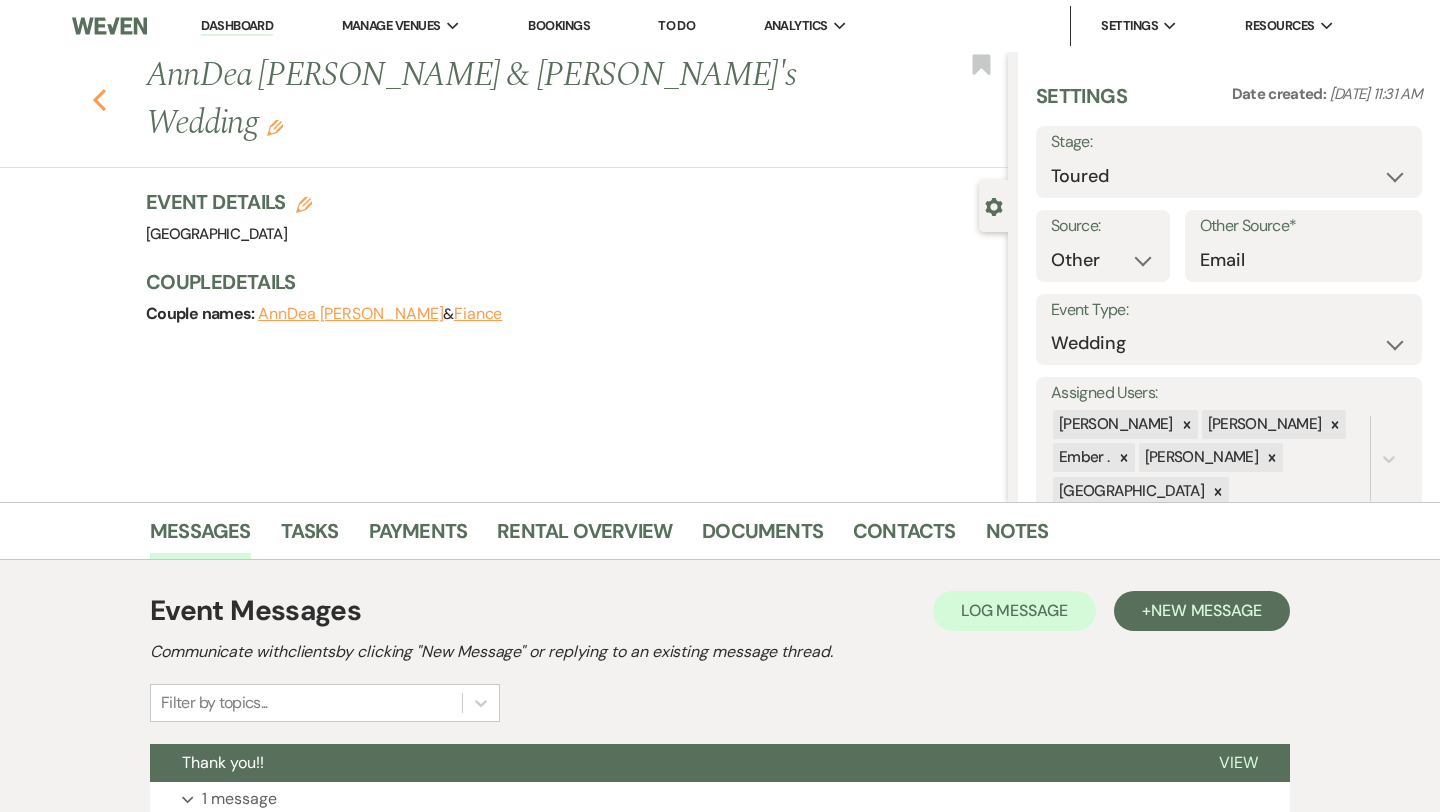 click on "Previous" at bounding box center (99, 98) 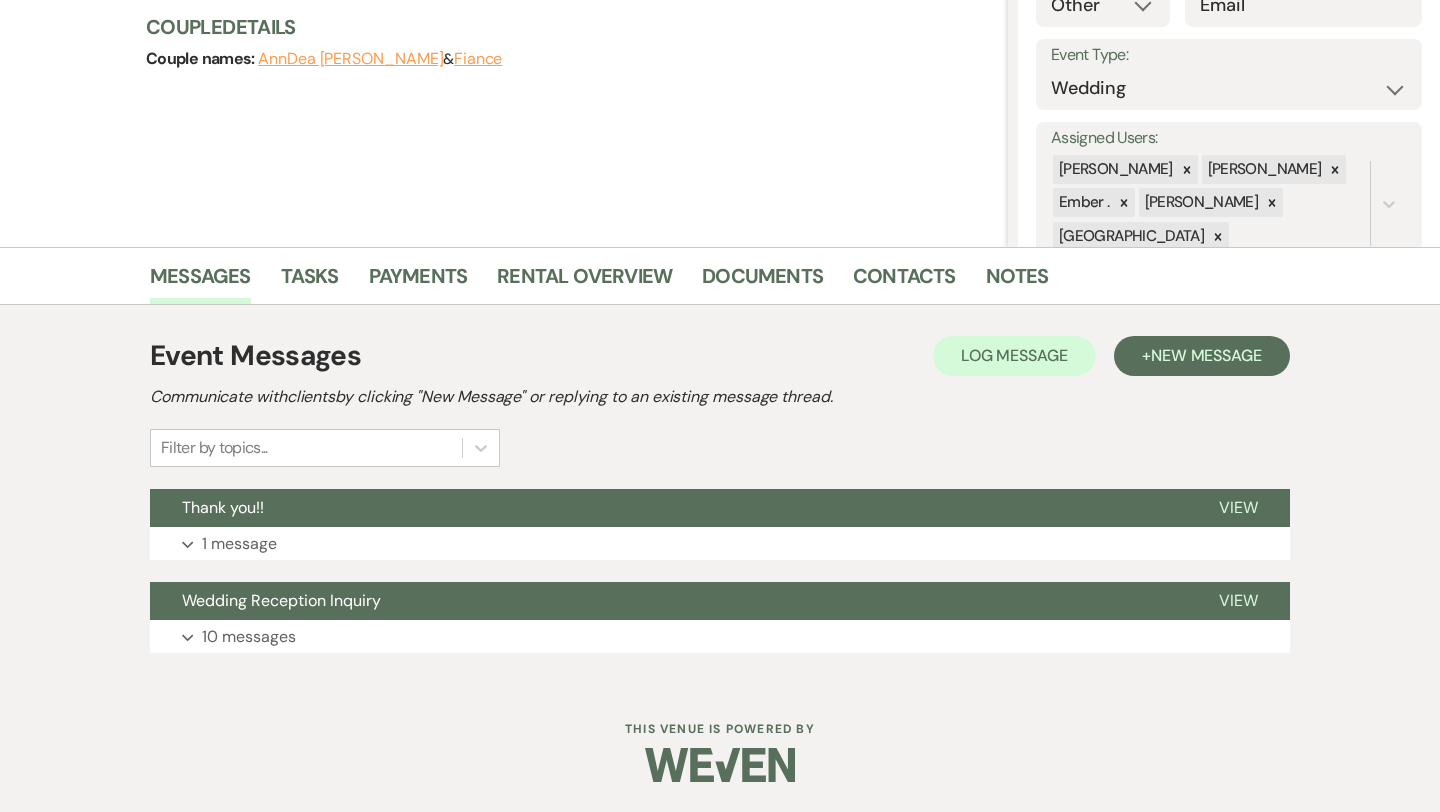select on "5" 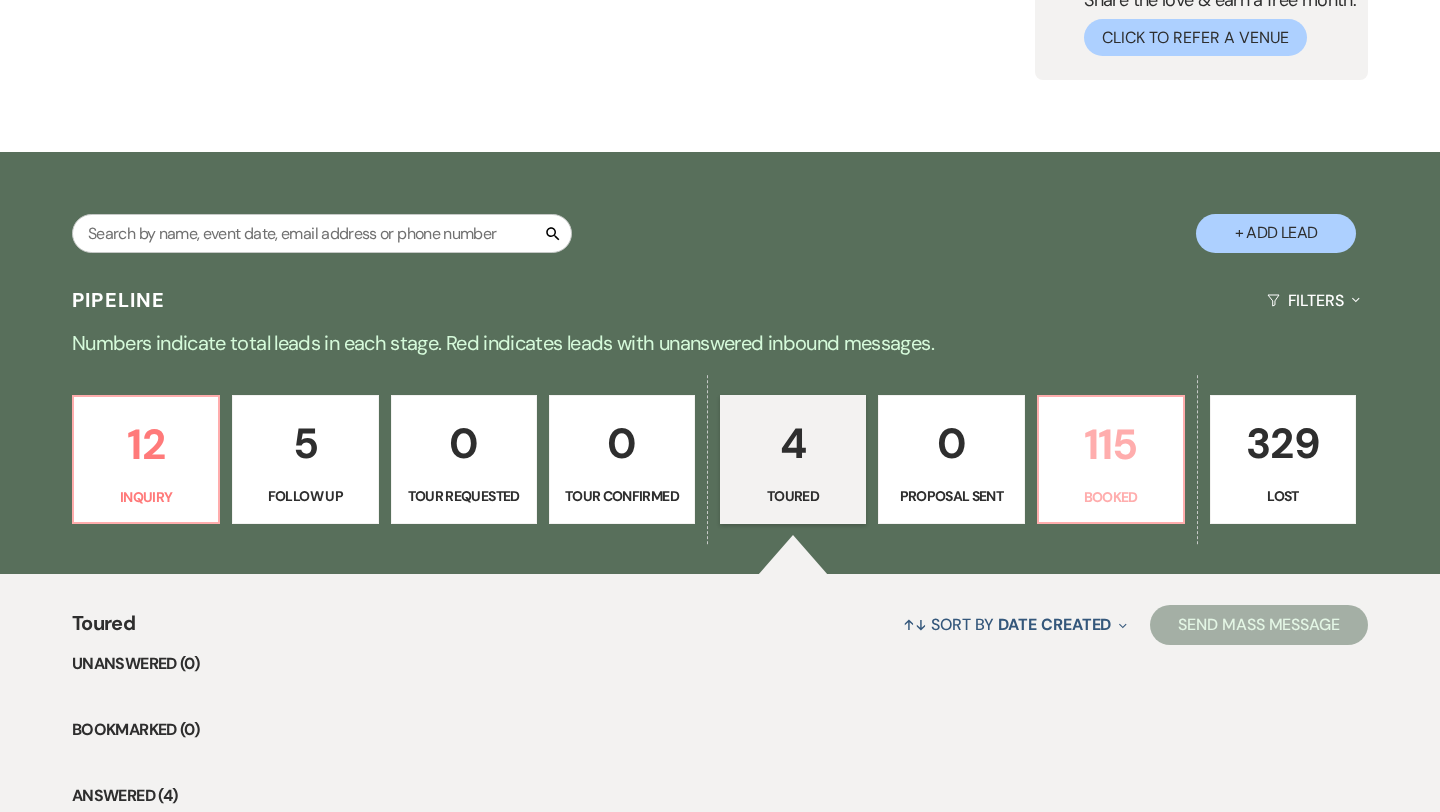 scroll, scrollTop: 168, scrollLeft: 0, axis: vertical 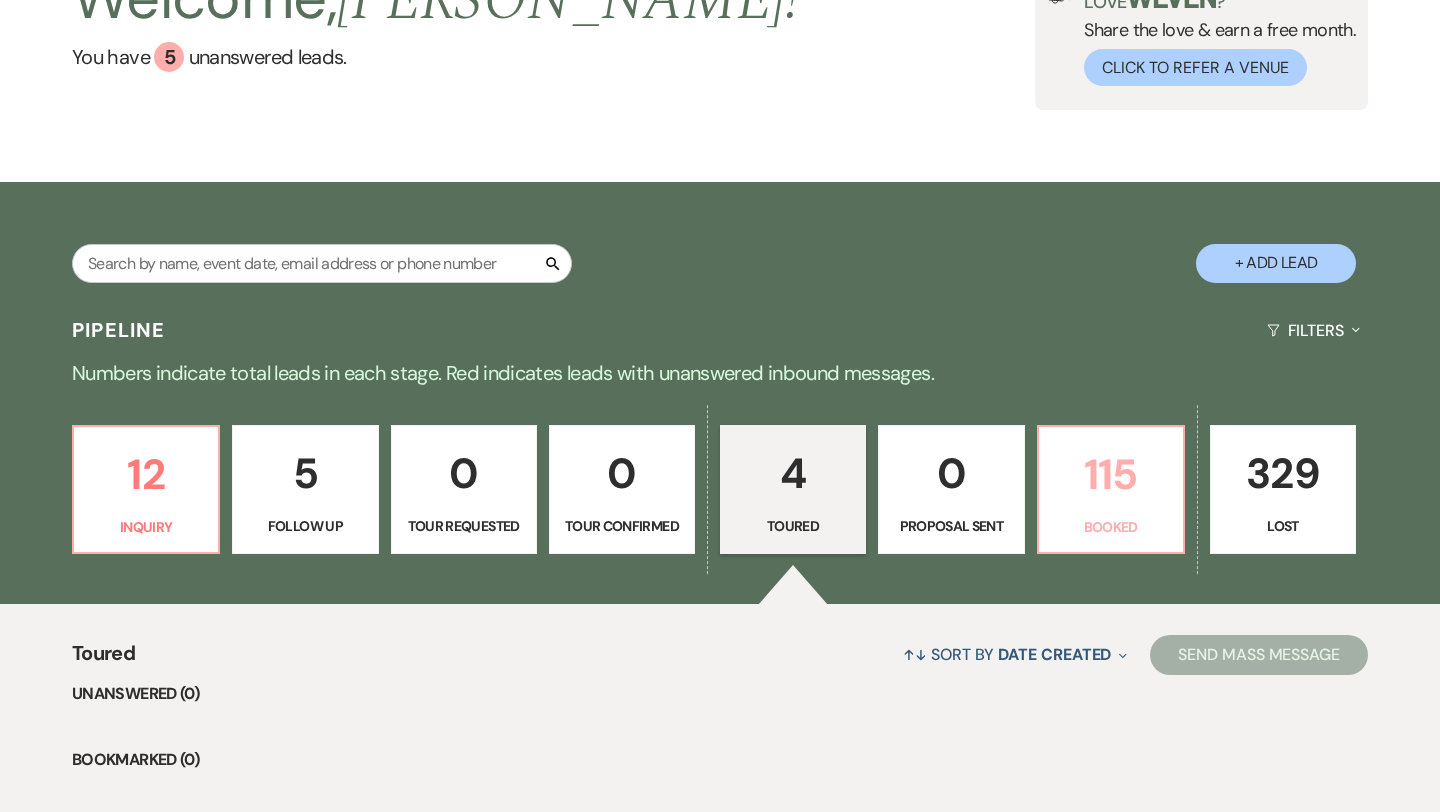 click on "115" at bounding box center (1111, 474) 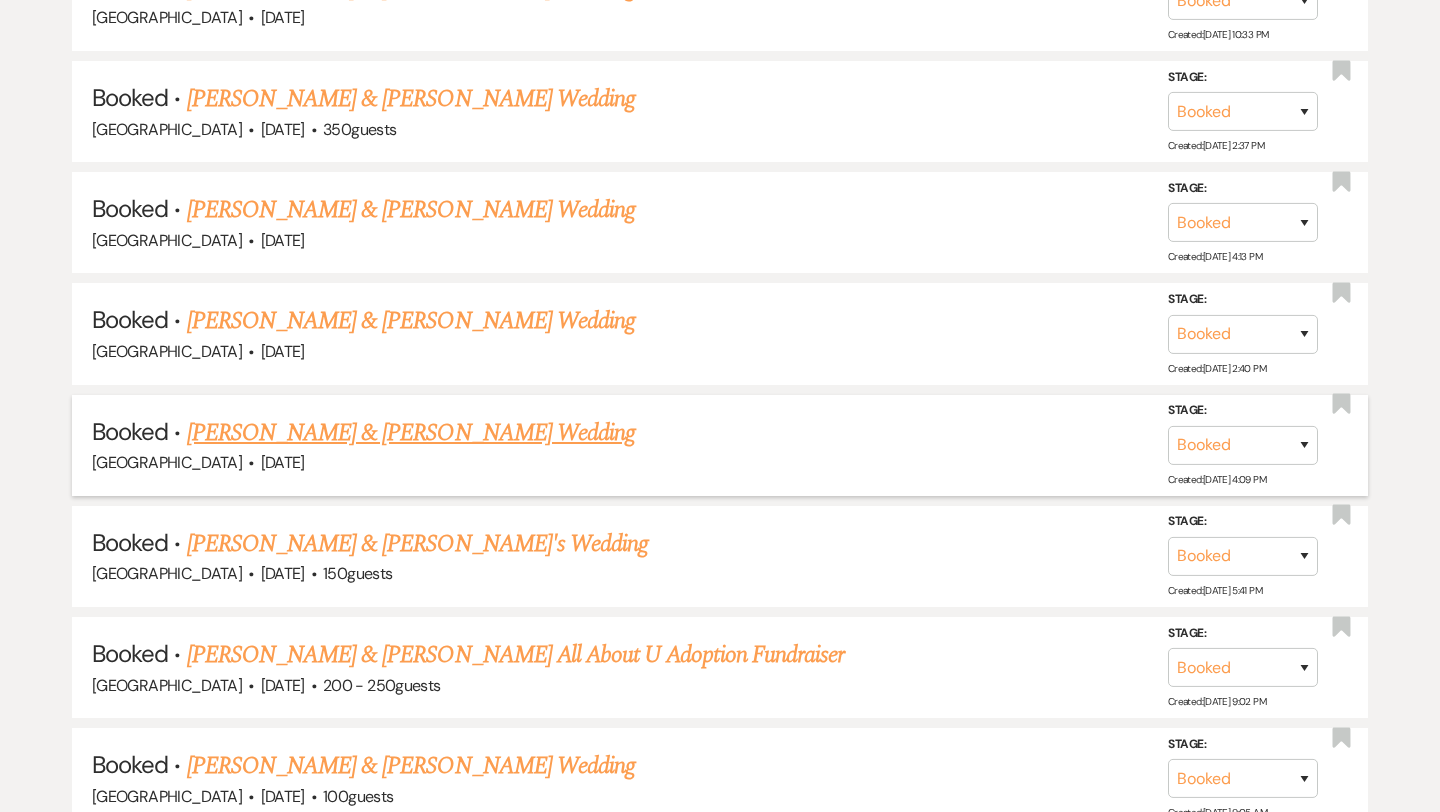 scroll, scrollTop: 2651, scrollLeft: 0, axis: vertical 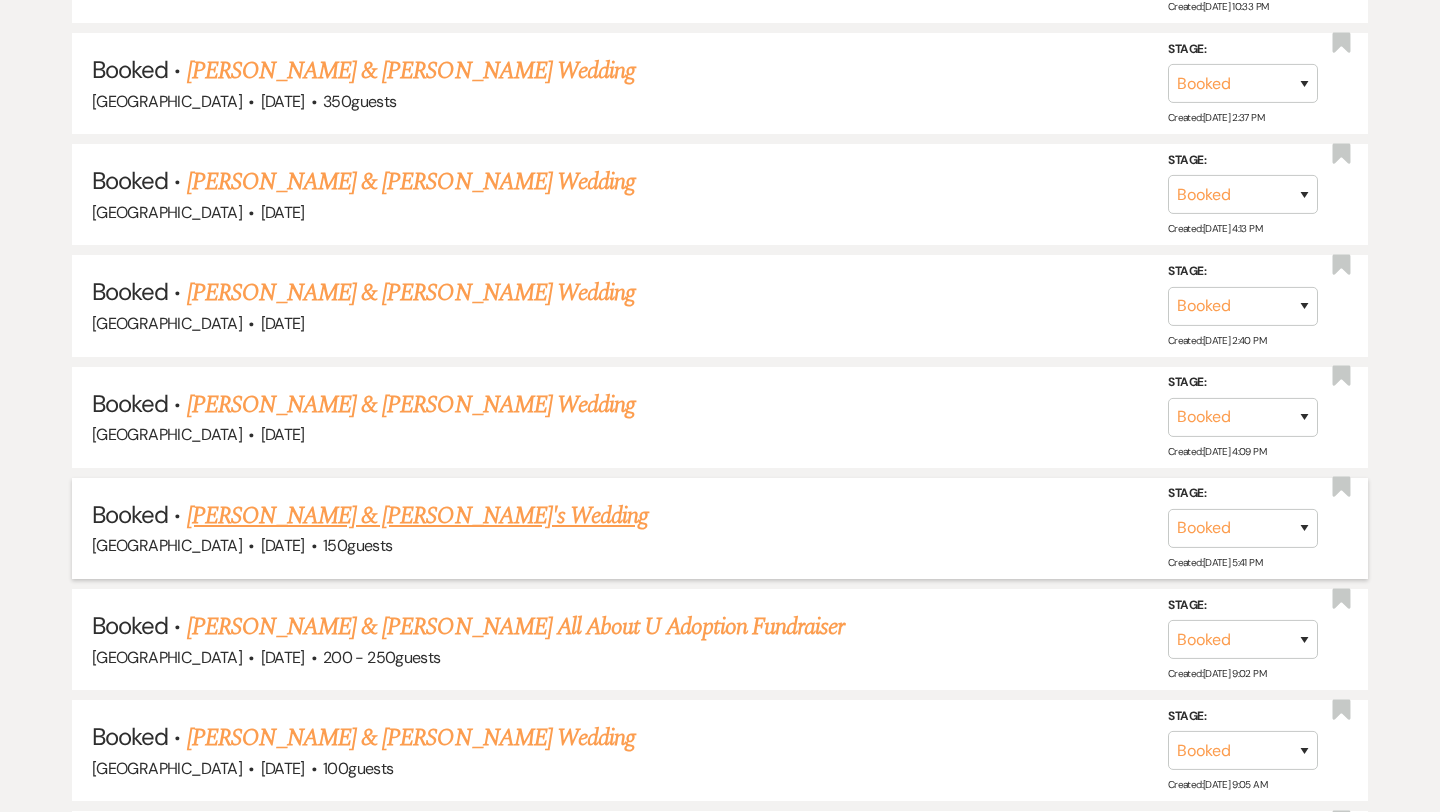 click on "[PERSON_NAME] & [PERSON_NAME]'s Wedding" at bounding box center [418, 516] 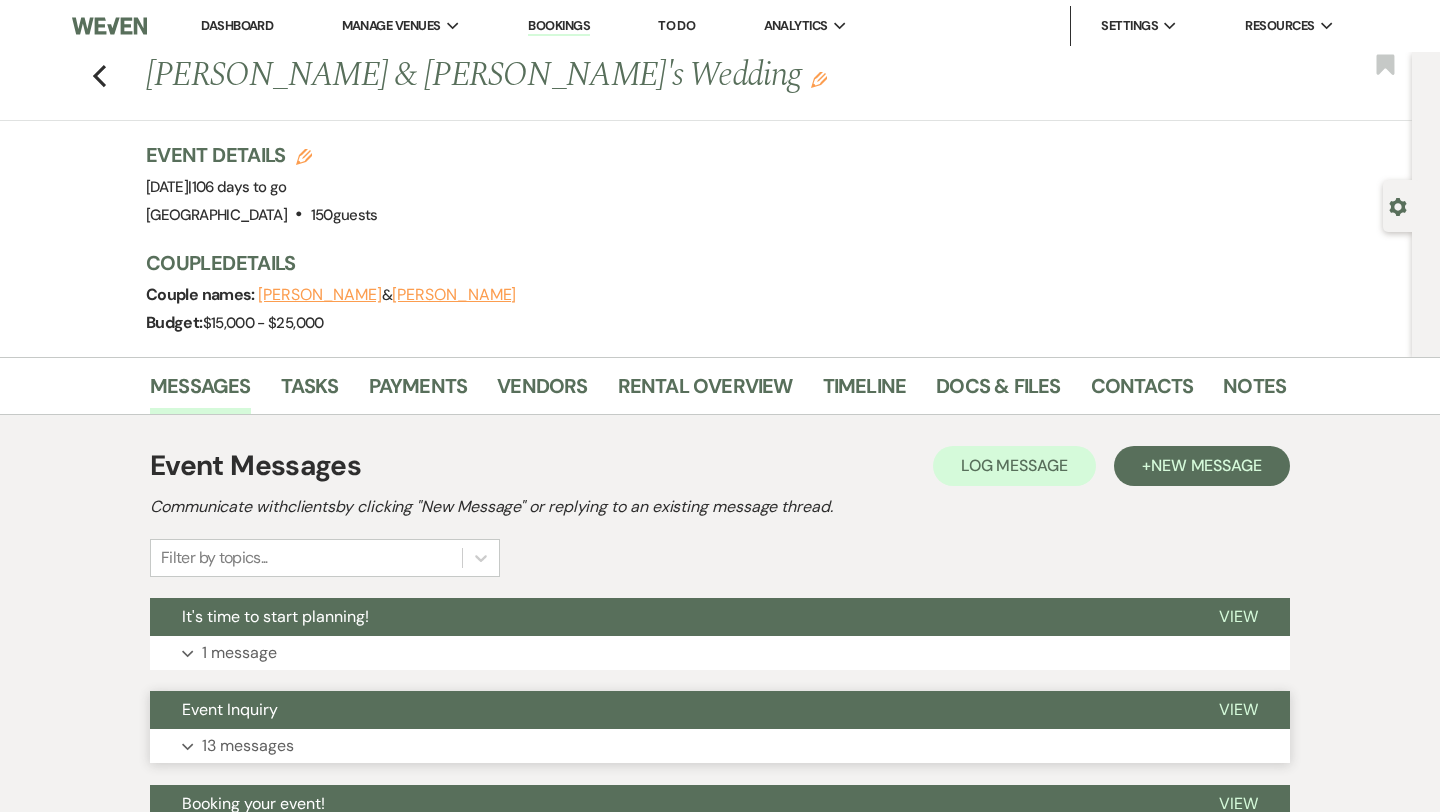 scroll, scrollTop: 203, scrollLeft: 0, axis: vertical 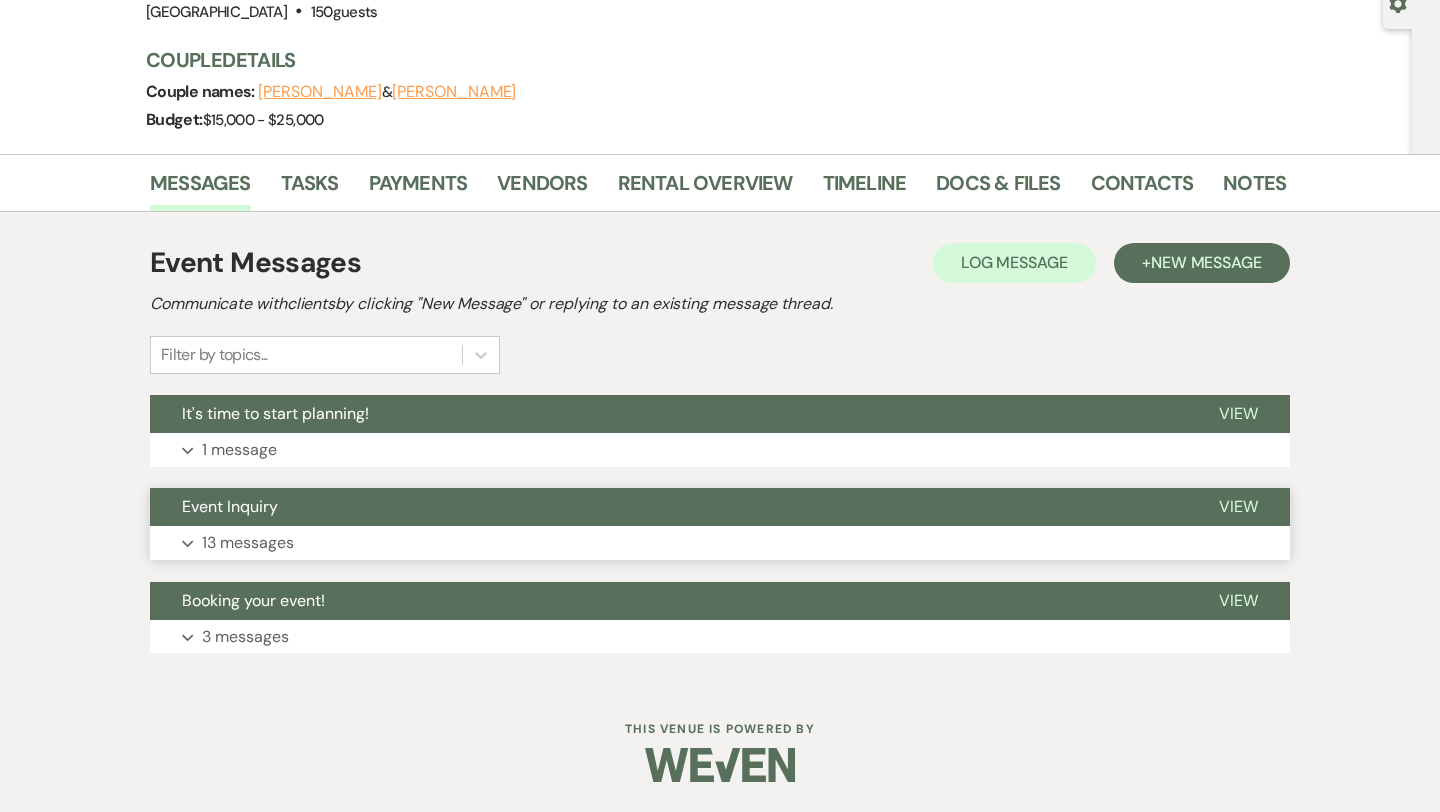 click on "Expand 13 messages" at bounding box center (720, 543) 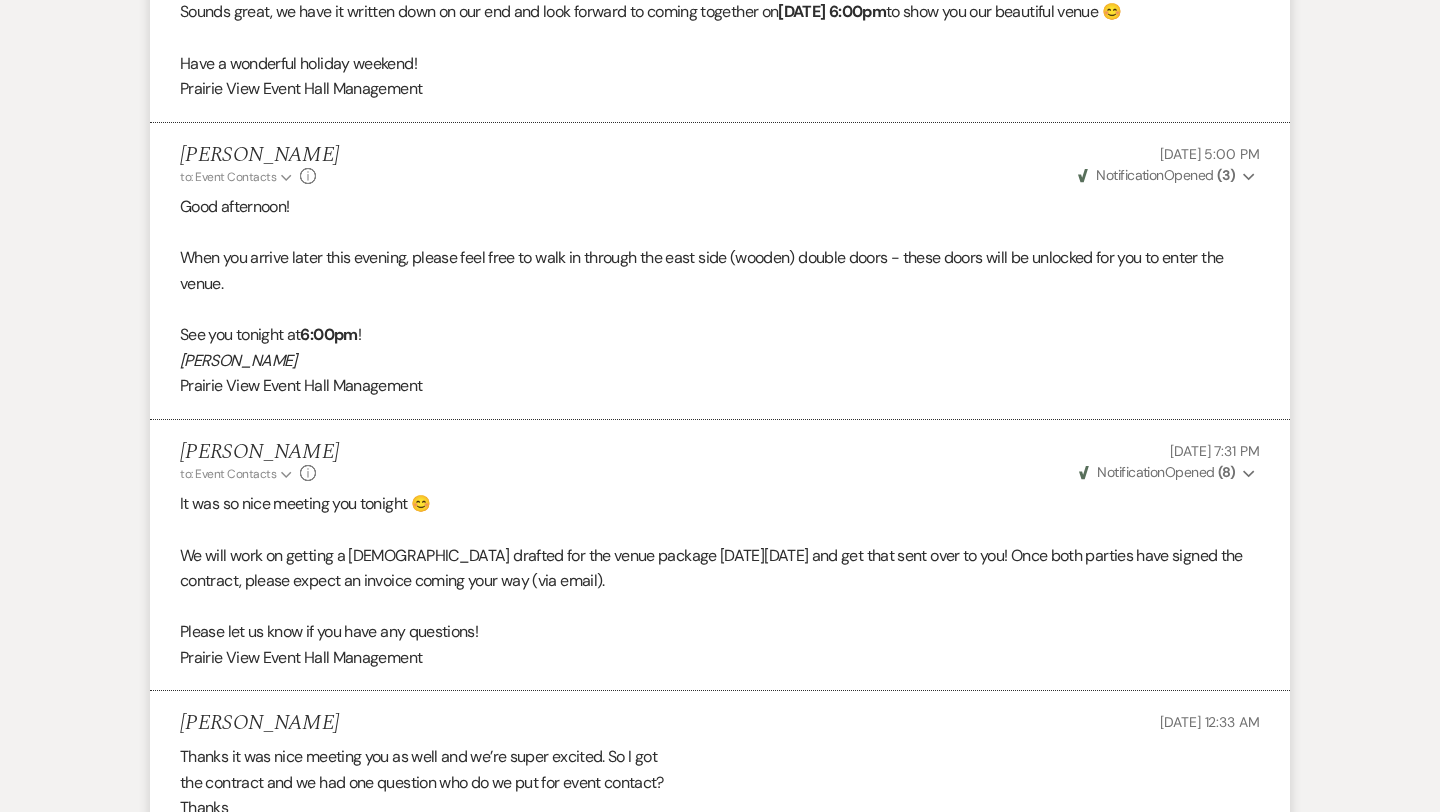 scroll, scrollTop: 2728, scrollLeft: 0, axis: vertical 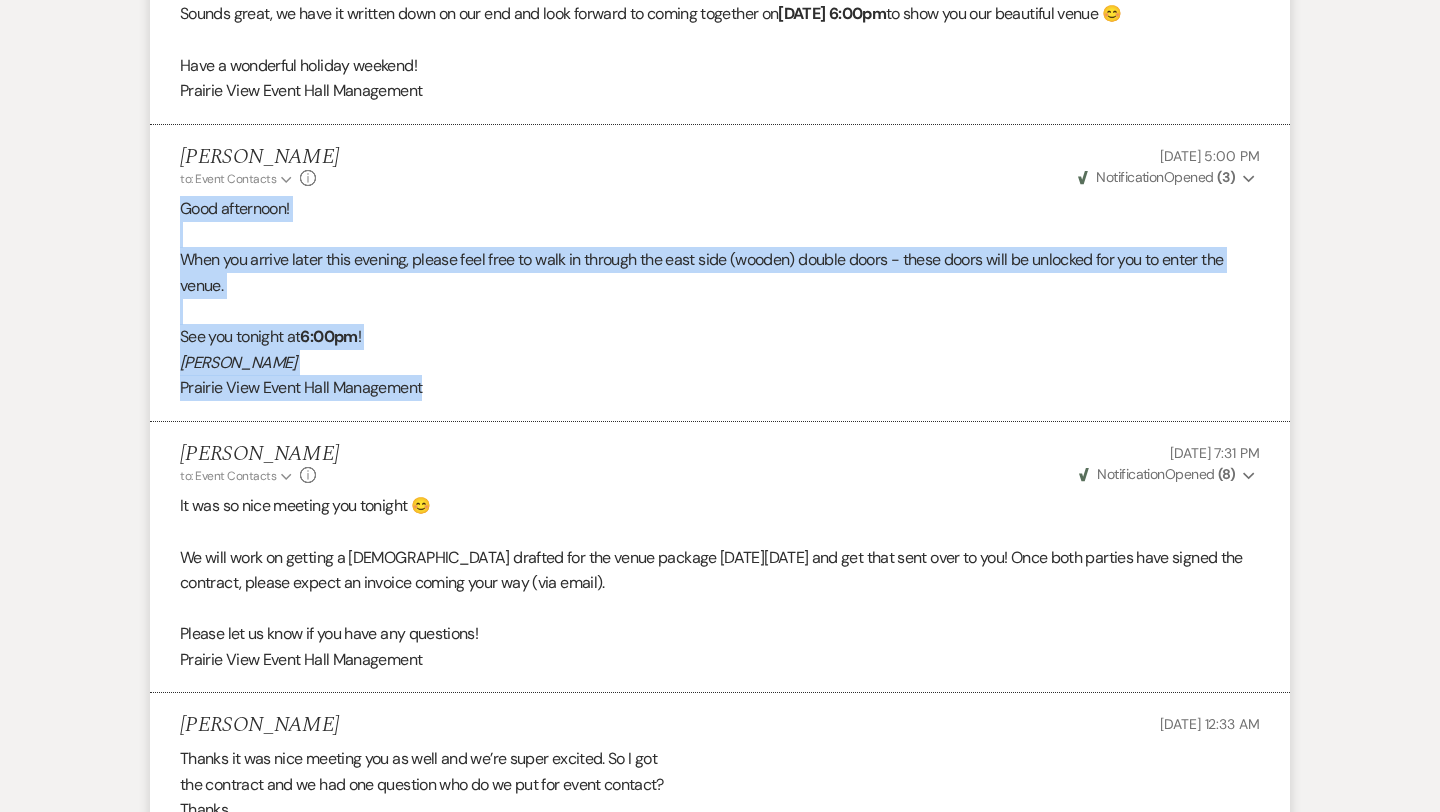 drag, startPoint x: 449, startPoint y: 389, endPoint x: 172, endPoint y: 219, distance: 325.00616 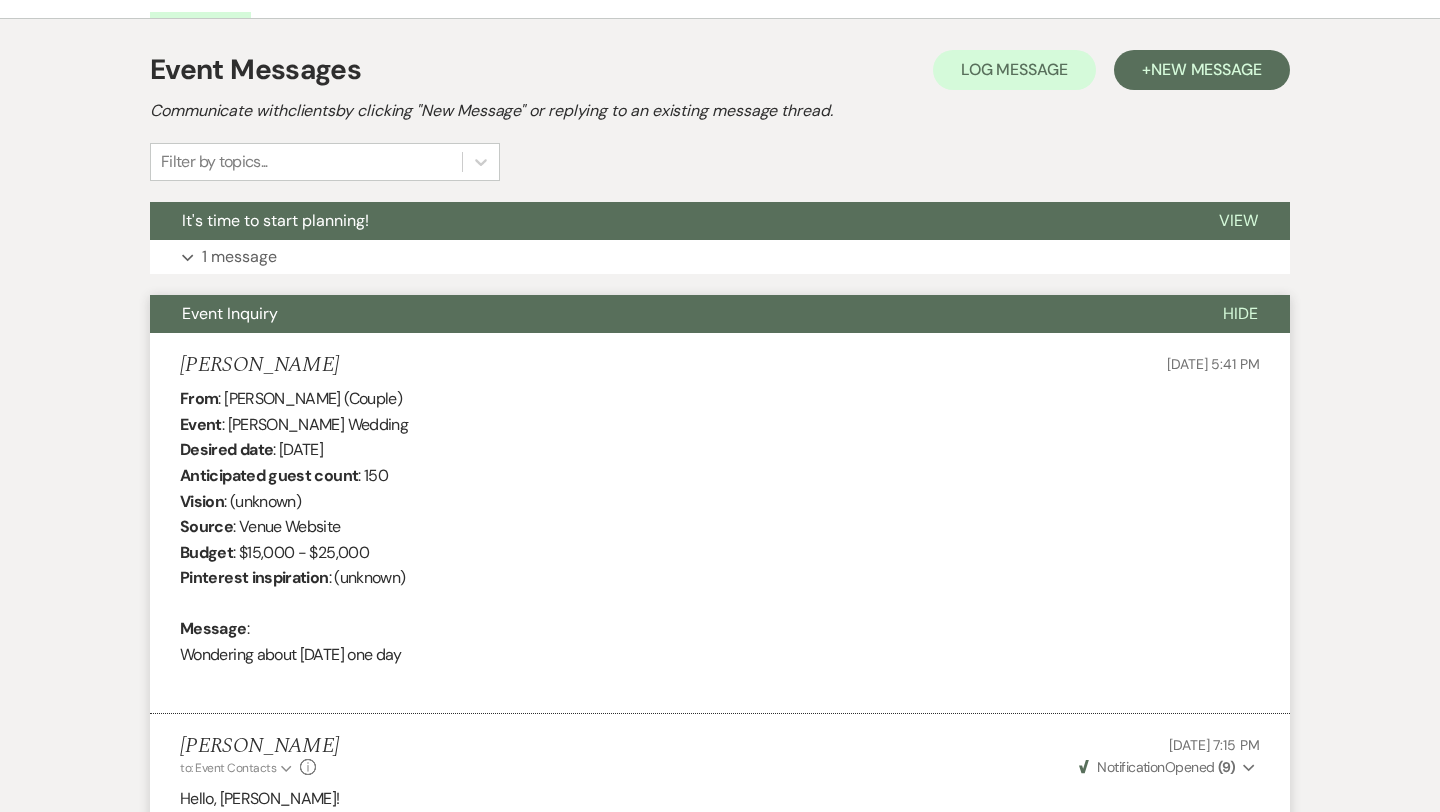 scroll, scrollTop: 0, scrollLeft: 0, axis: both 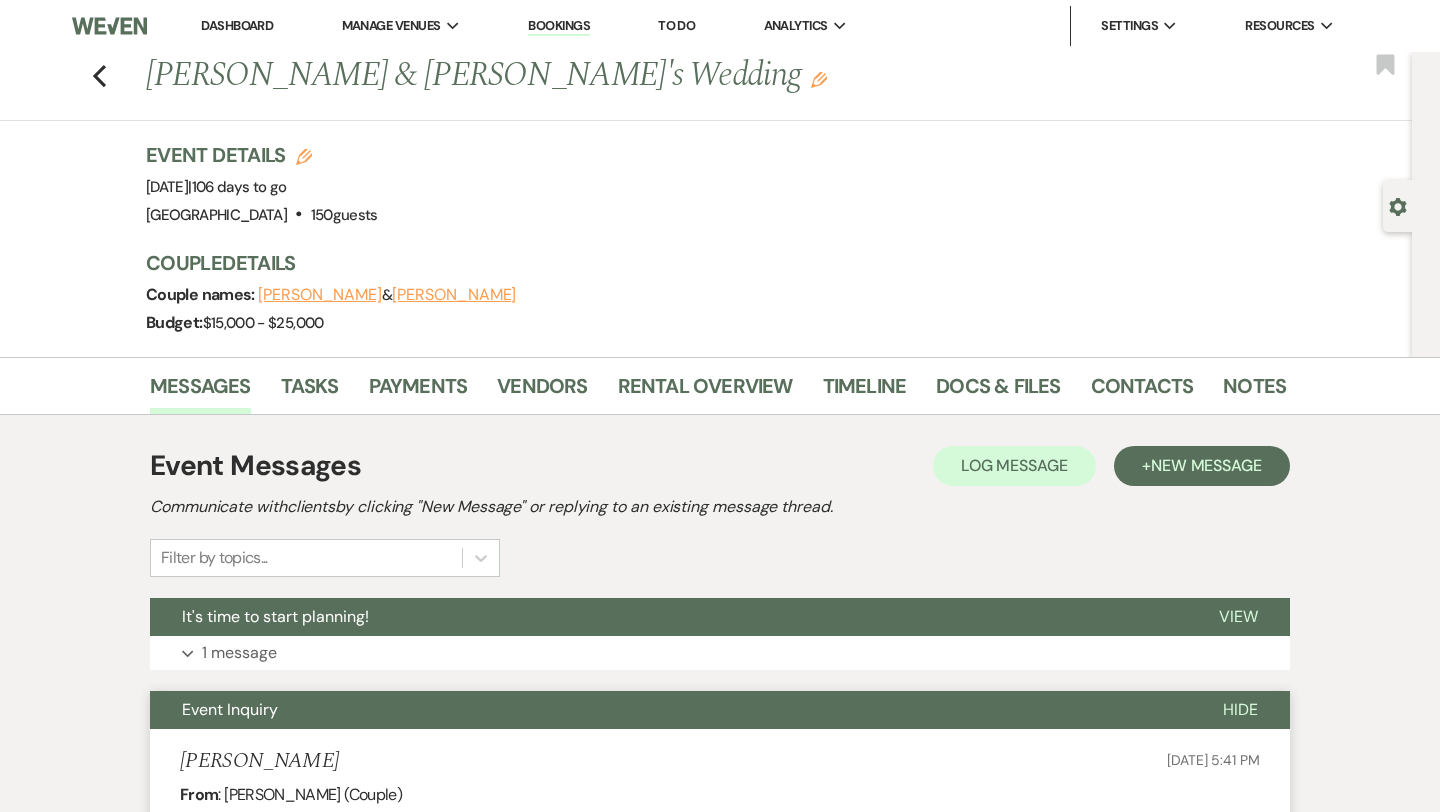 click on "Dashboard" at bounding box center (237, 25) 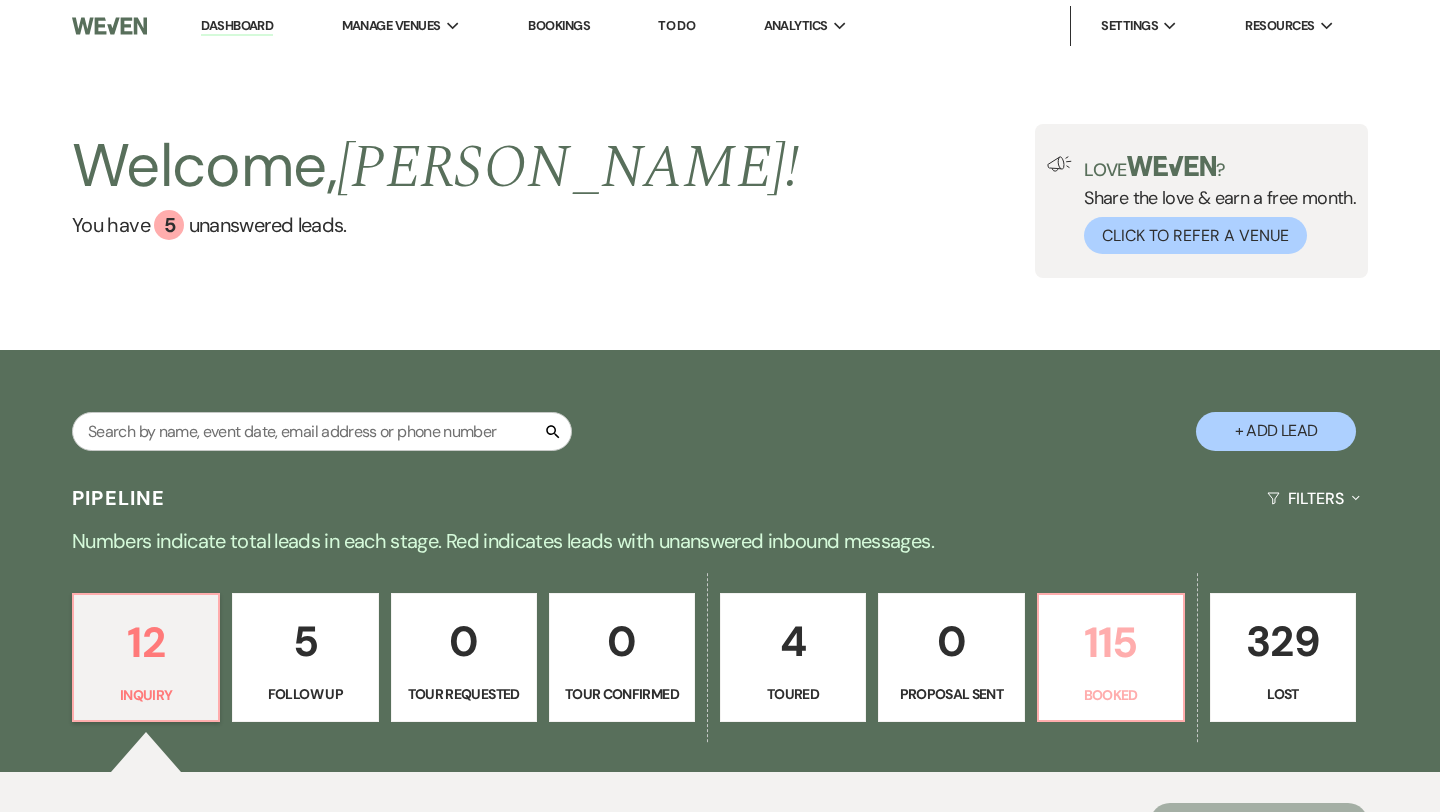 click on "115 Booked" at bounding box center (1111, 658) 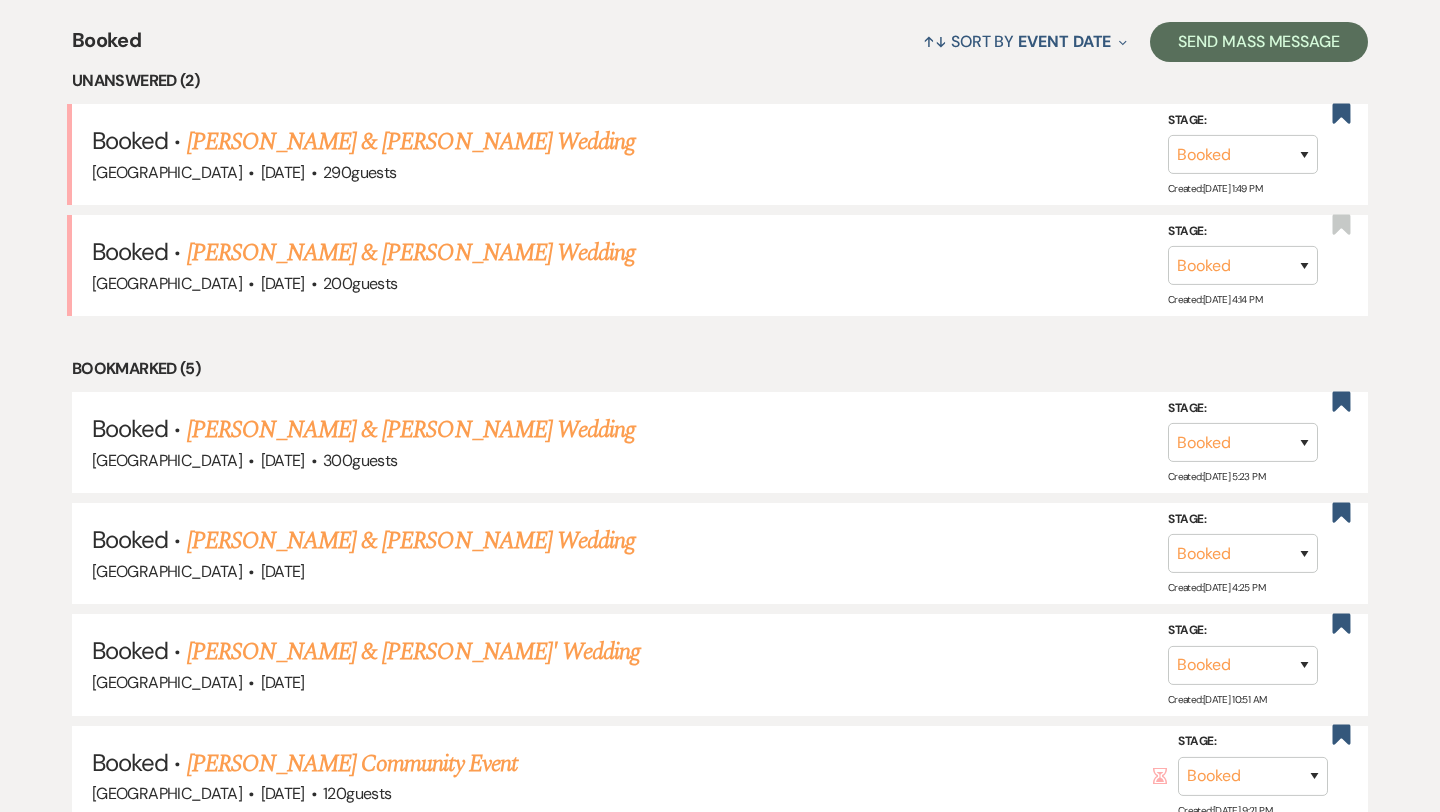 scroll, scrollTop: 785, scrollLeft: 0, axis: vertical 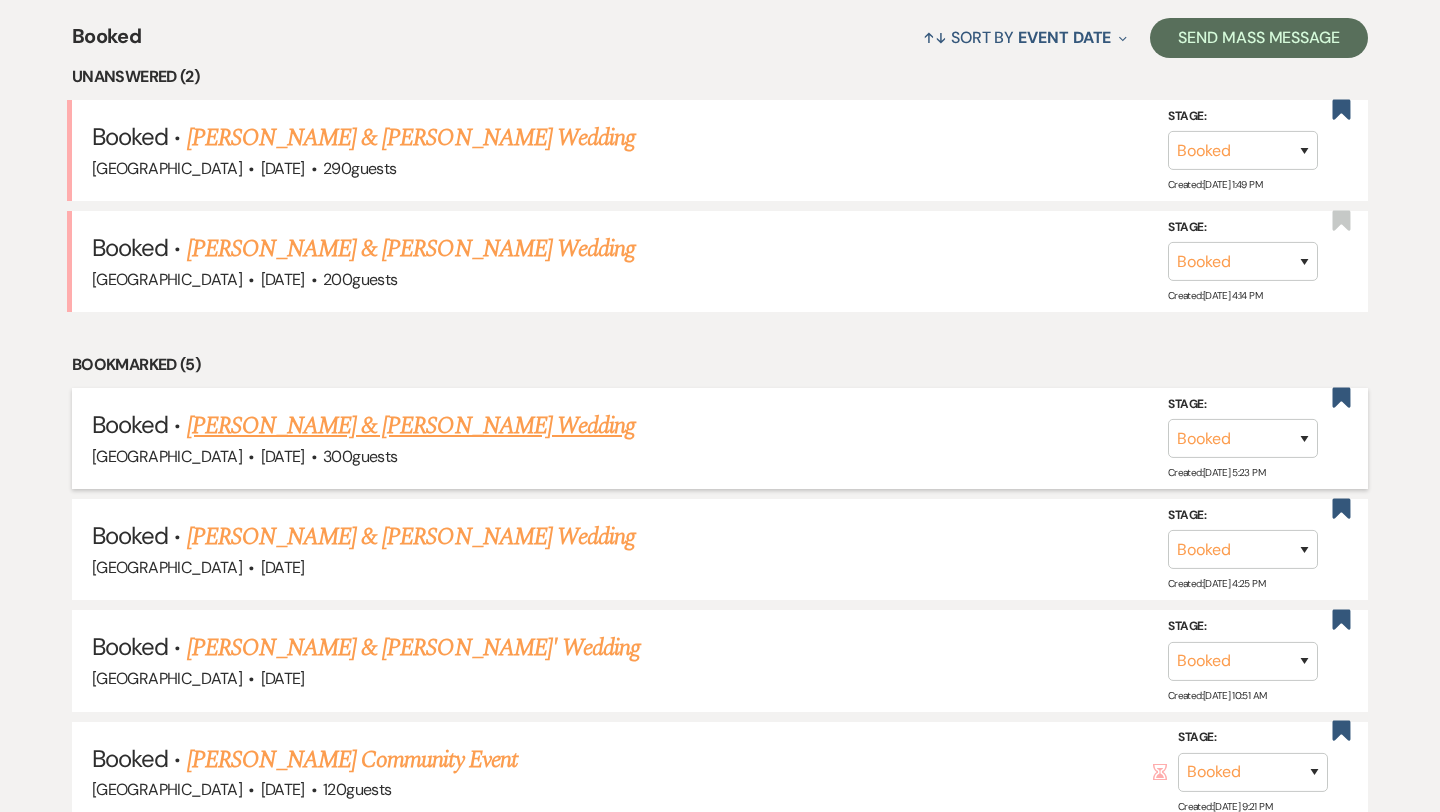 click on "[GEOGRAPHIC_DATA] · [DATE] · 300  guests" at bounding box center (720, 457) 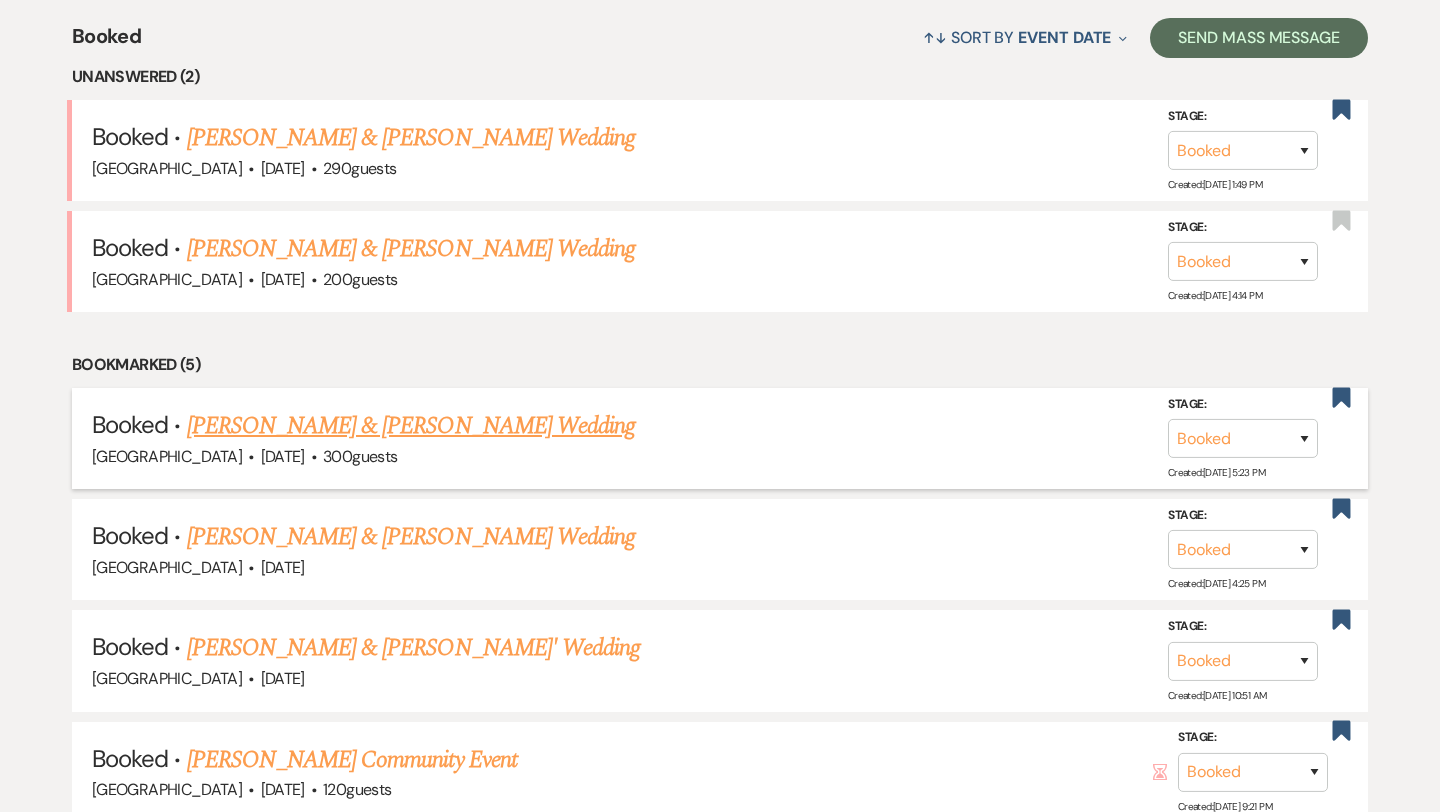 click on "[PERSON_NAME] & [PERSON_NAME] Wedding" at bounding box center [411, 426] 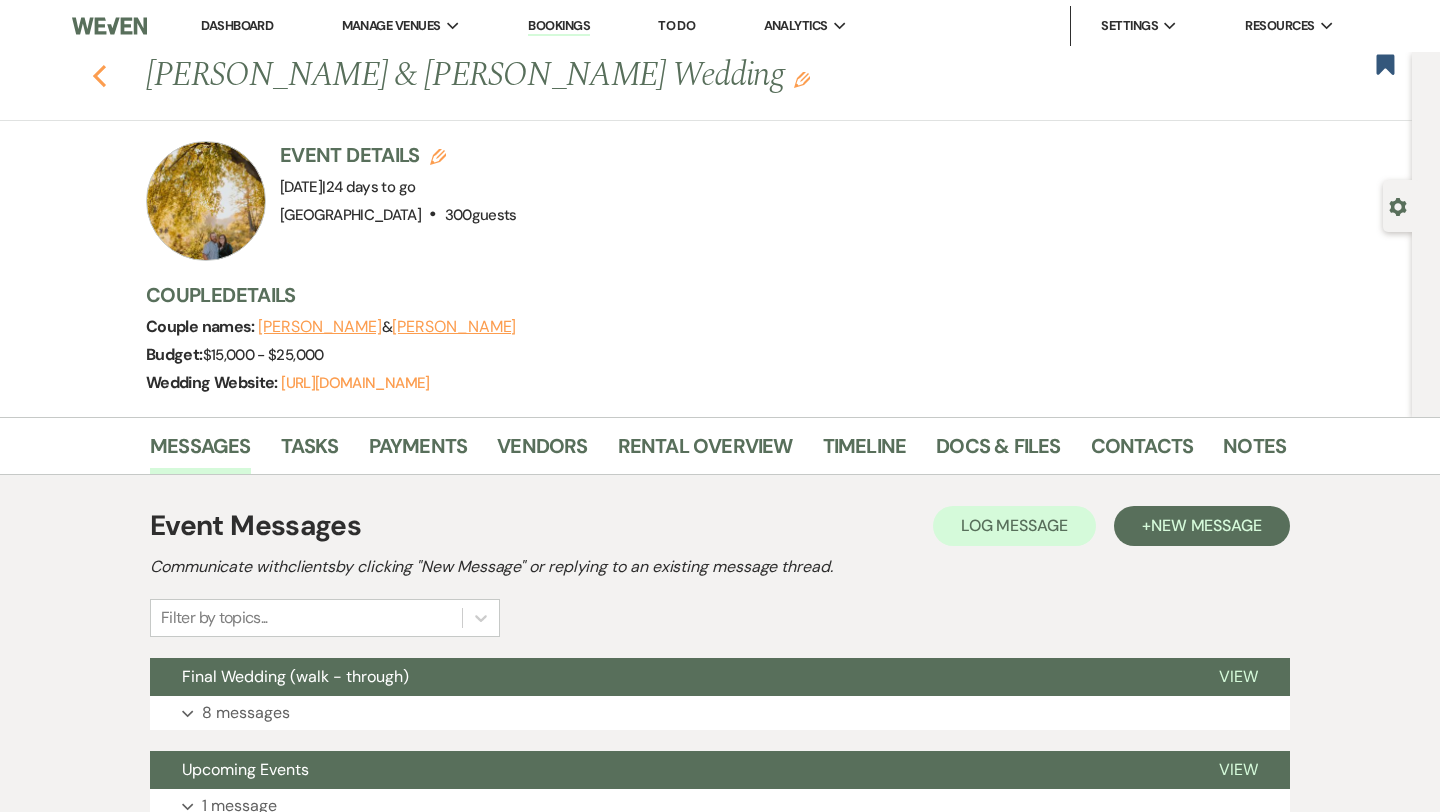 click on "Previous" 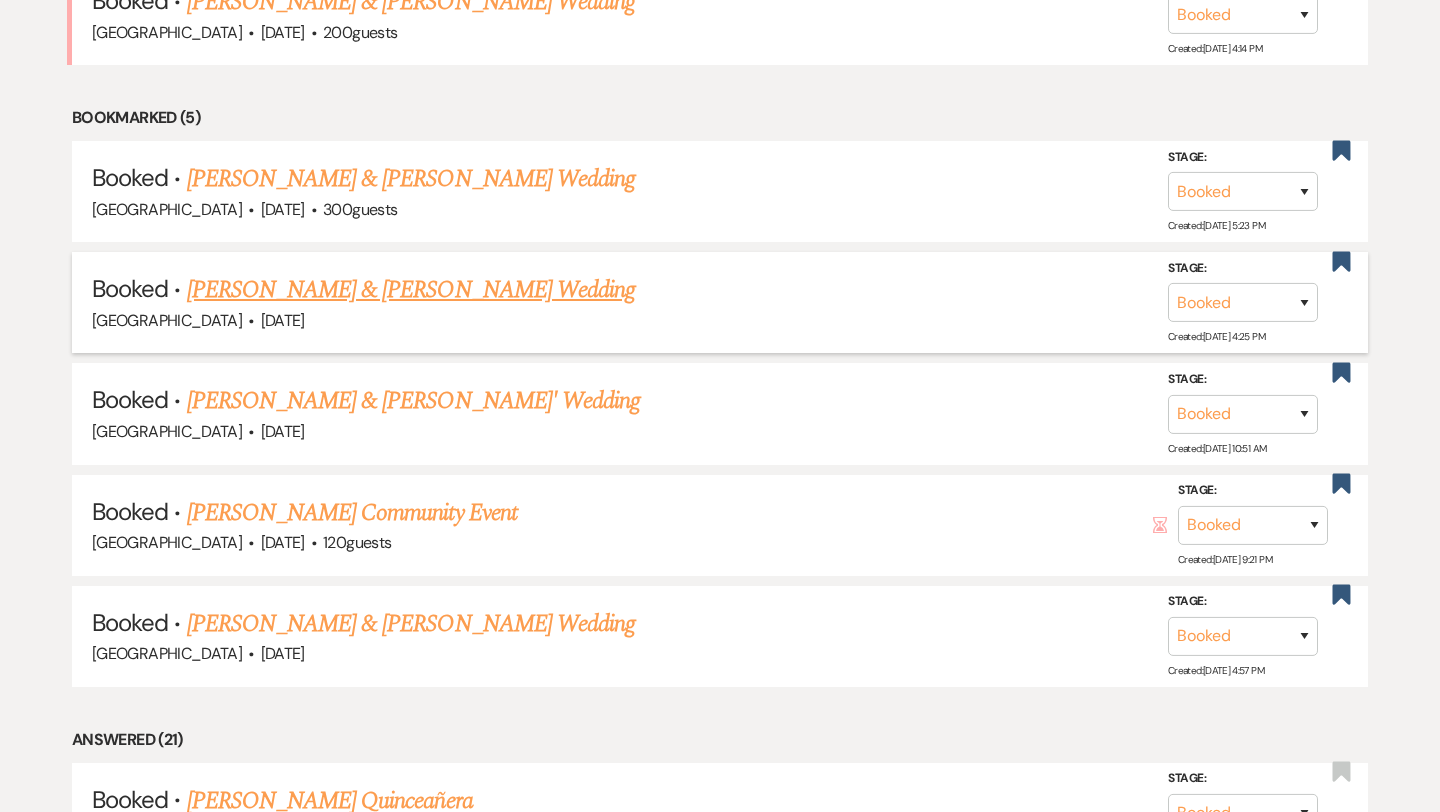 scroll, scrollTop: 1039, scrollLeft: 0, axis: vertical 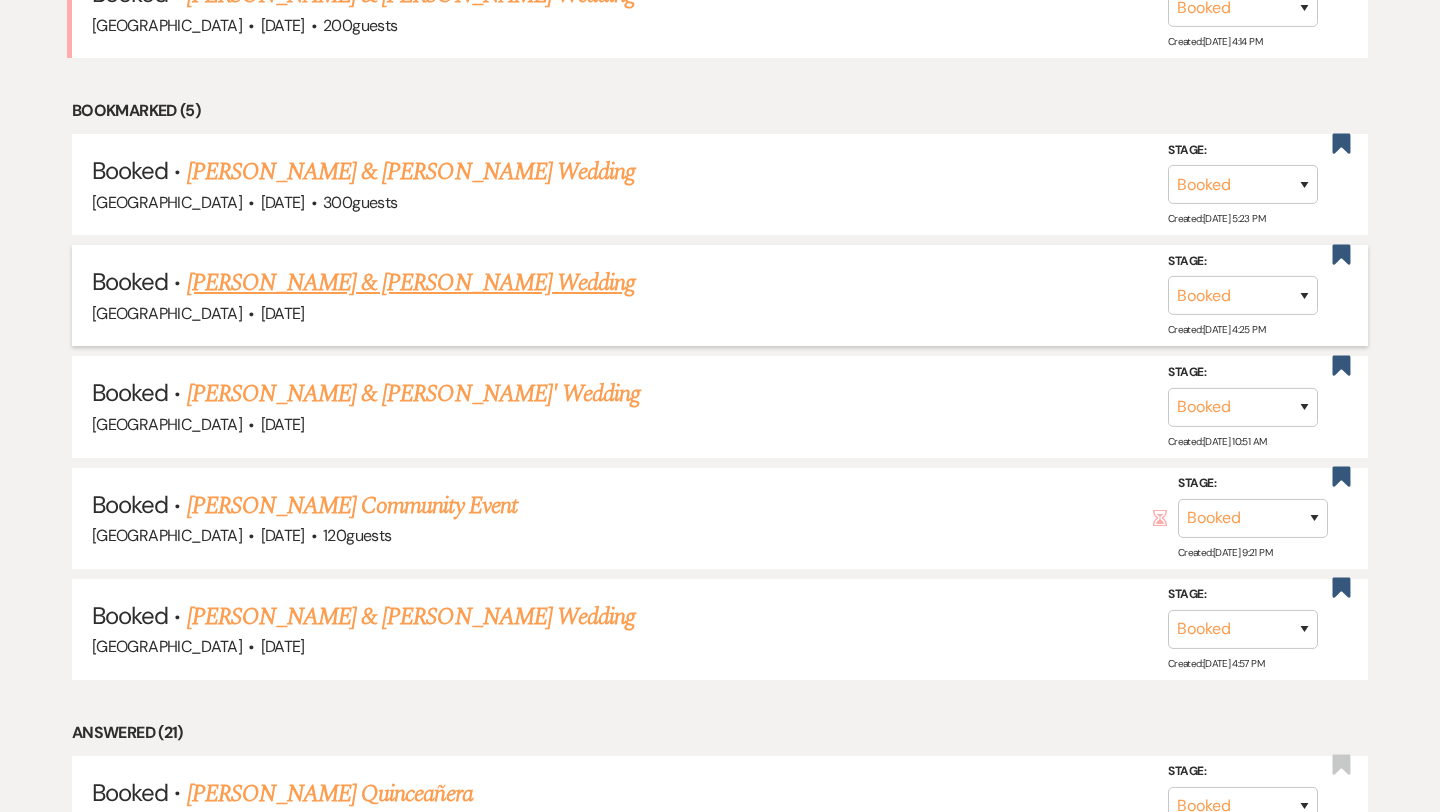 click on "[PERSON_NAME] & [PERSON_NAME] Wedding" at bounding box center [411, 283] 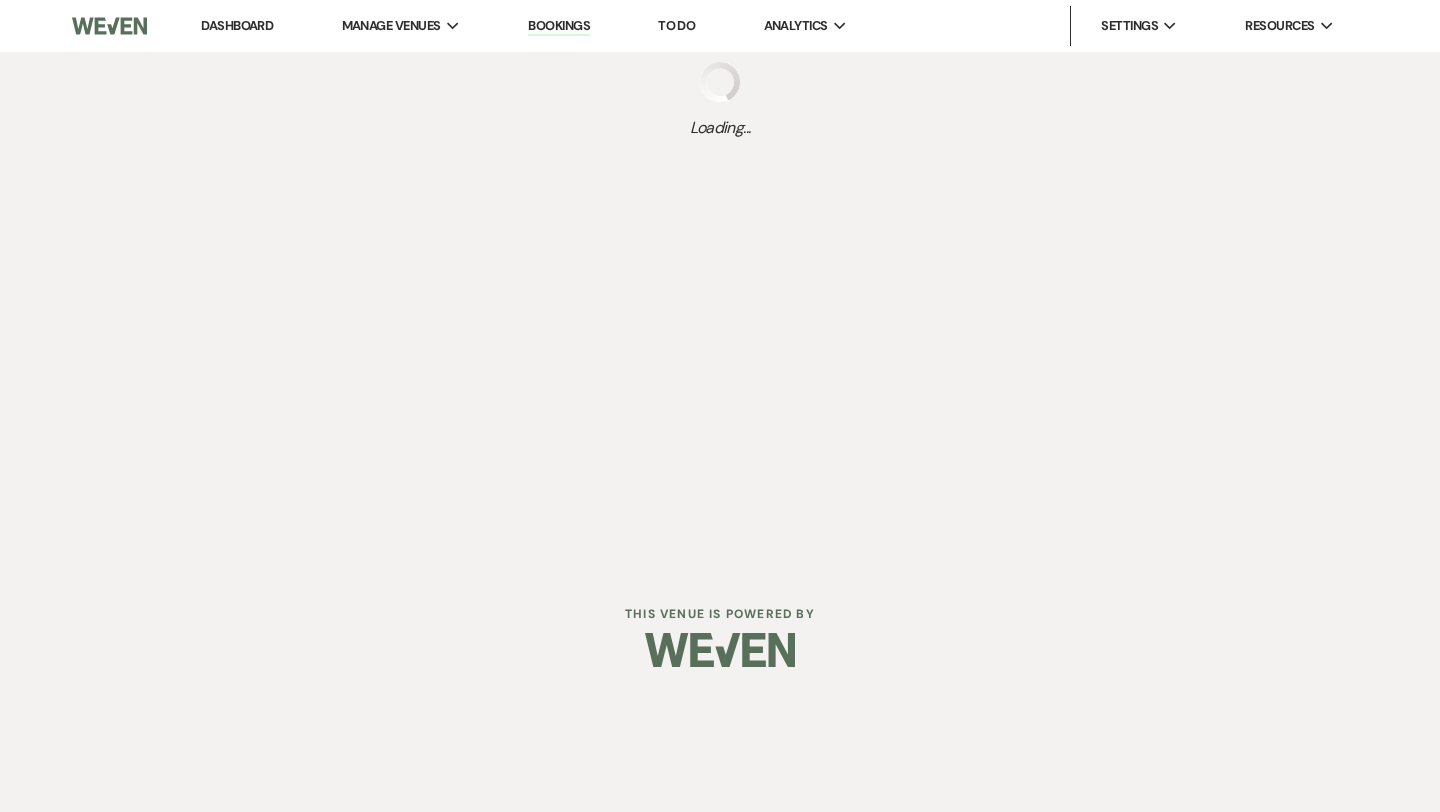 scroll, scrollTop: 0, scrollLeft: 0, axis: both 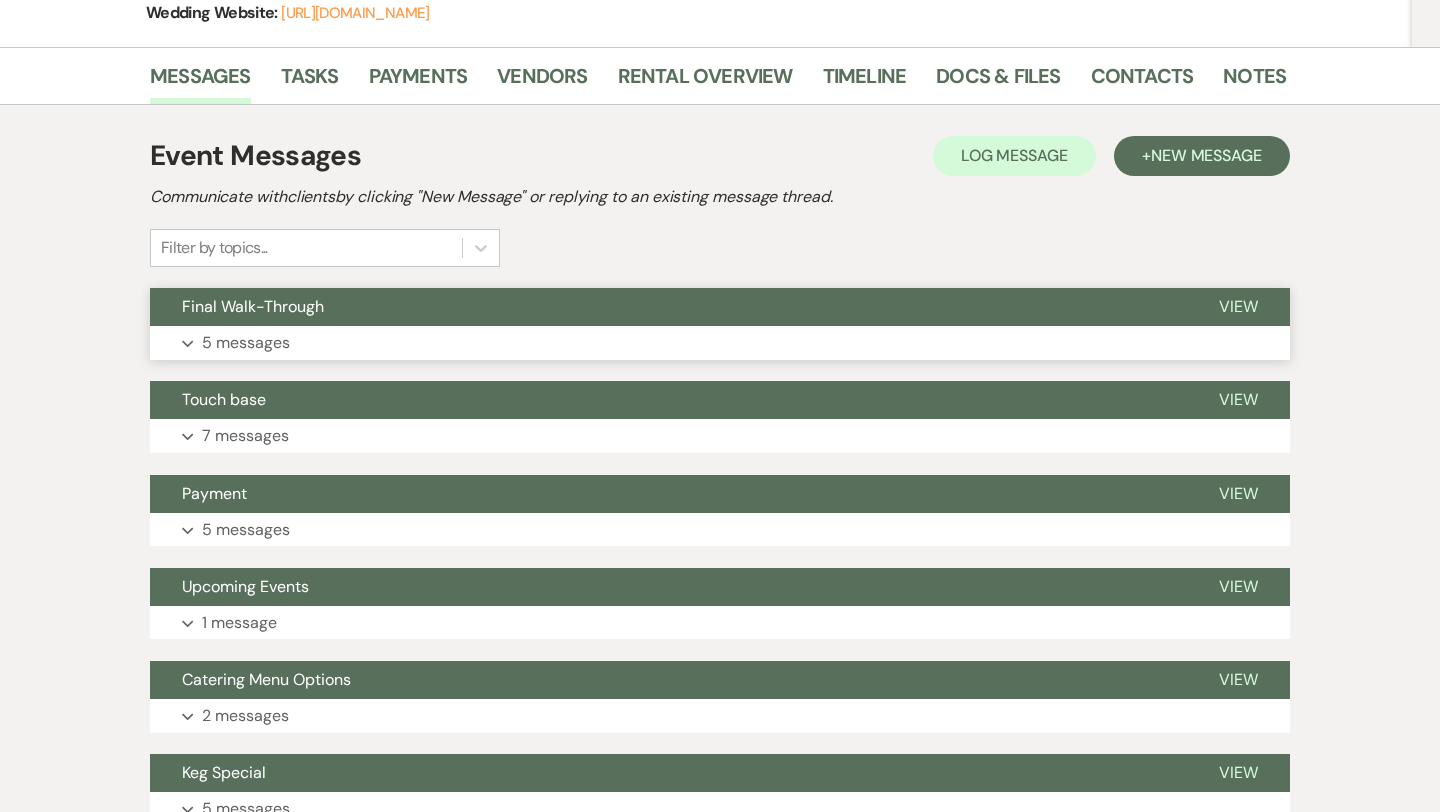 click on "Expand 5 messages" at bounding box center [720, 343] 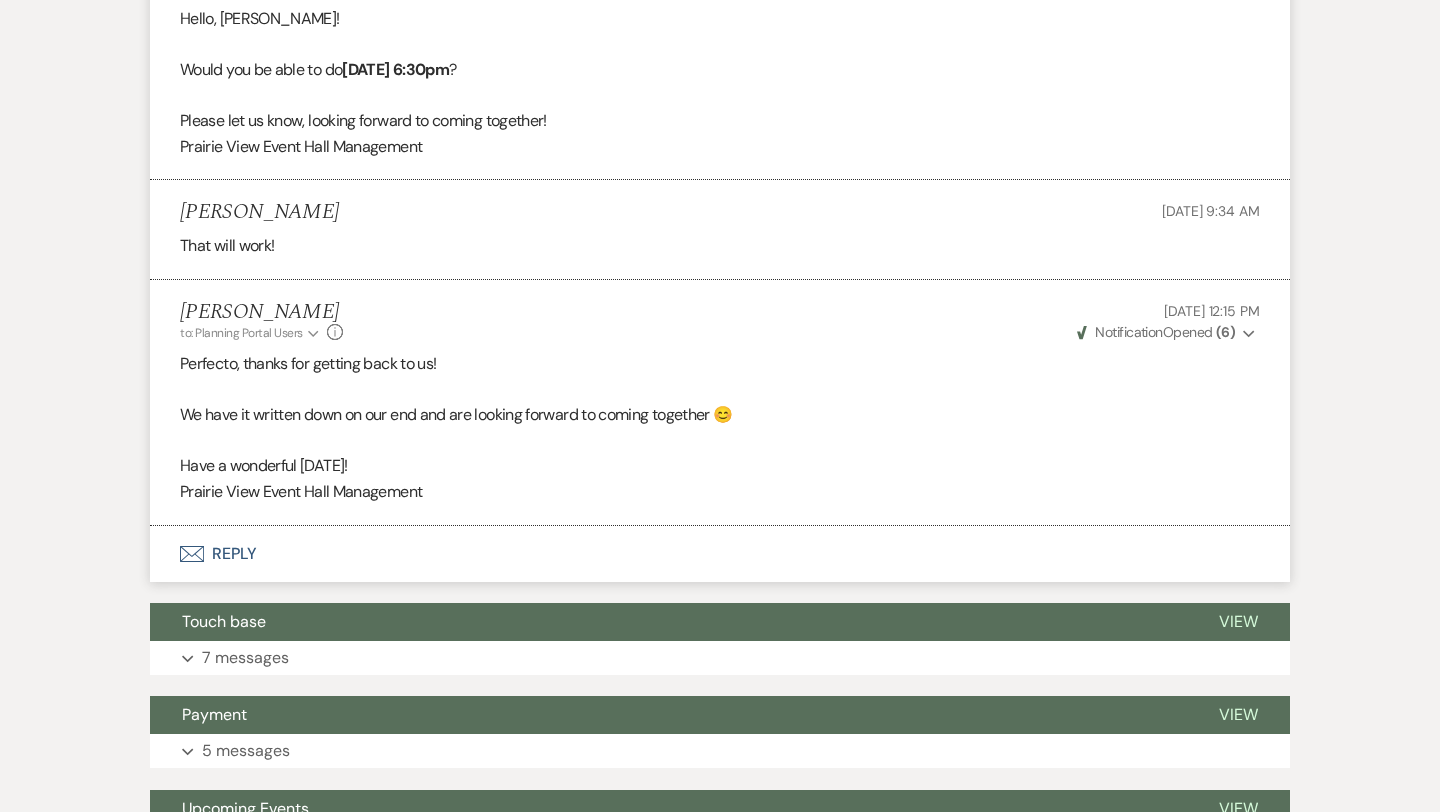 click on "Envelope Reply" at bounding box center (720, 554) 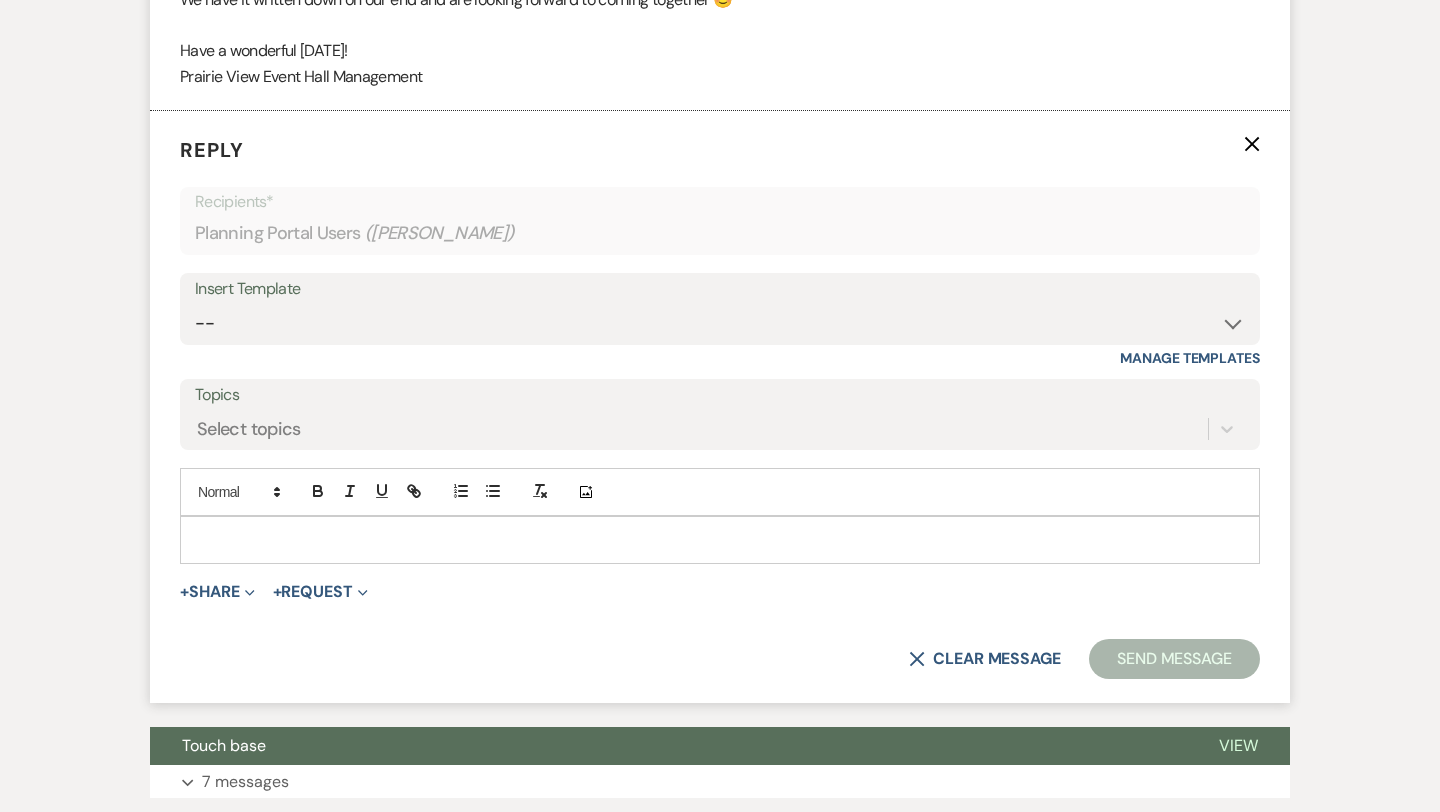 scroll, scrollTop: 1775, scrollLeft: 0, axis: vertical 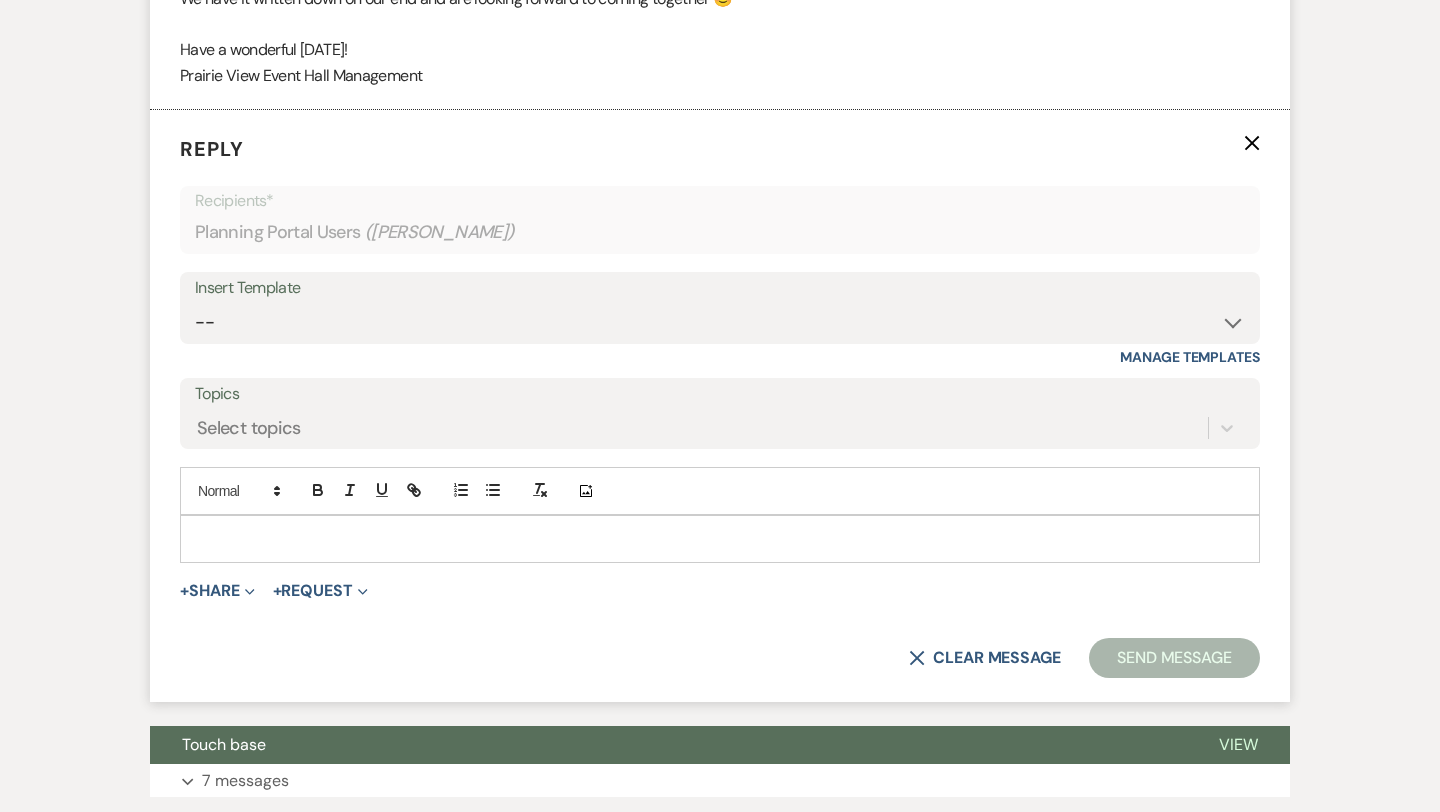 click at bounding box center [720, 539] 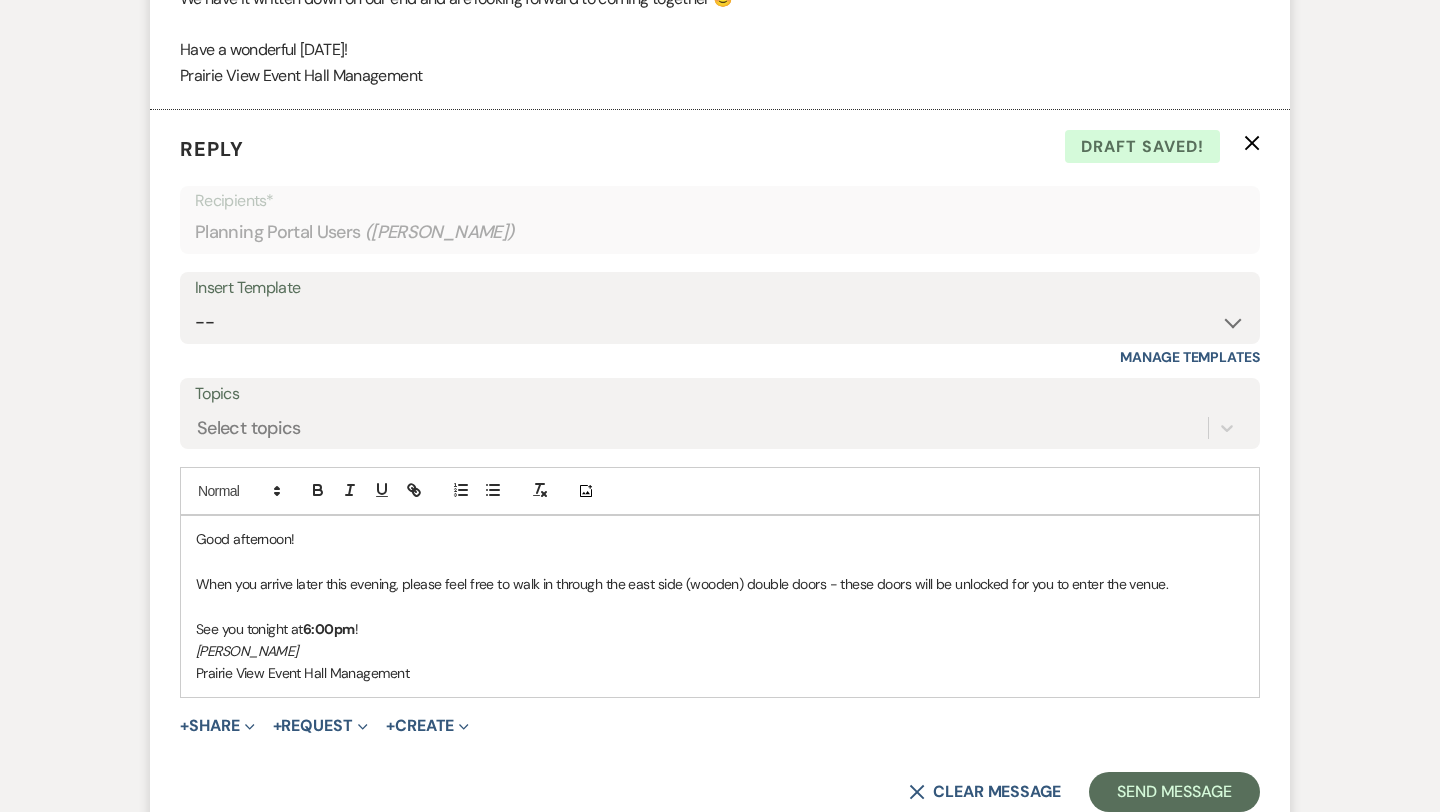 click at bounding box center [720, 606] 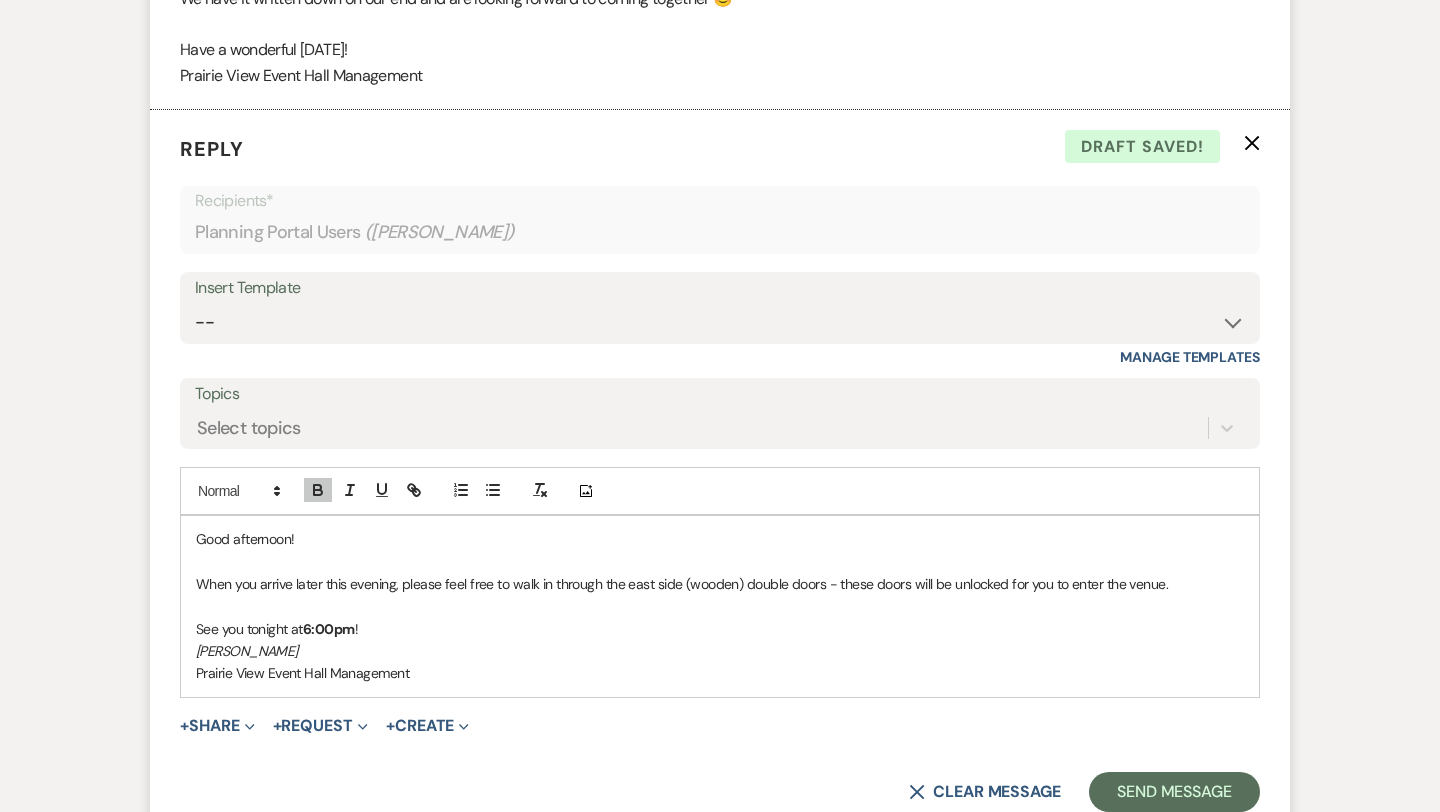 type 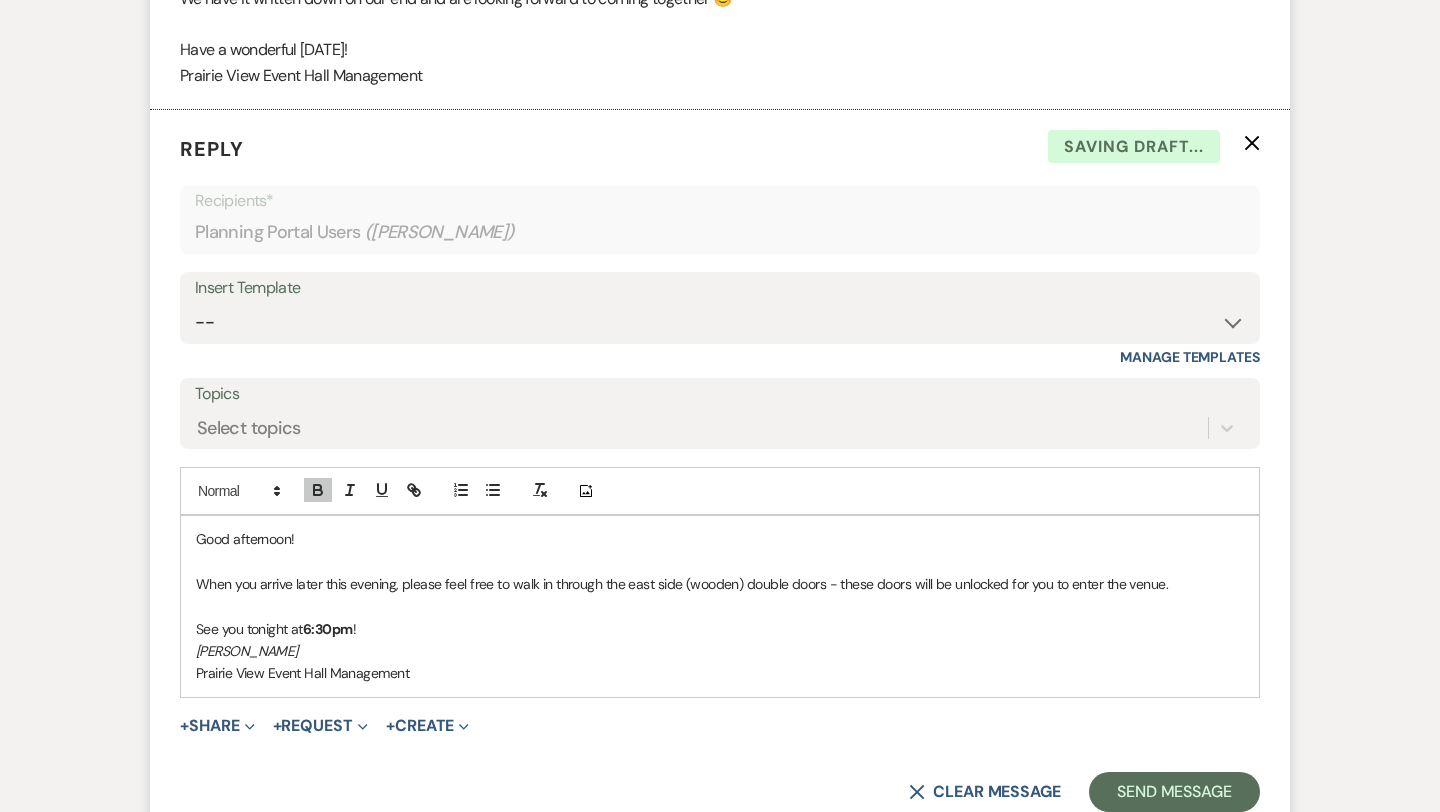 click on "[PERSON_NAME]" at bounding box center (720, 651) 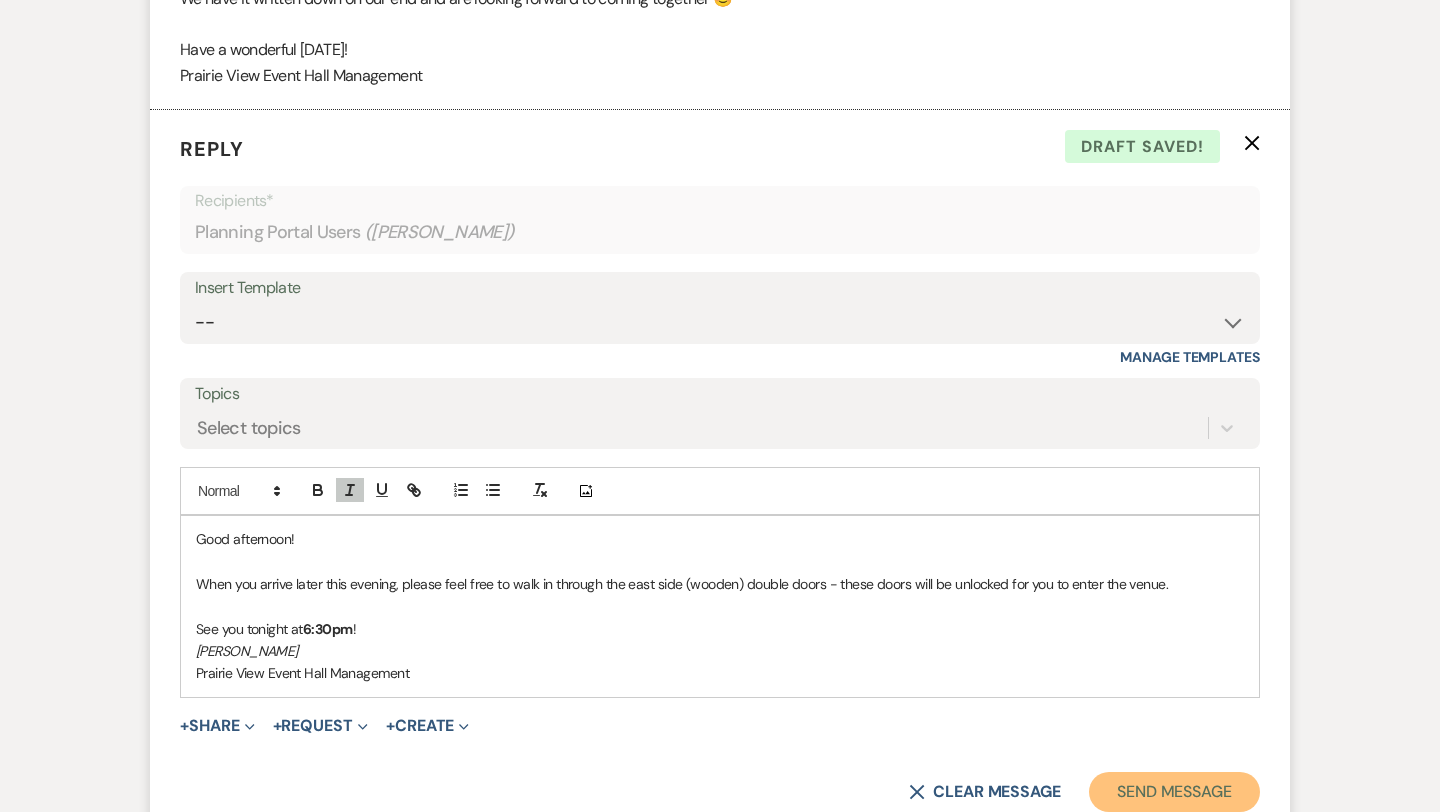 click on "Send Message" at bounding box center (1174, 792) 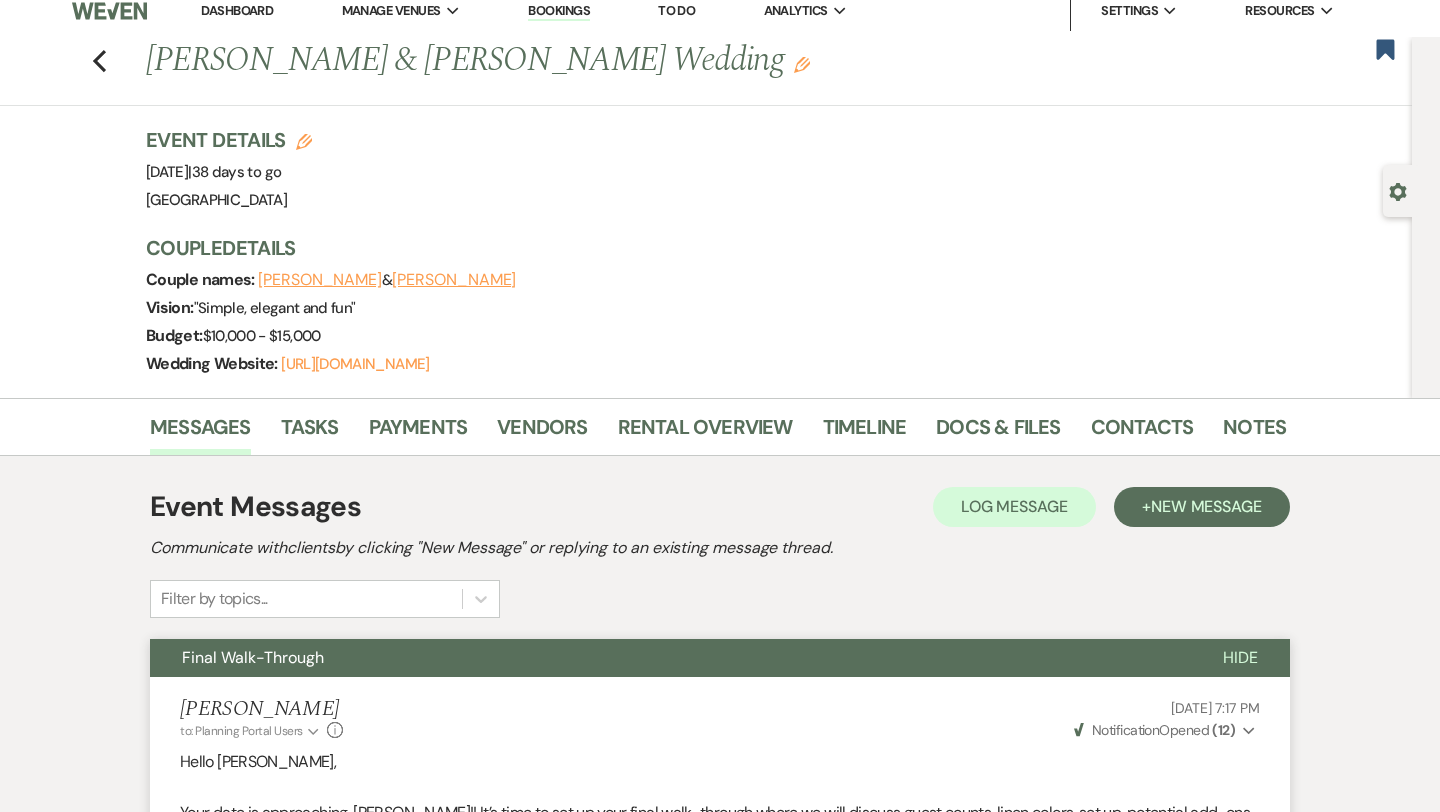 scroll, scrollTop: 0, scrollLeft: 0, axis: both 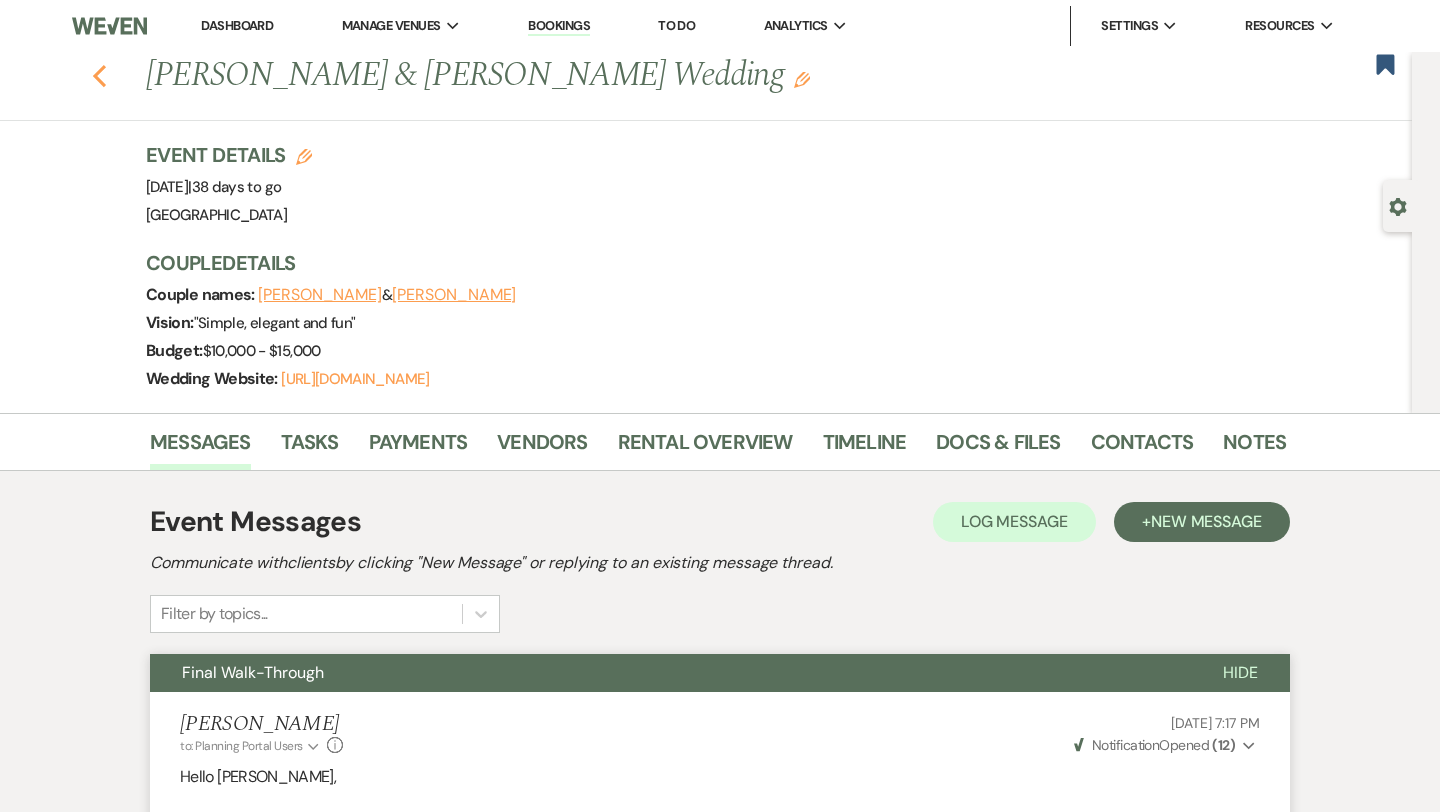 click on "Previous" 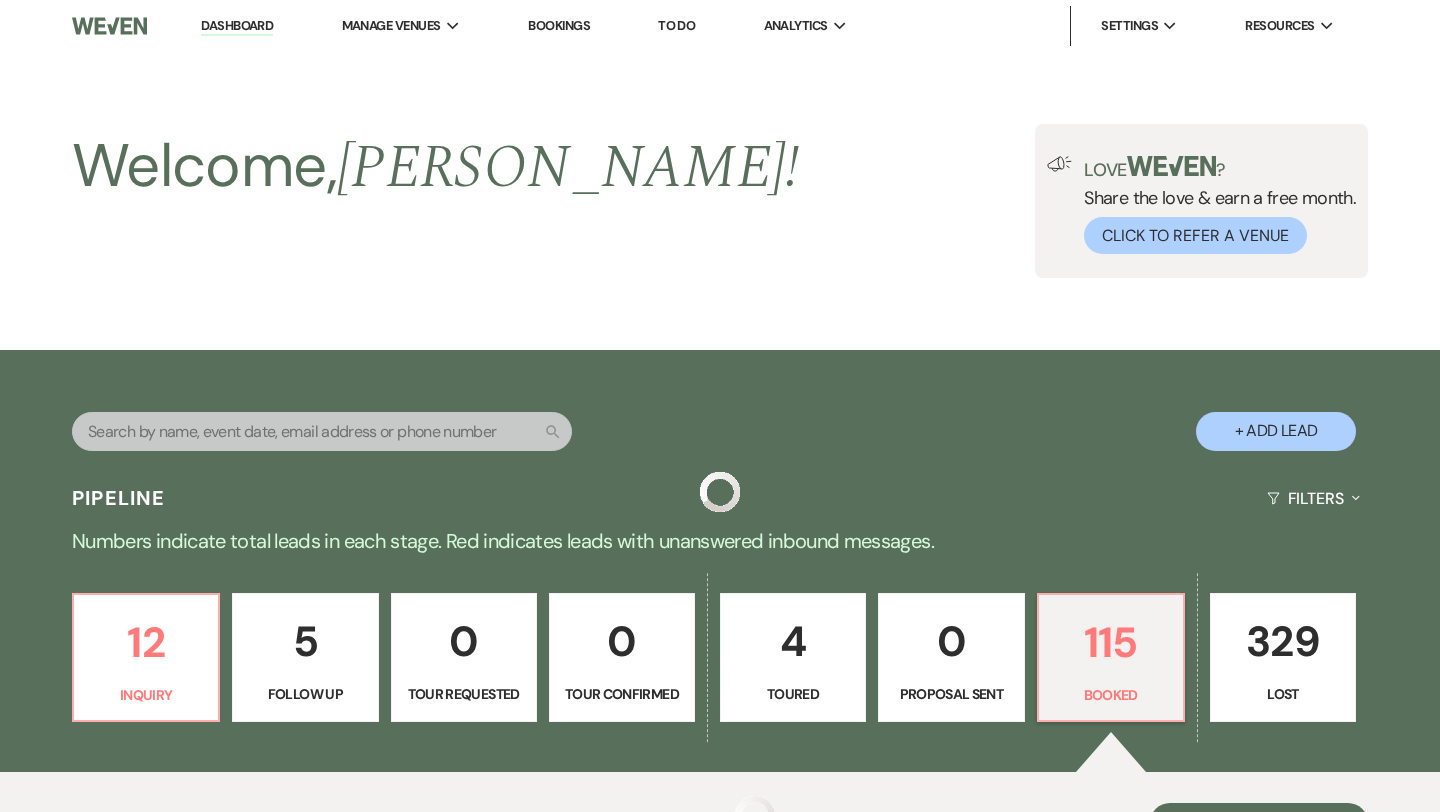 scroll, scrollTop: 1039, scrollLeft: 0, axis: vertical 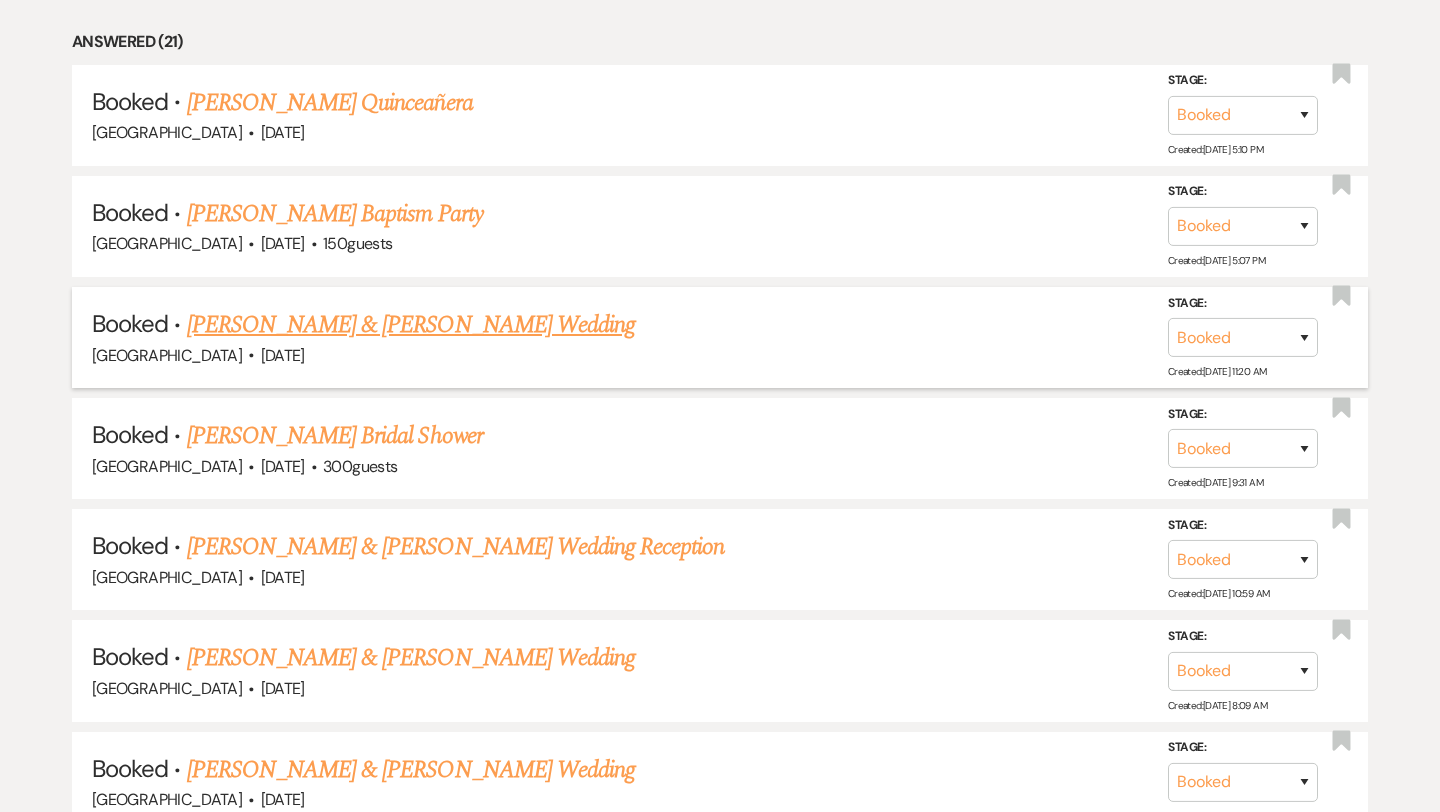 click on "[PERSON_NAME] & [PERSON_NAME] Wedding" at bounding box center [411, 325] 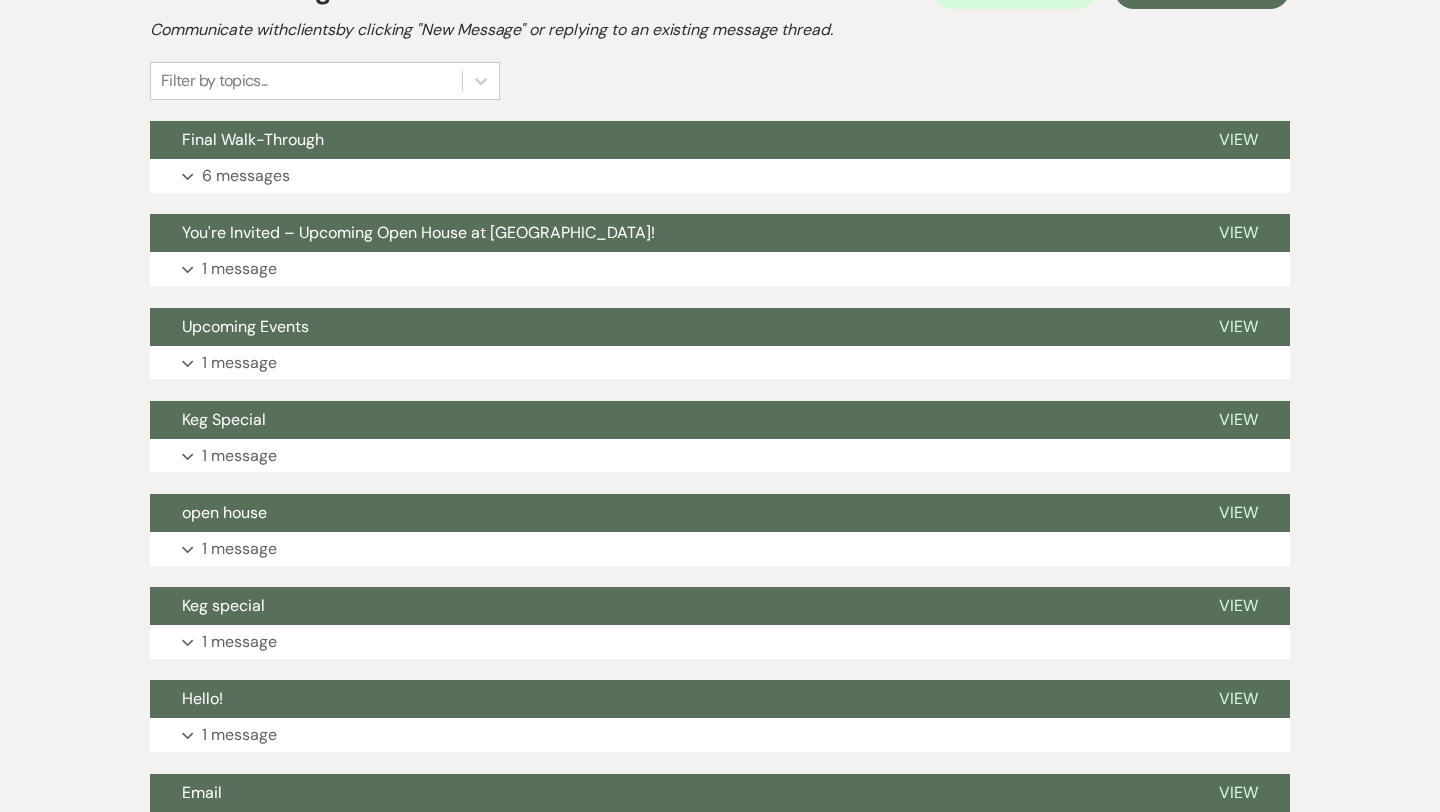 scroll, scrollTop: 432, scrollLeft: 0, axis: vertical 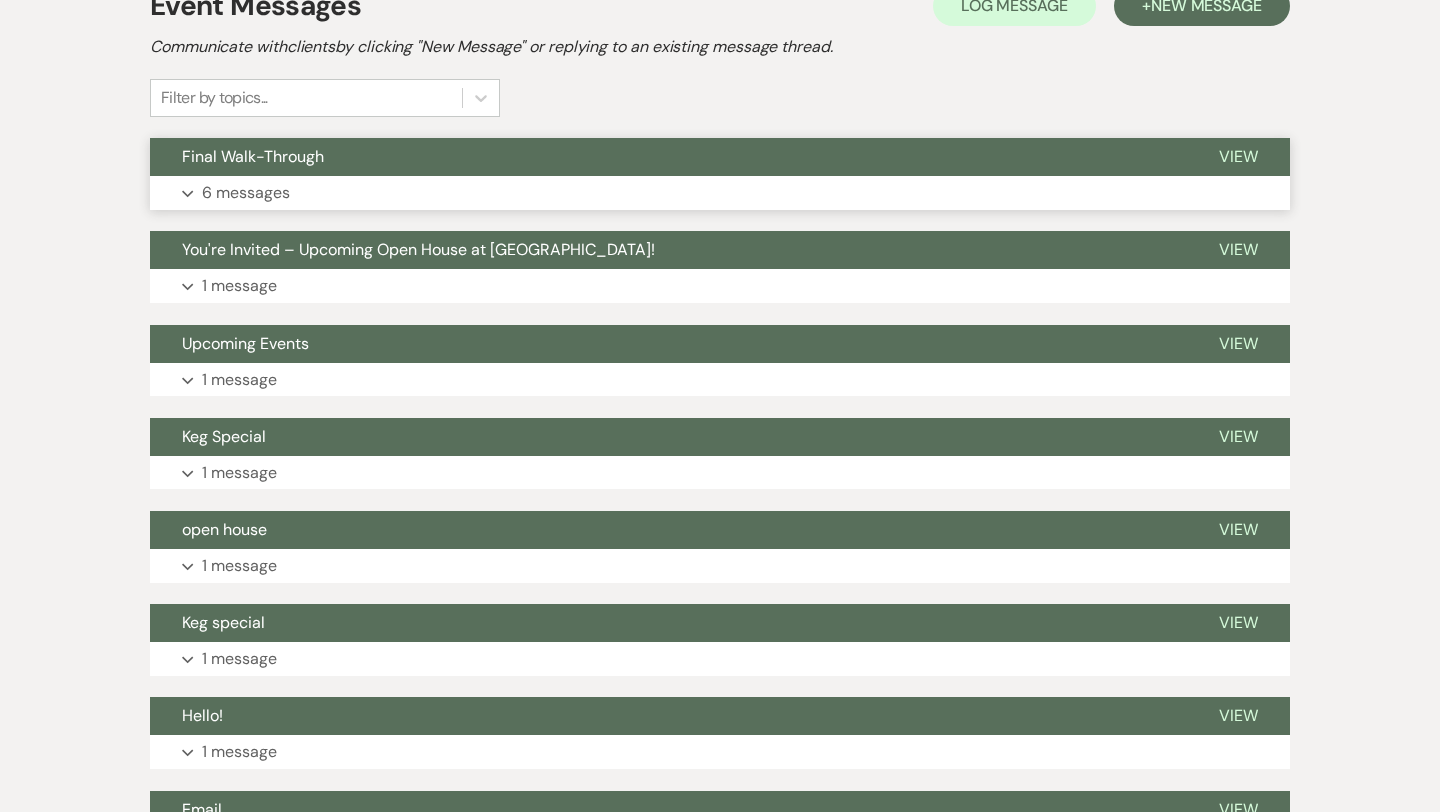 click on "Expand 6 messages" at bounding box center (720, 193) 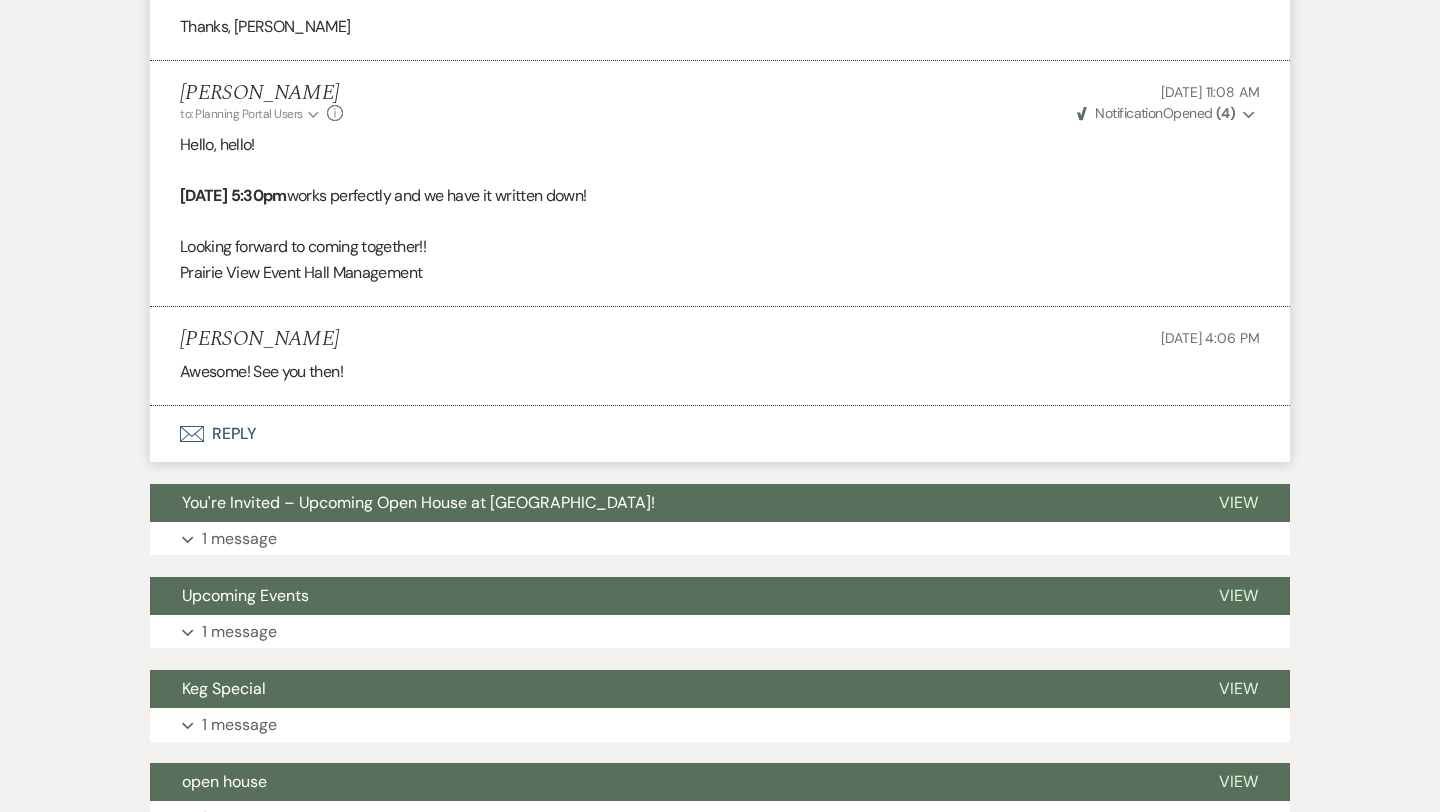 click on "Envelope Reply" at bounding box center [720, 434] 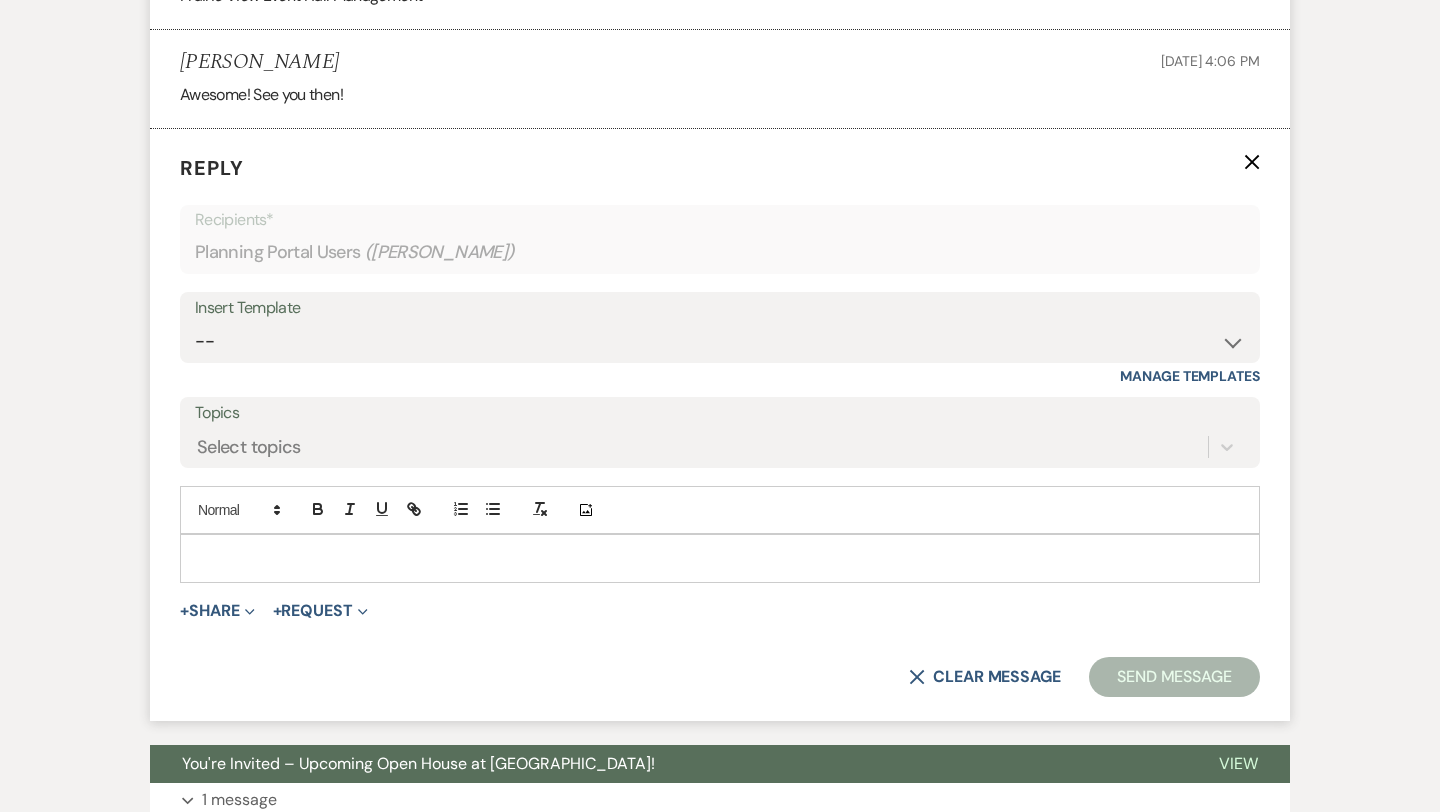 scroll, scrollTop: 2108, scrollLeft: 0, axis: vertical 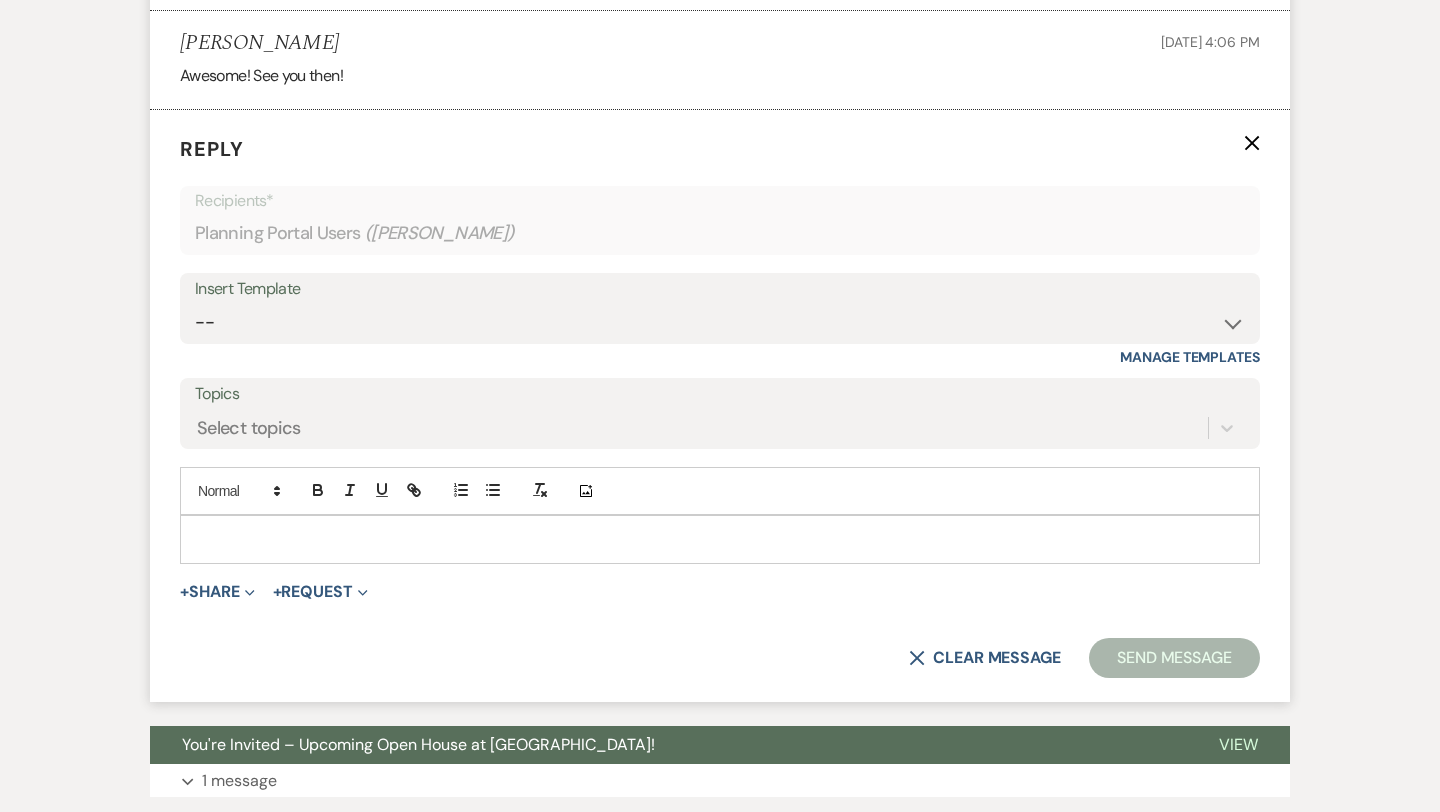 click at bounding box center (720, 539) 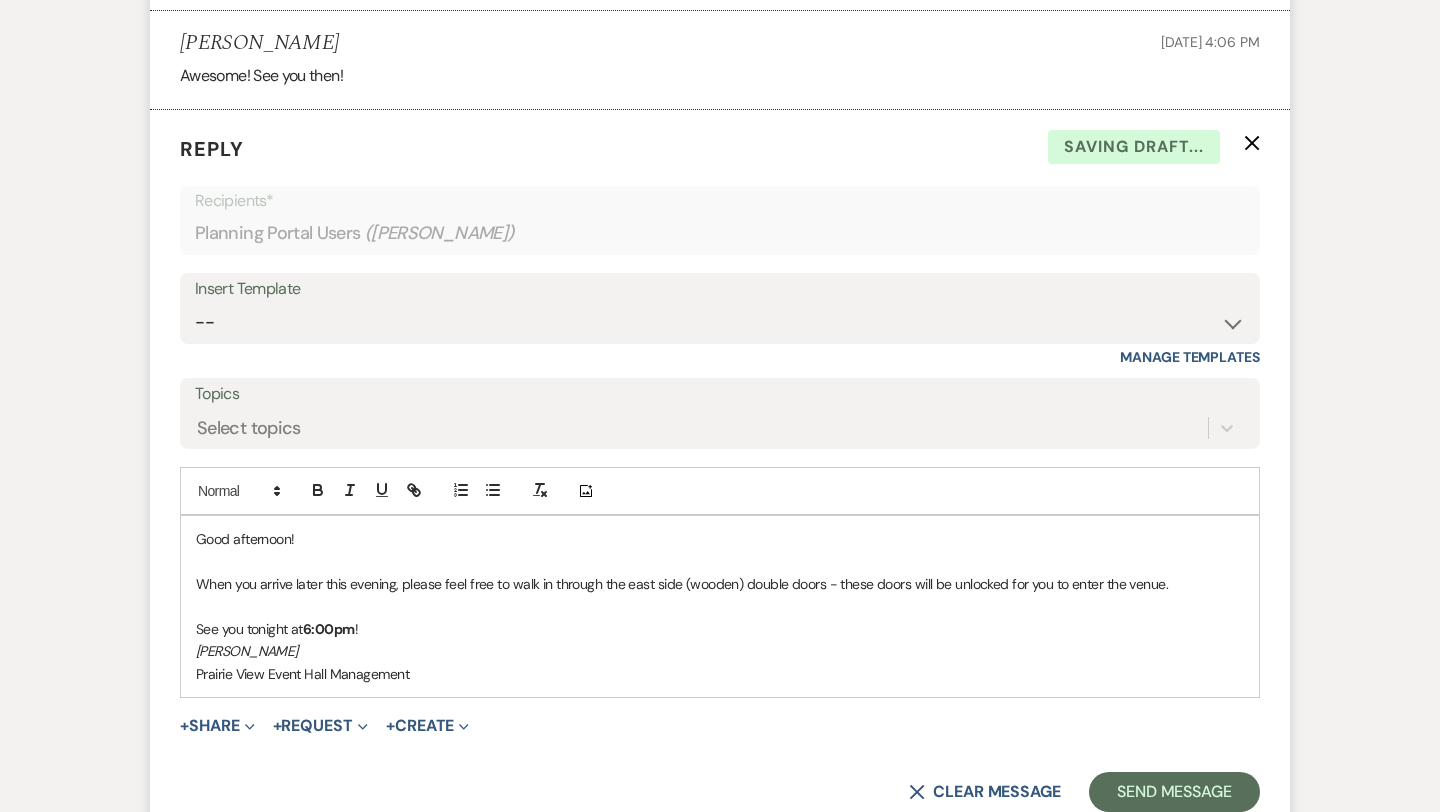 click on "6:00pm" at bounding box center [329, 629] 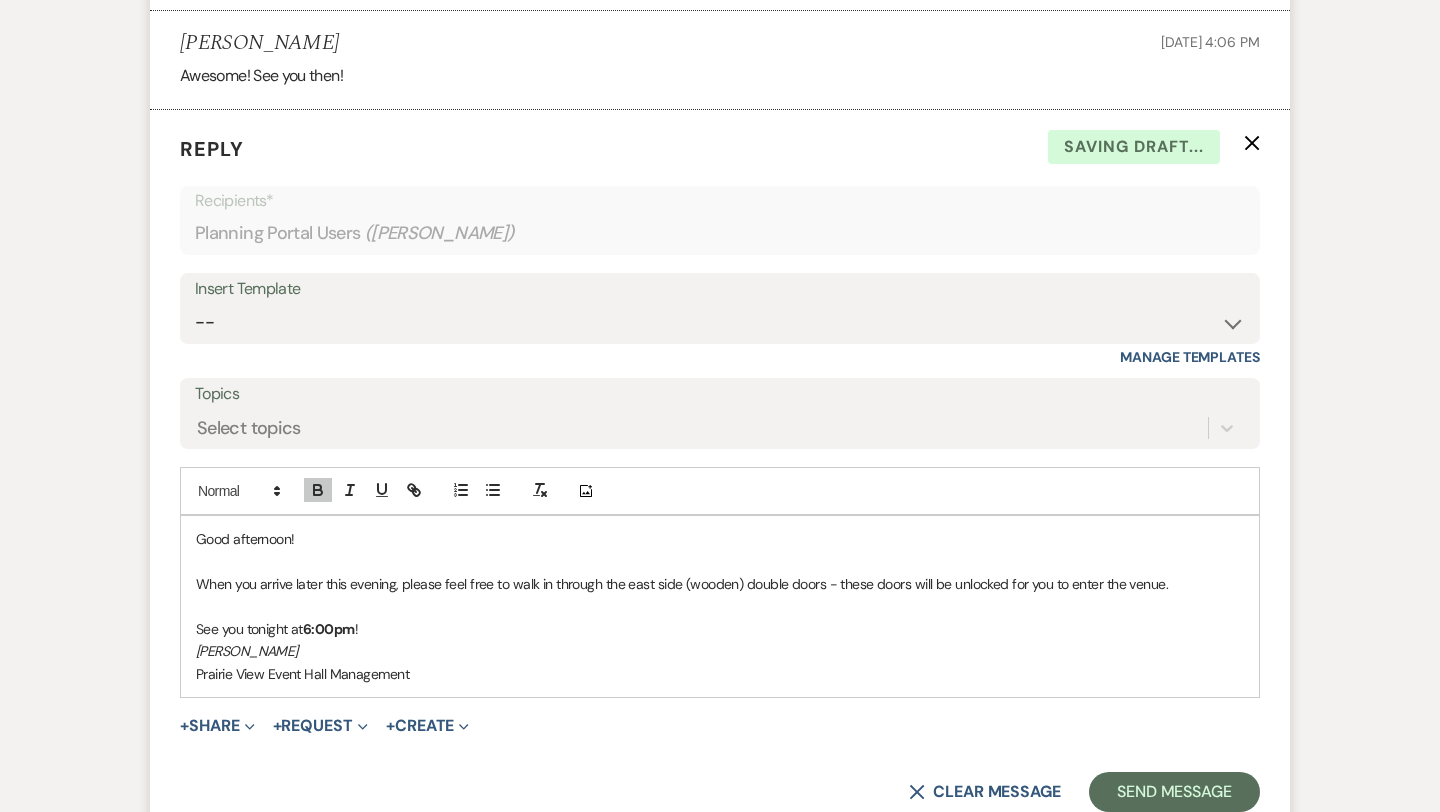 type 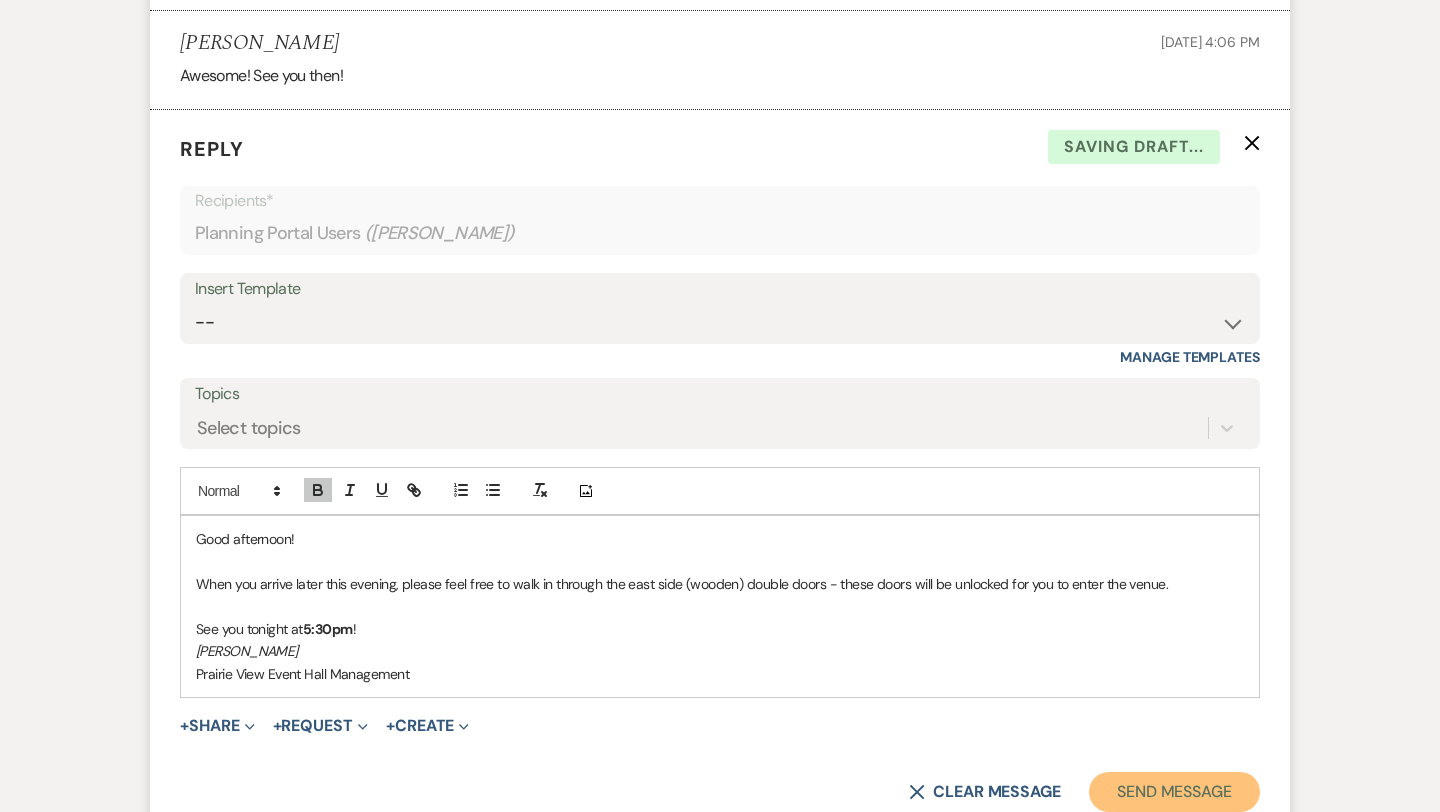 click on "Send Message" at bounding box center [1174, 792] 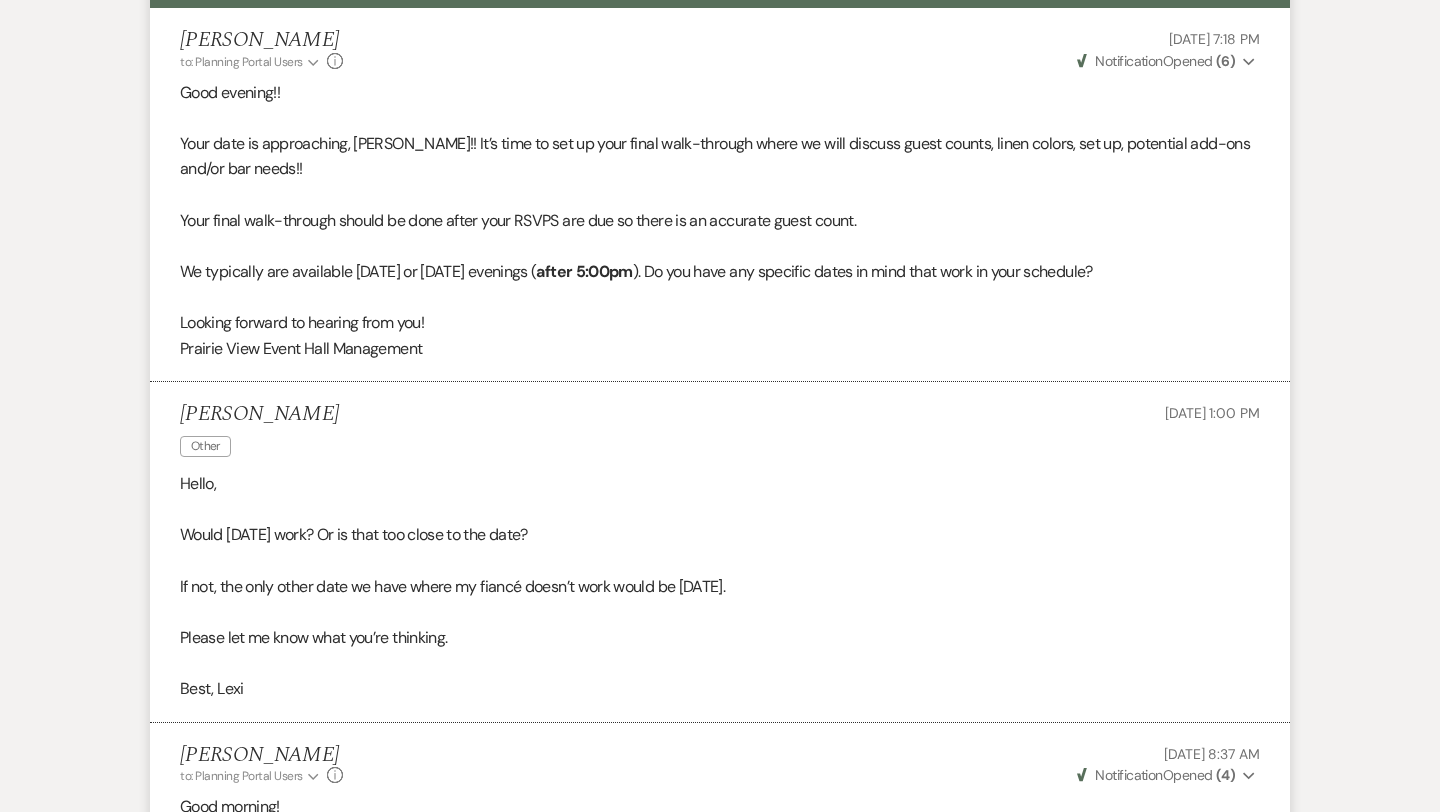 scroll, scrollTop: 0, scrollLeft: 0, axis: both 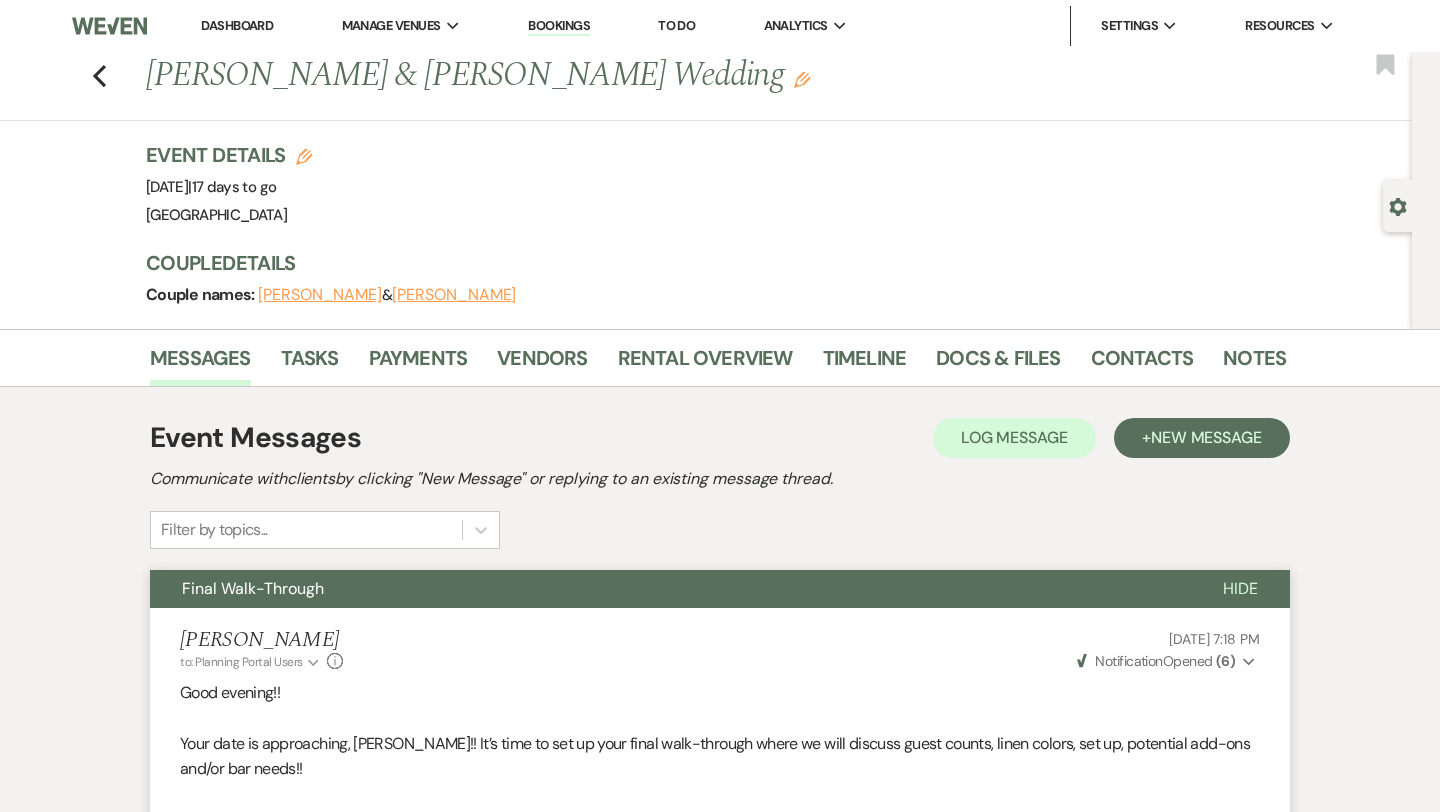 click on "Previous [PERSON_NAME] & [PERSON_NAME] Wedding Edit Bookmark" at bounding box center (701, 86) 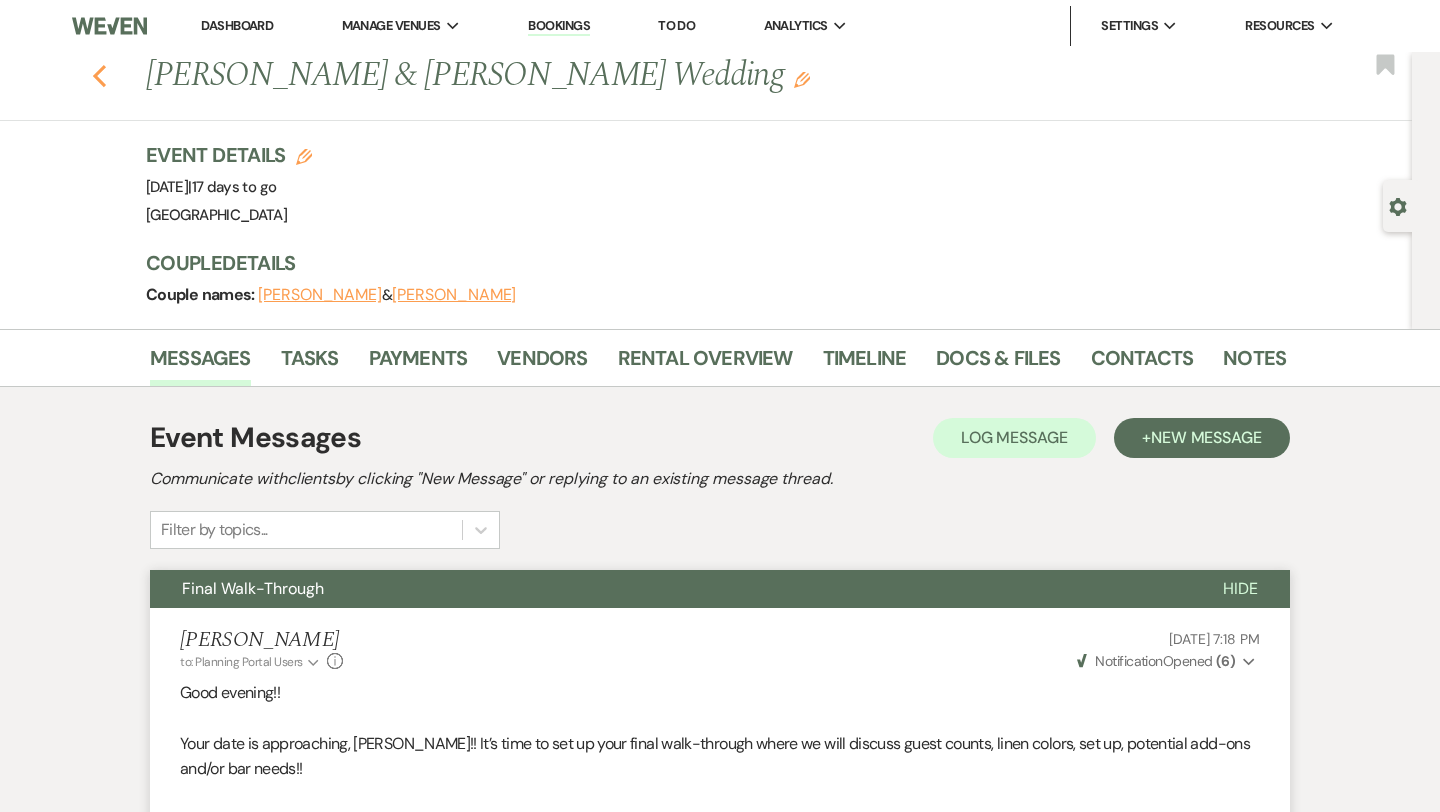 click on "Previous" 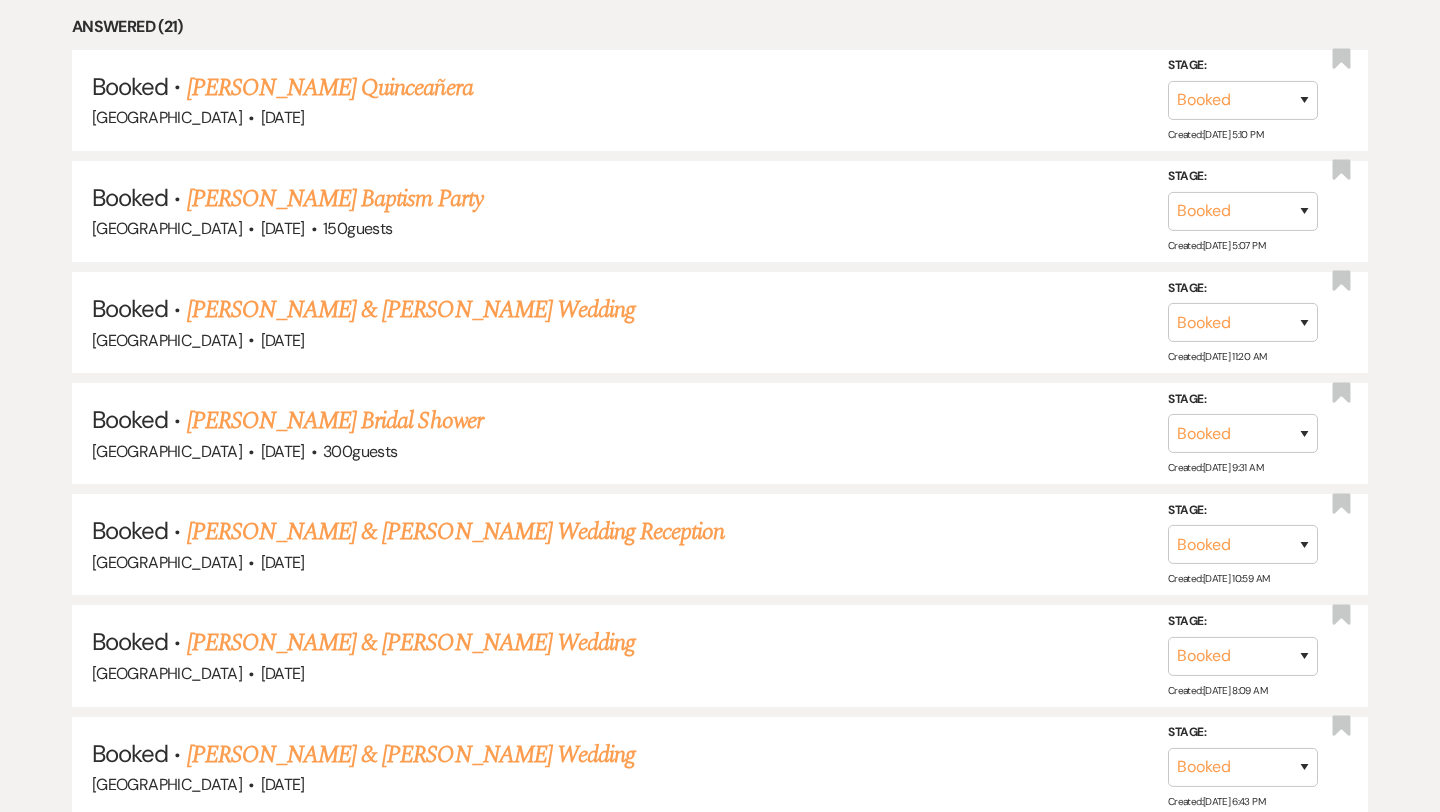 scroll, scrollTop: 1714, scrollLeft: 0, axis: vertical 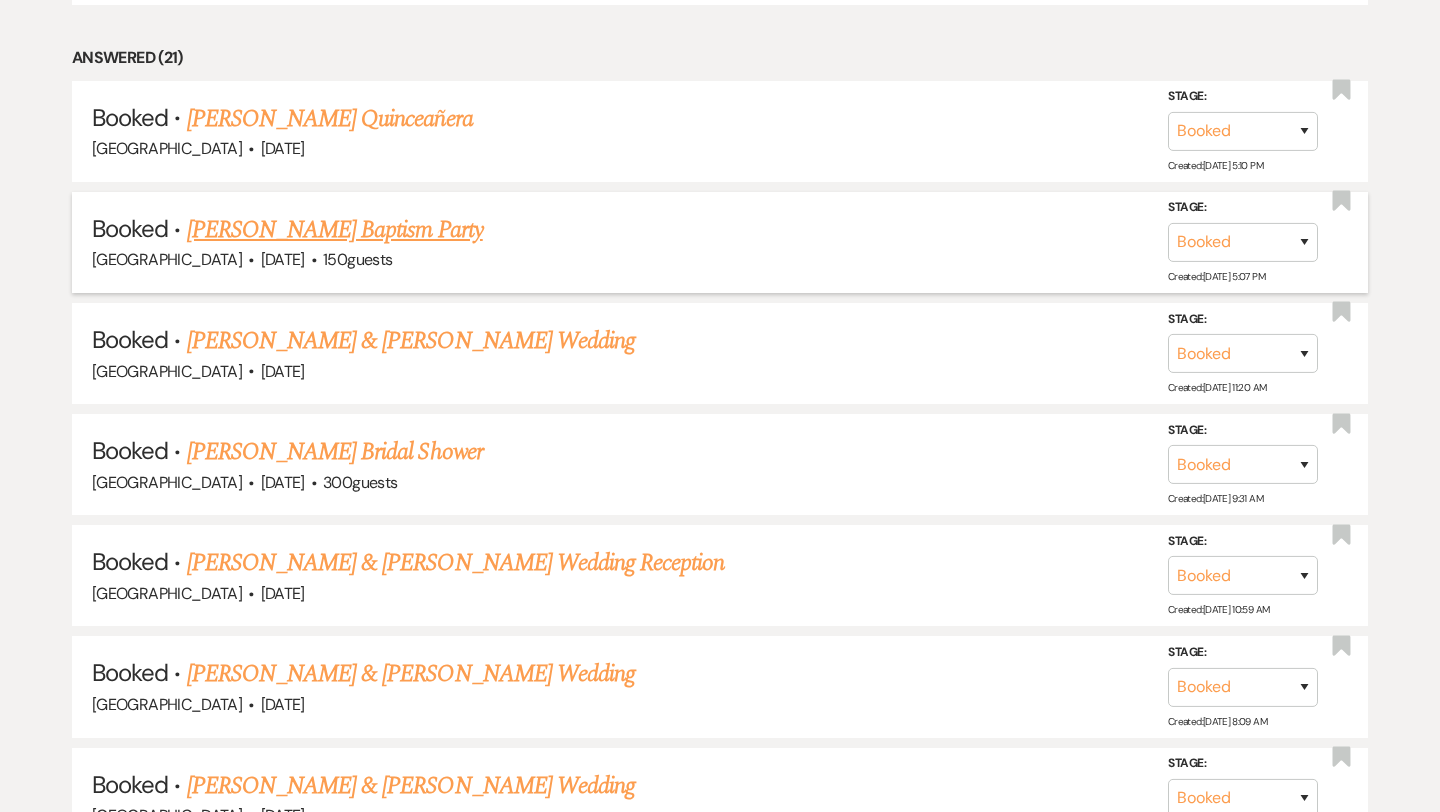 click on "[PERSON_NAME] Baptism Party" at bounding box center [335, 230] 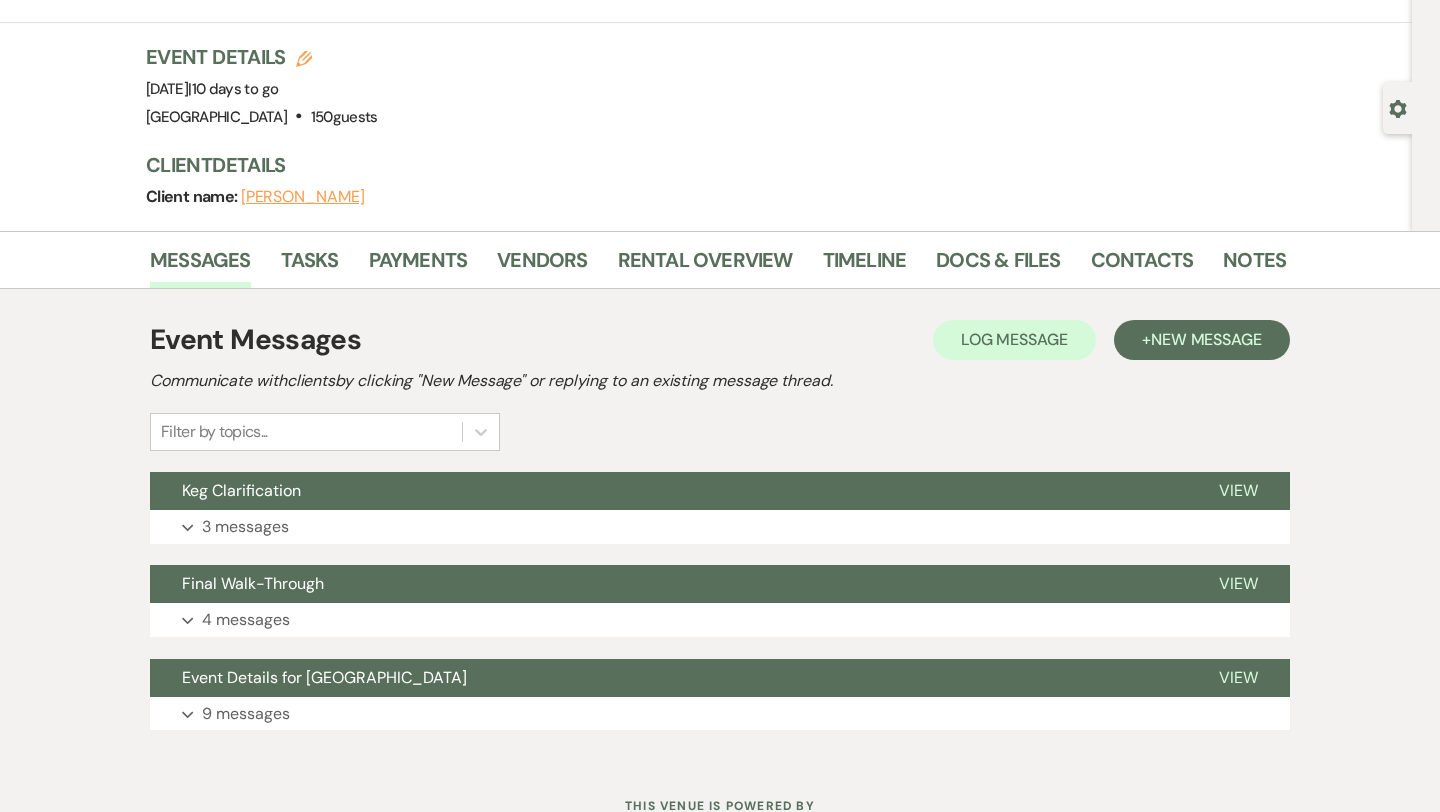 scroll, scrollTop: 128, scrollLeft: 0, axis: vertical 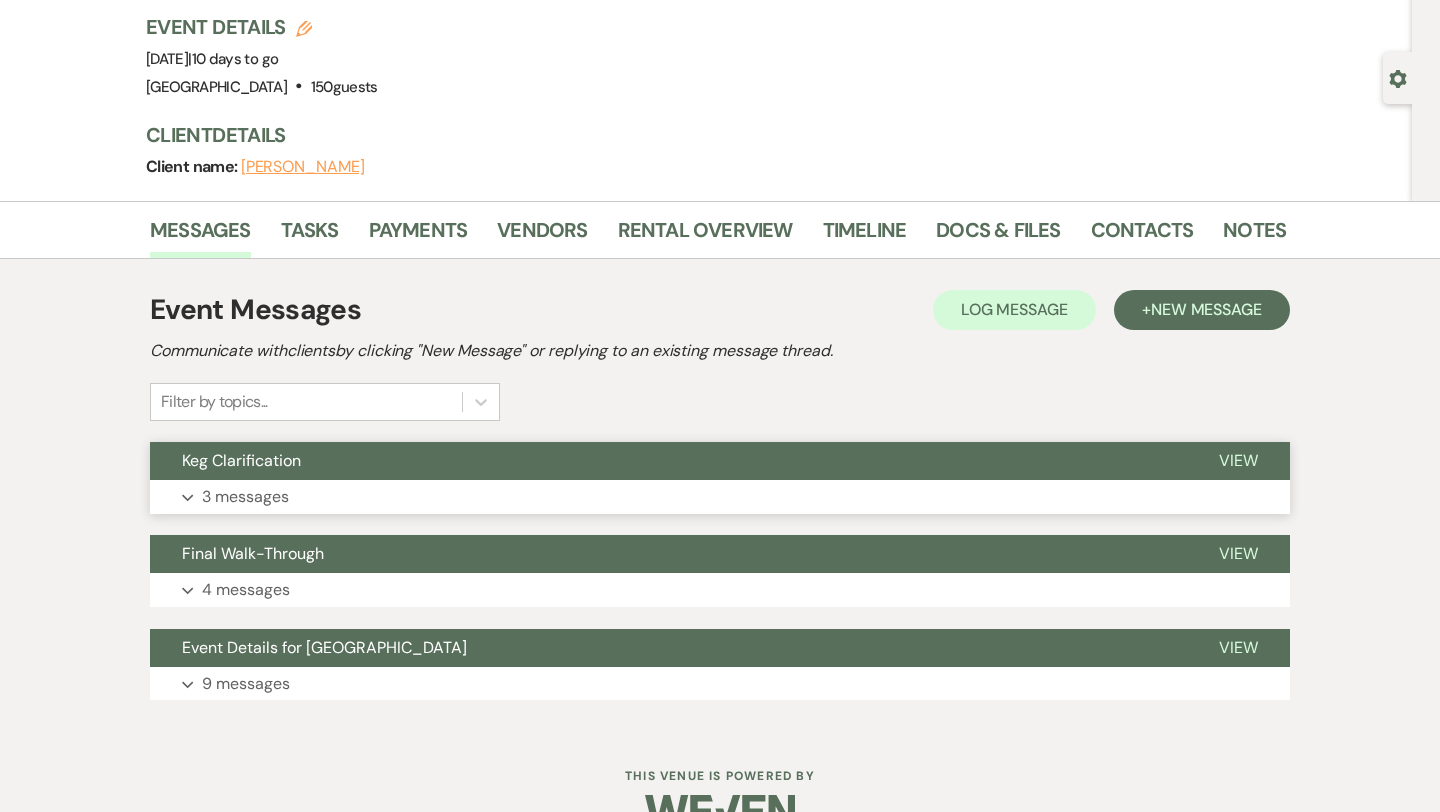 click on "Expand 3 messages" at bounding box center (720, 497) 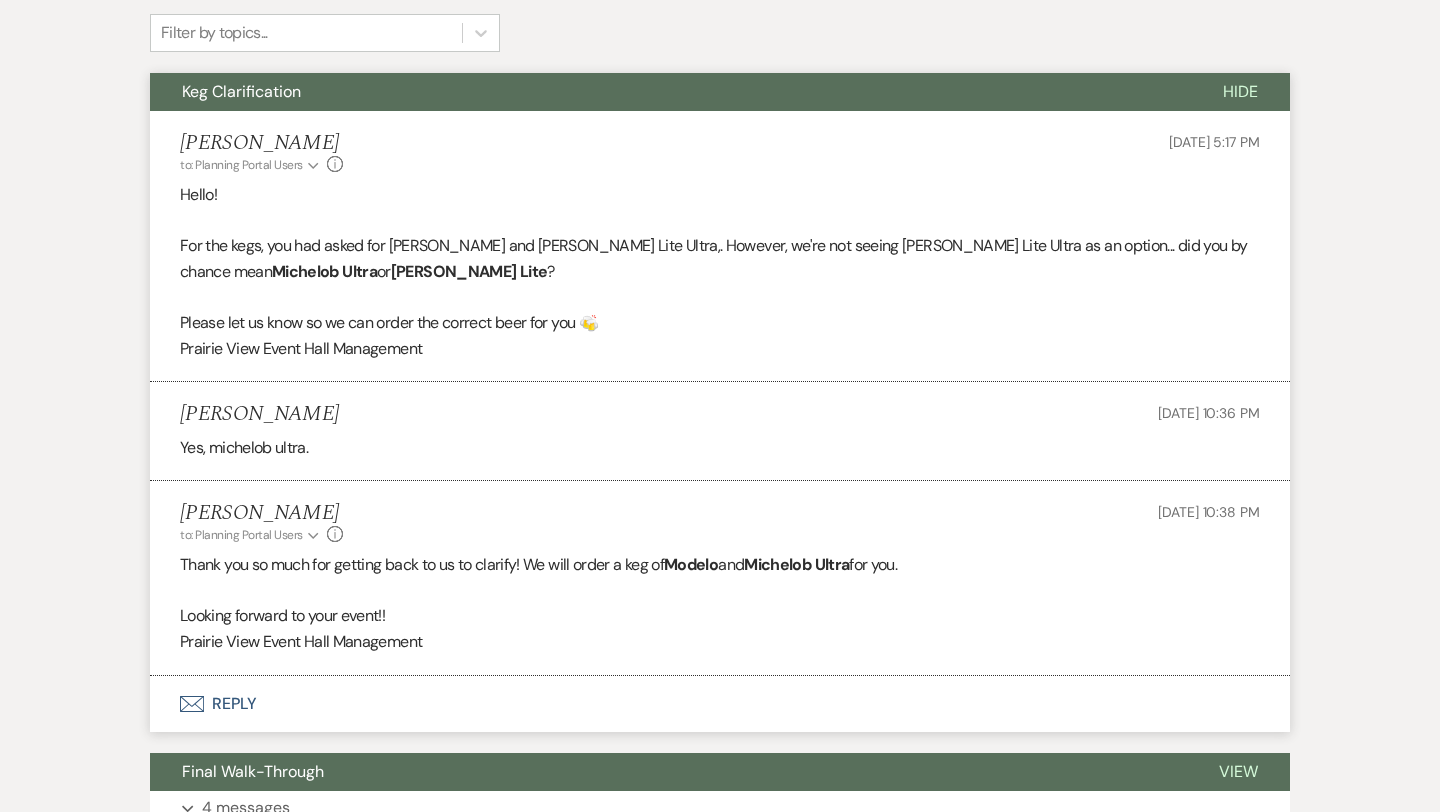 scroll, scrollTop: 515, scrollLeft: 0, axis: vertical 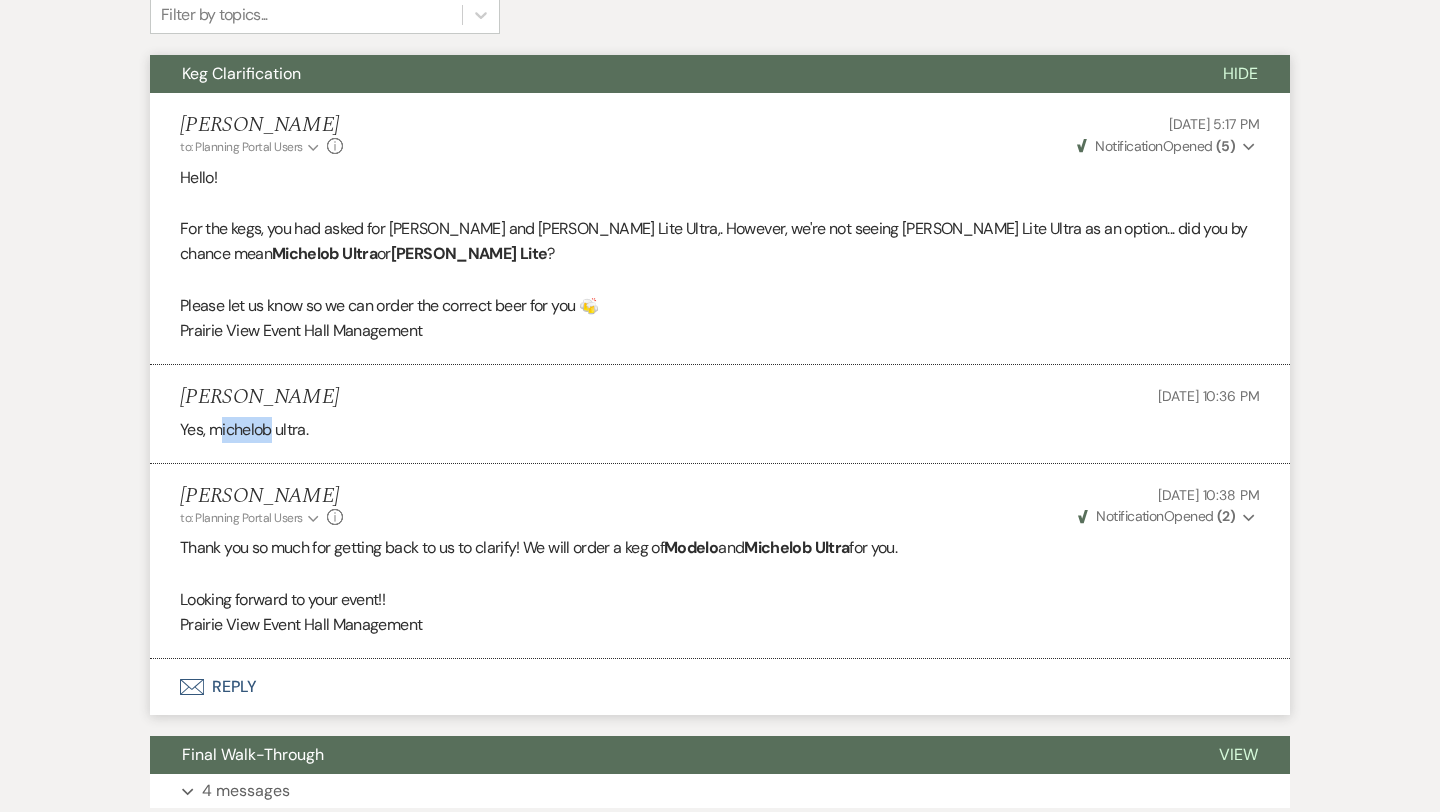 drag, startPoint x: 273, startPoint y: 432, endPoint x: 218, endPoint y: 432, distance: 55 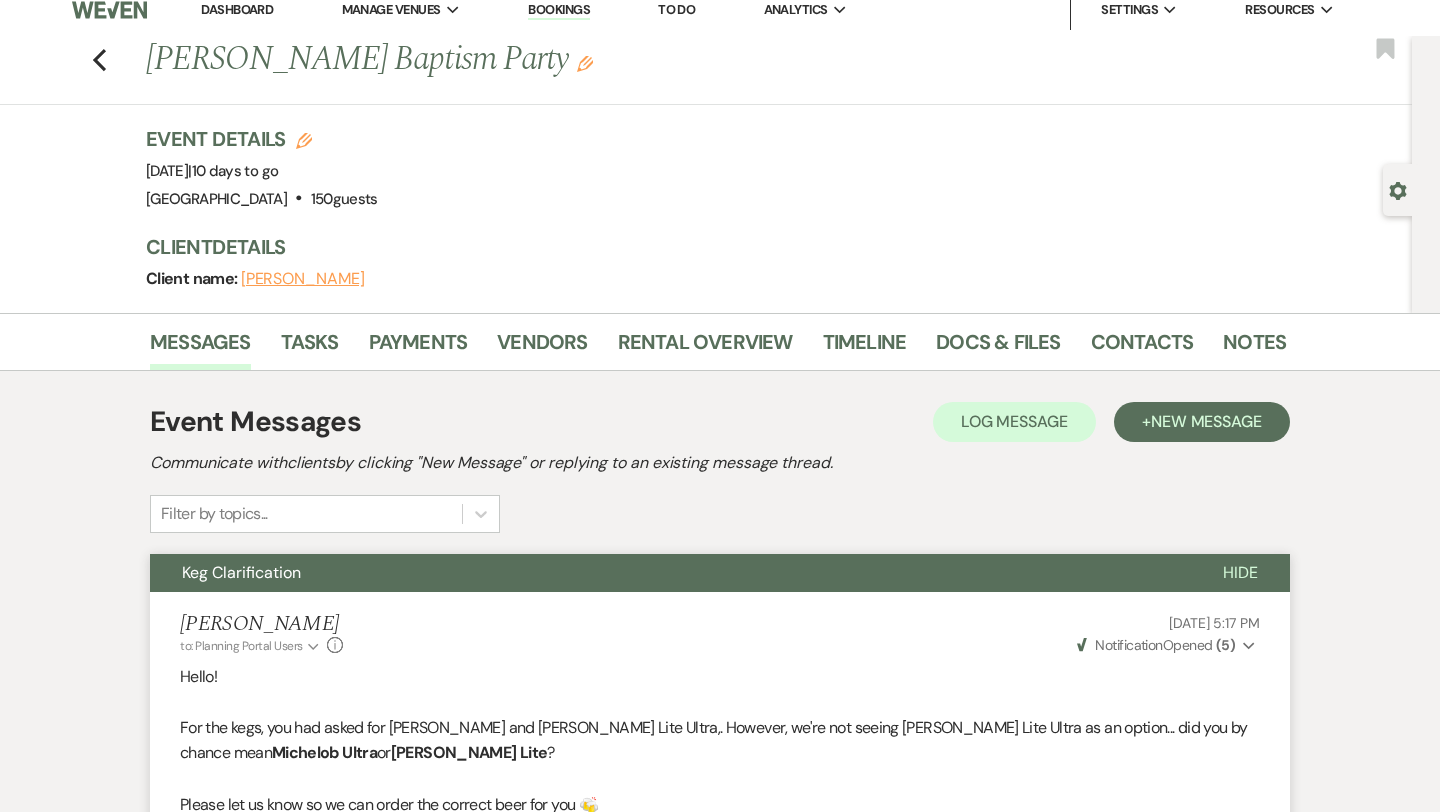 scroll, scrollTop: 0, scrollLeft: 0, axis: both 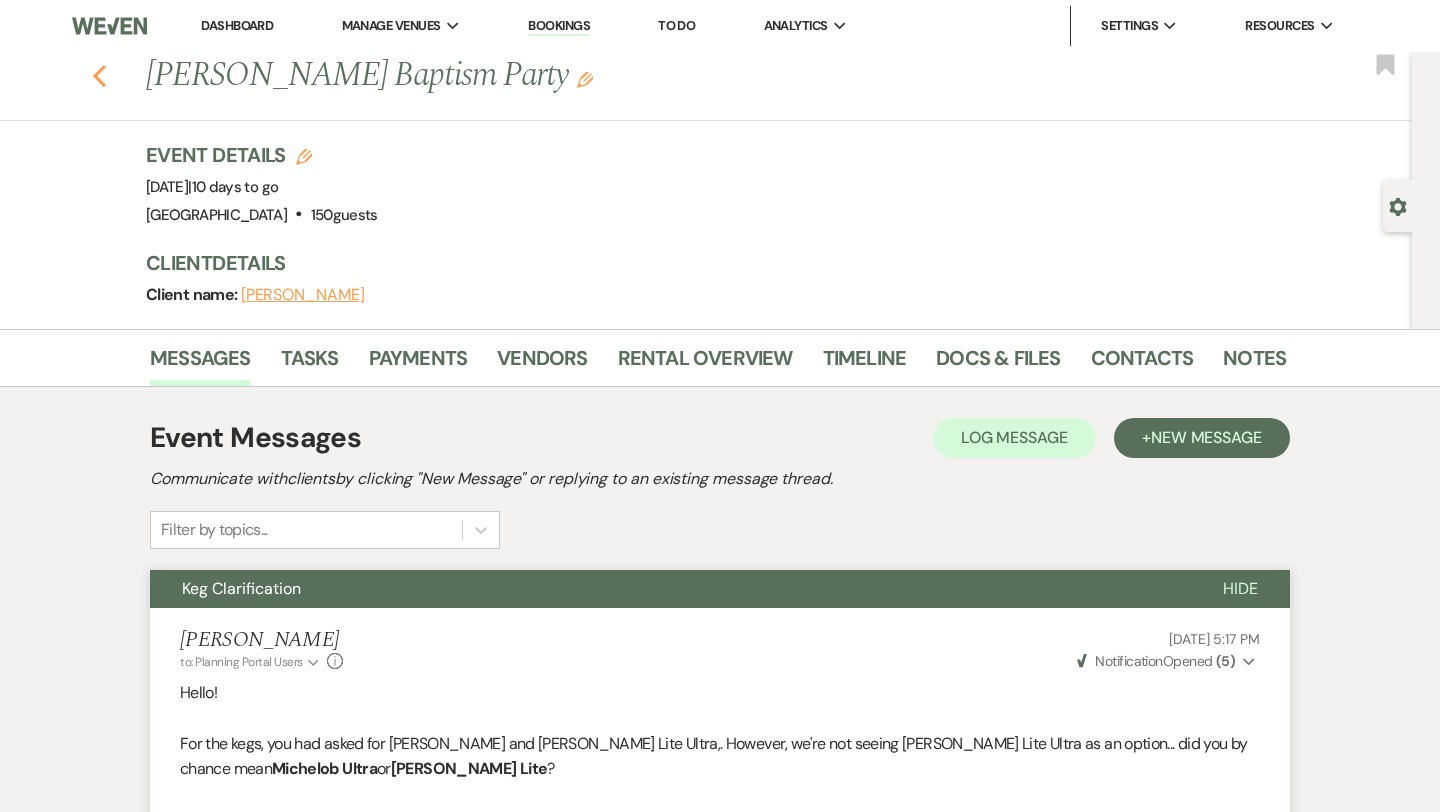 click on "Previous" 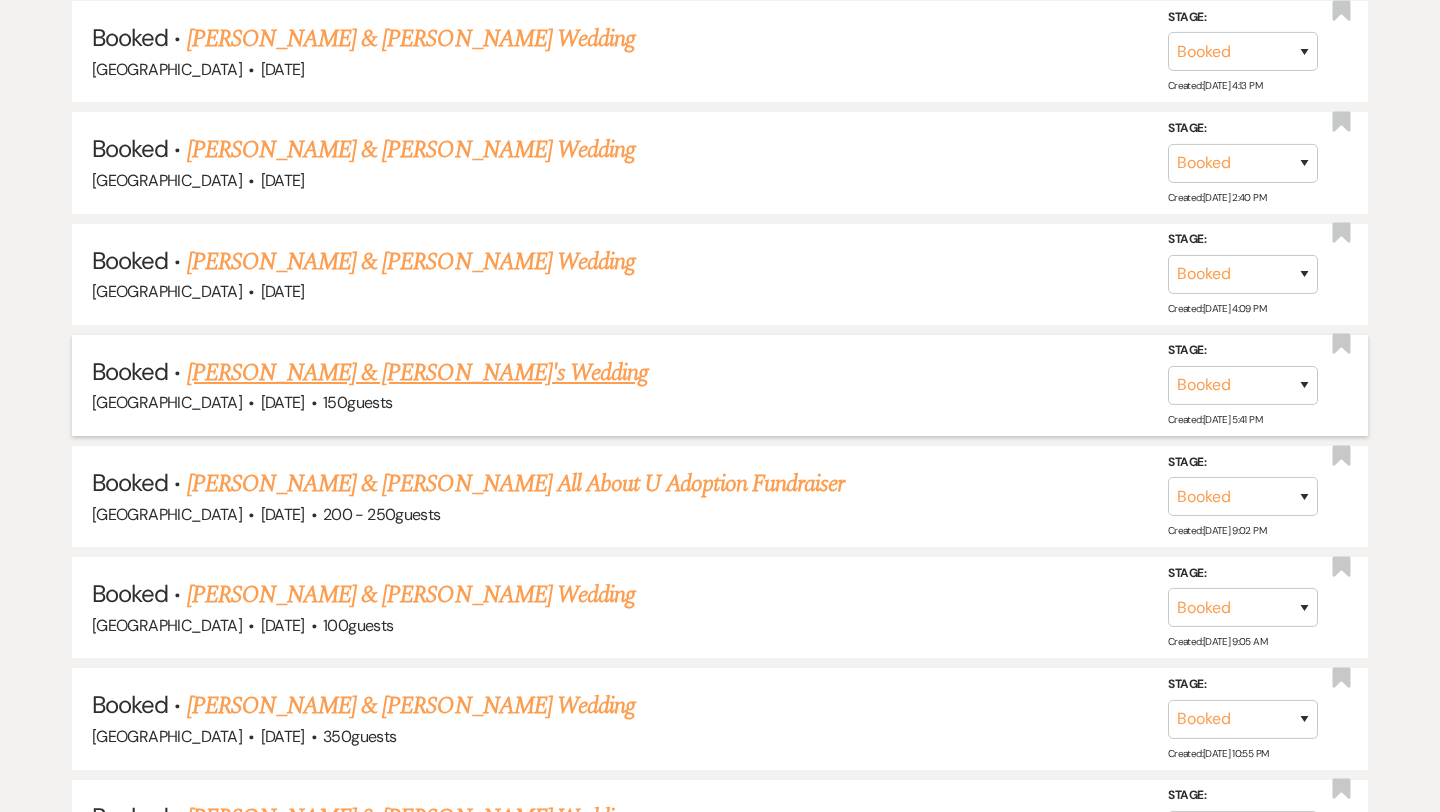 click on "[PERSON_NAME] & [PERSON_NAME]'s Wedding" at bounding box center (418, 373) 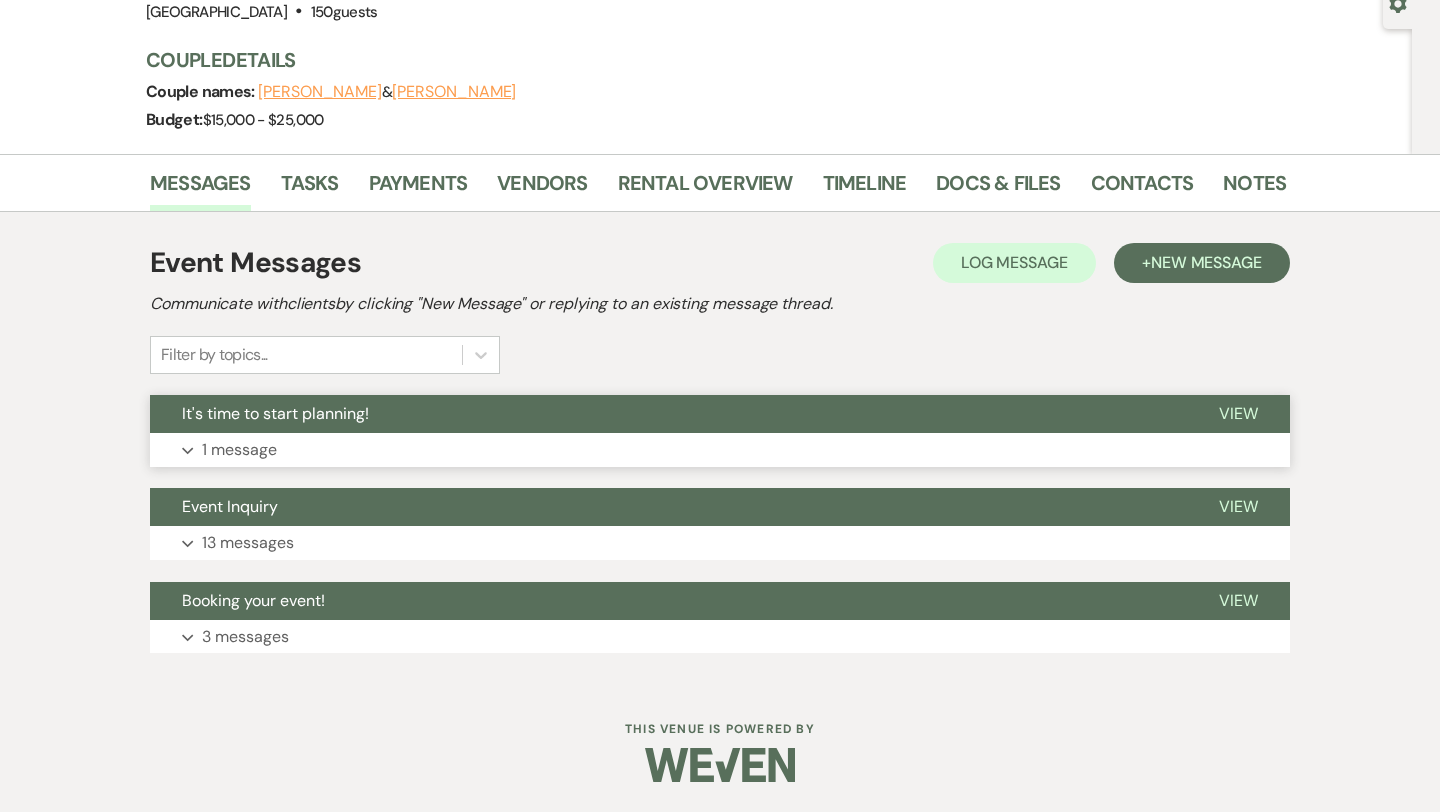 scroll, scrollTop: 0, scrollLeft: 0, axis: both 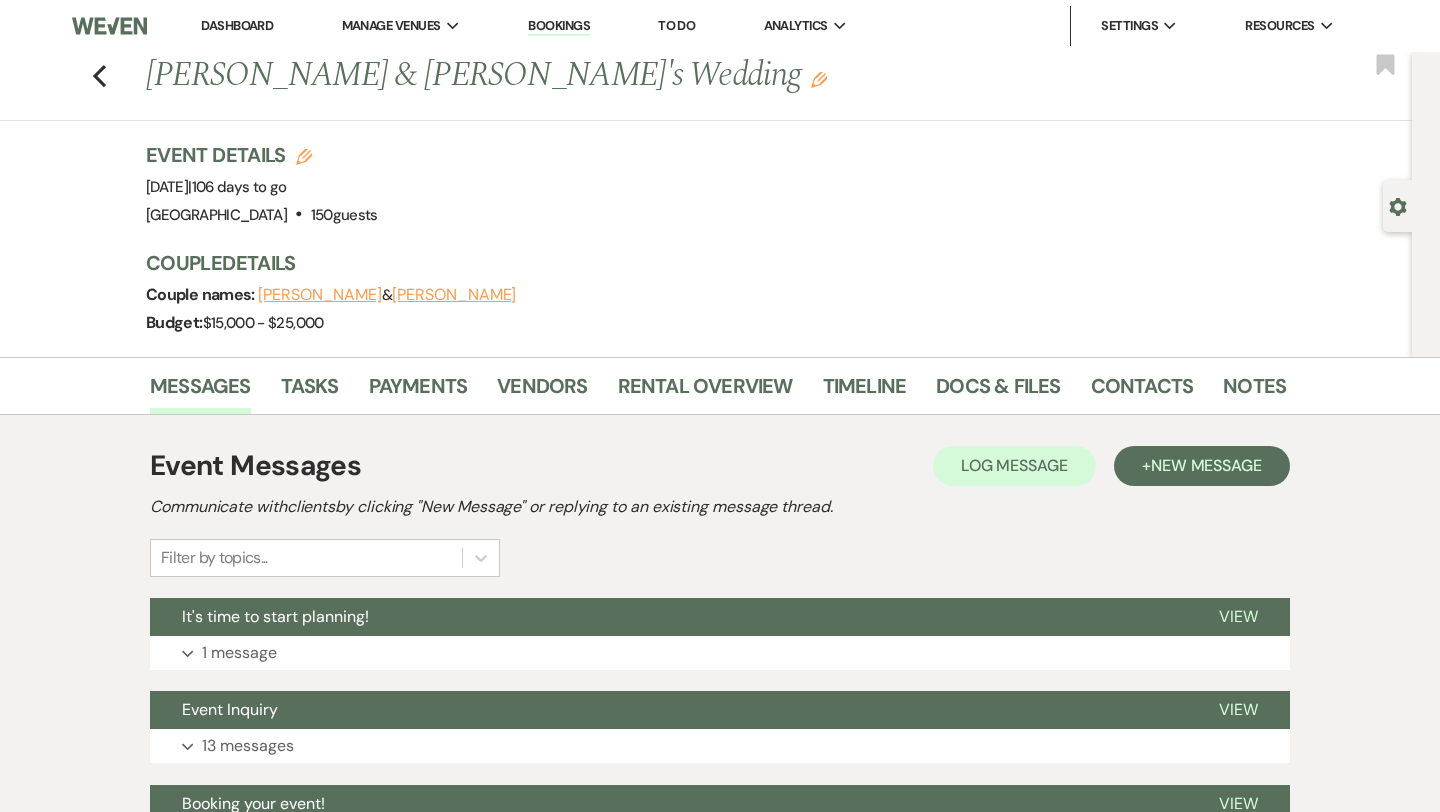click on "[PERSON_NAME] & [PERSON_NAME]'s Wedding Edit" at bounding box center (594, 76) 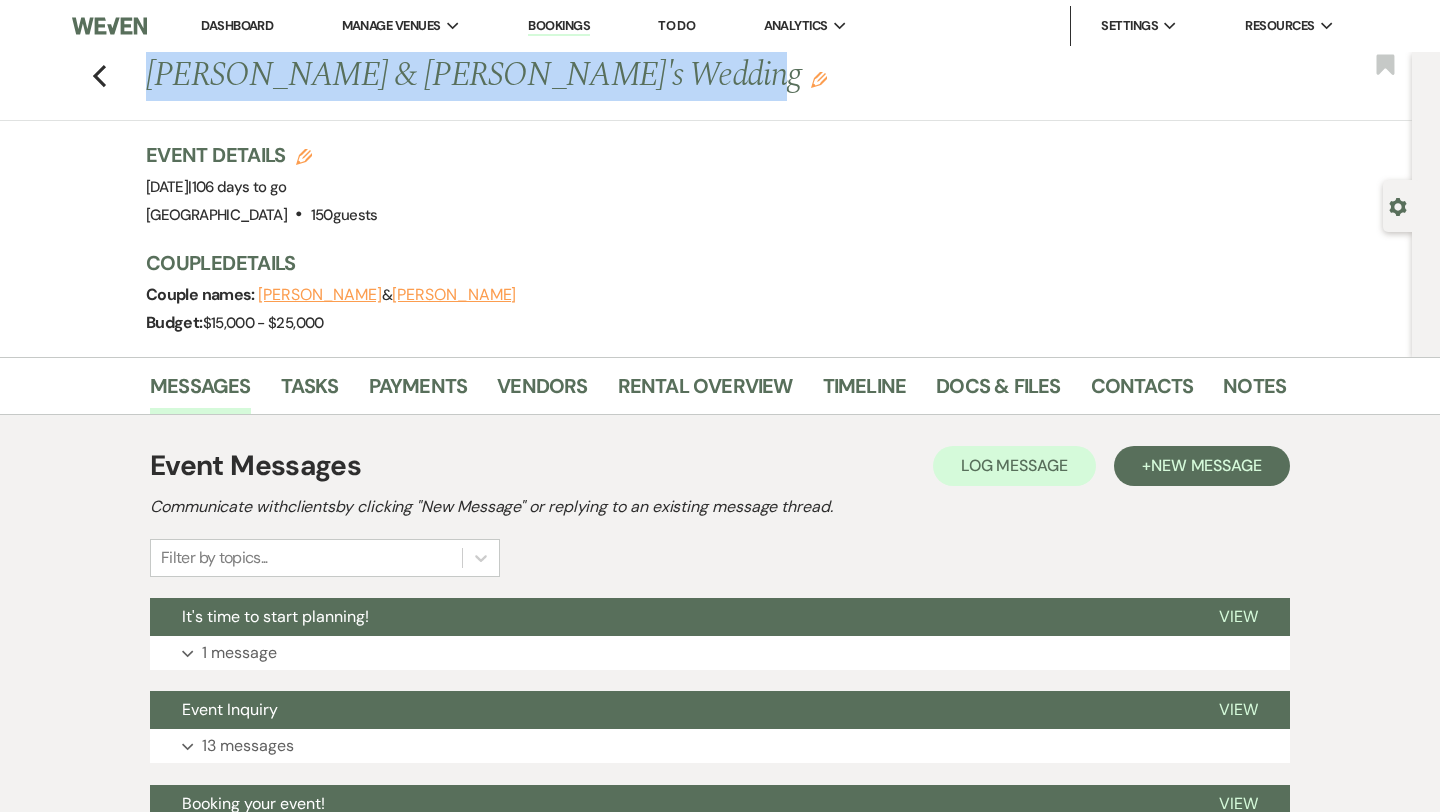 drag, startPoint x: 659, startPoint y: 74, endPoint x: 138, endPoint y: 88, distance: 521.18805 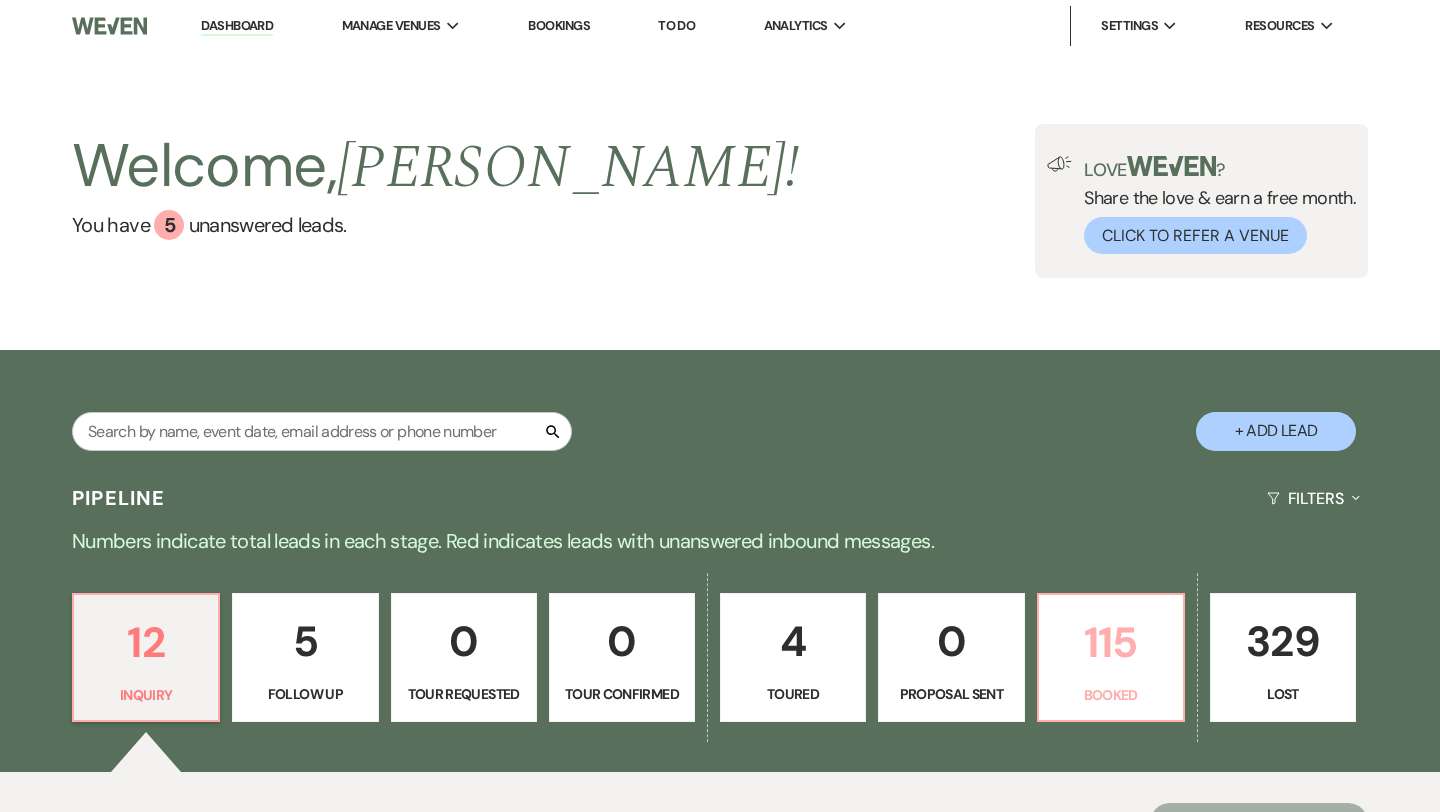 click on "115" at bounding box center (1111, 642) 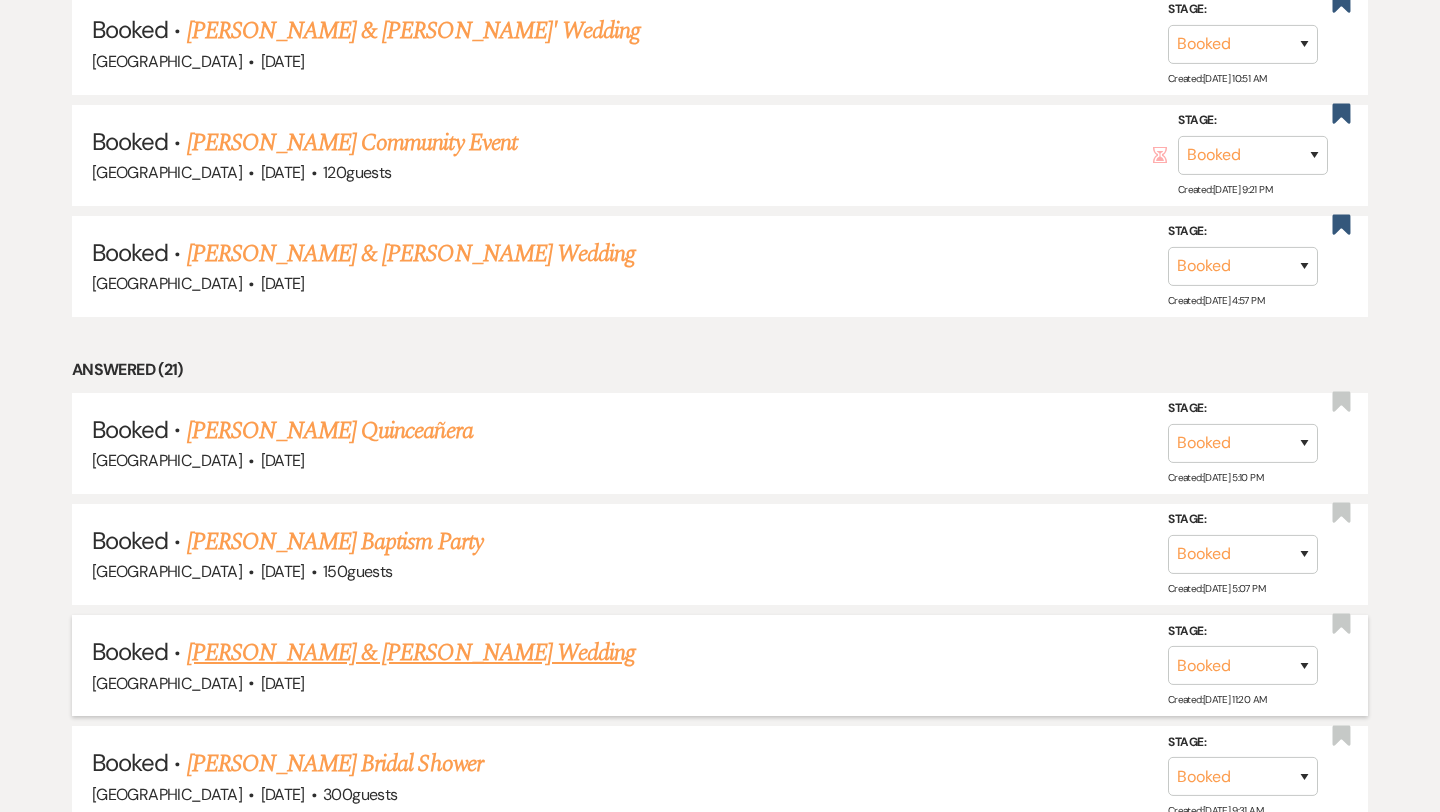 scroll, scrollTop: 1437, scrollLeft: 0, axis: vertical 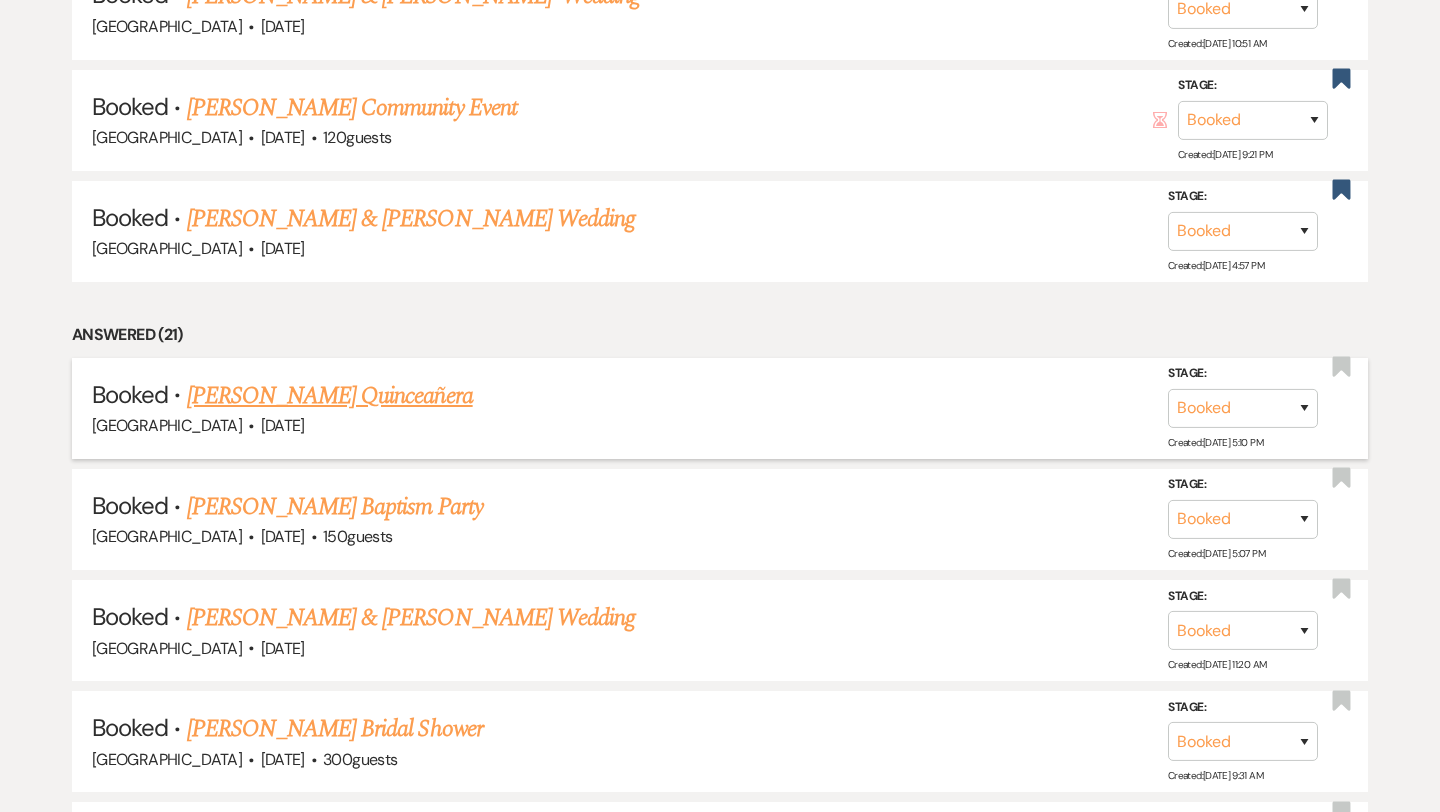 click on "[PERSON_NAME] Quinceañera" at bounding box center (330, 396) 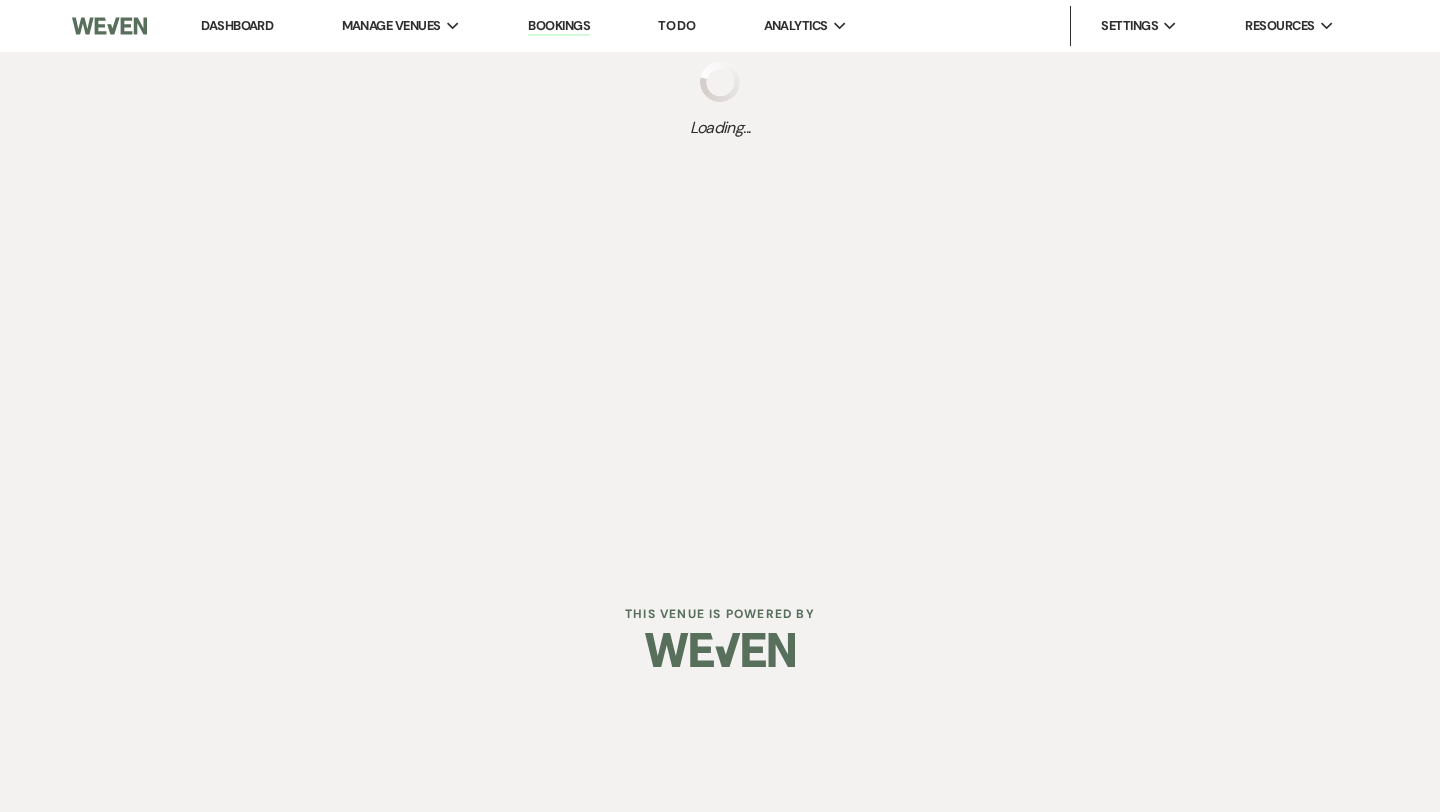 scroll, scrollTop: 0, scrollLeft: 0, axis: both 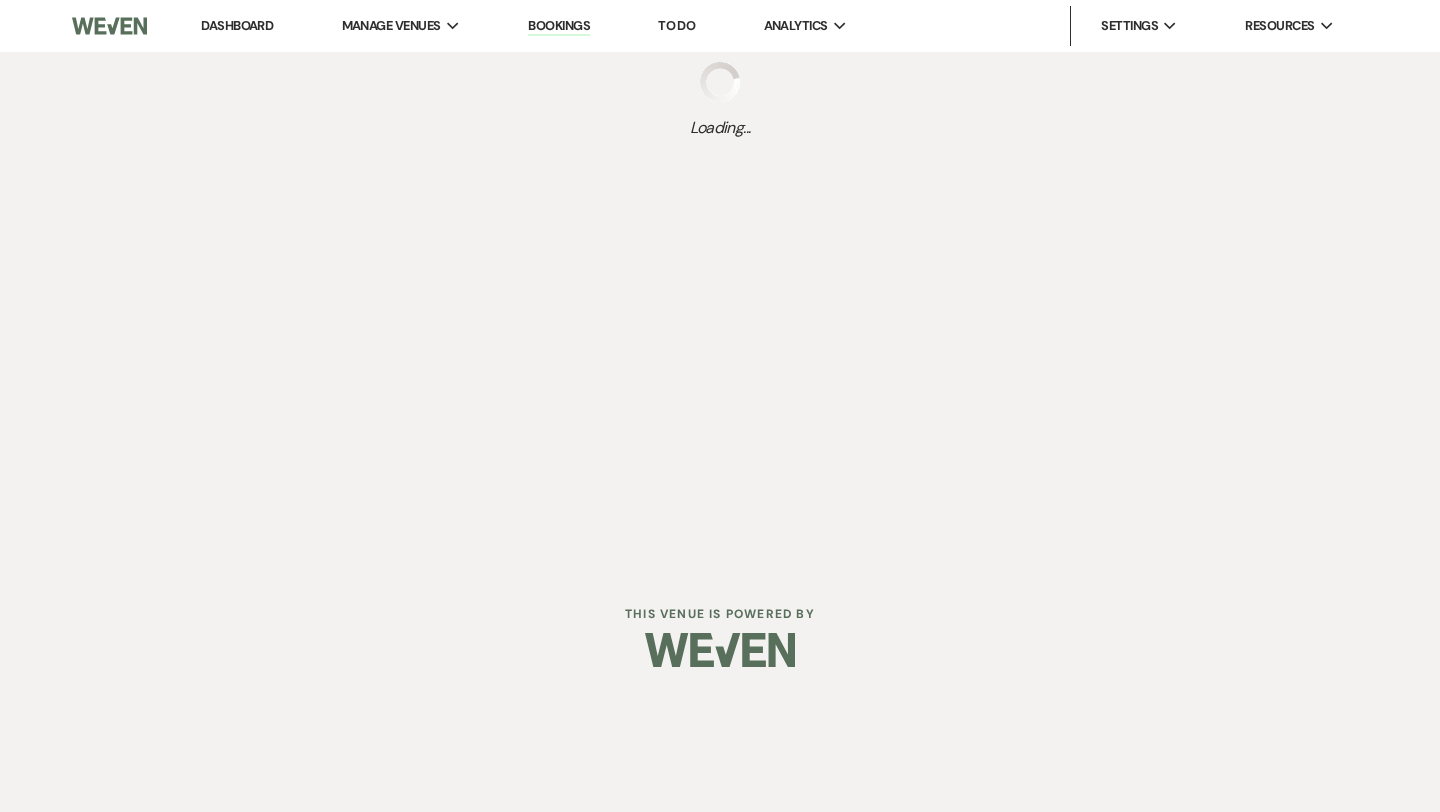 select on "13" 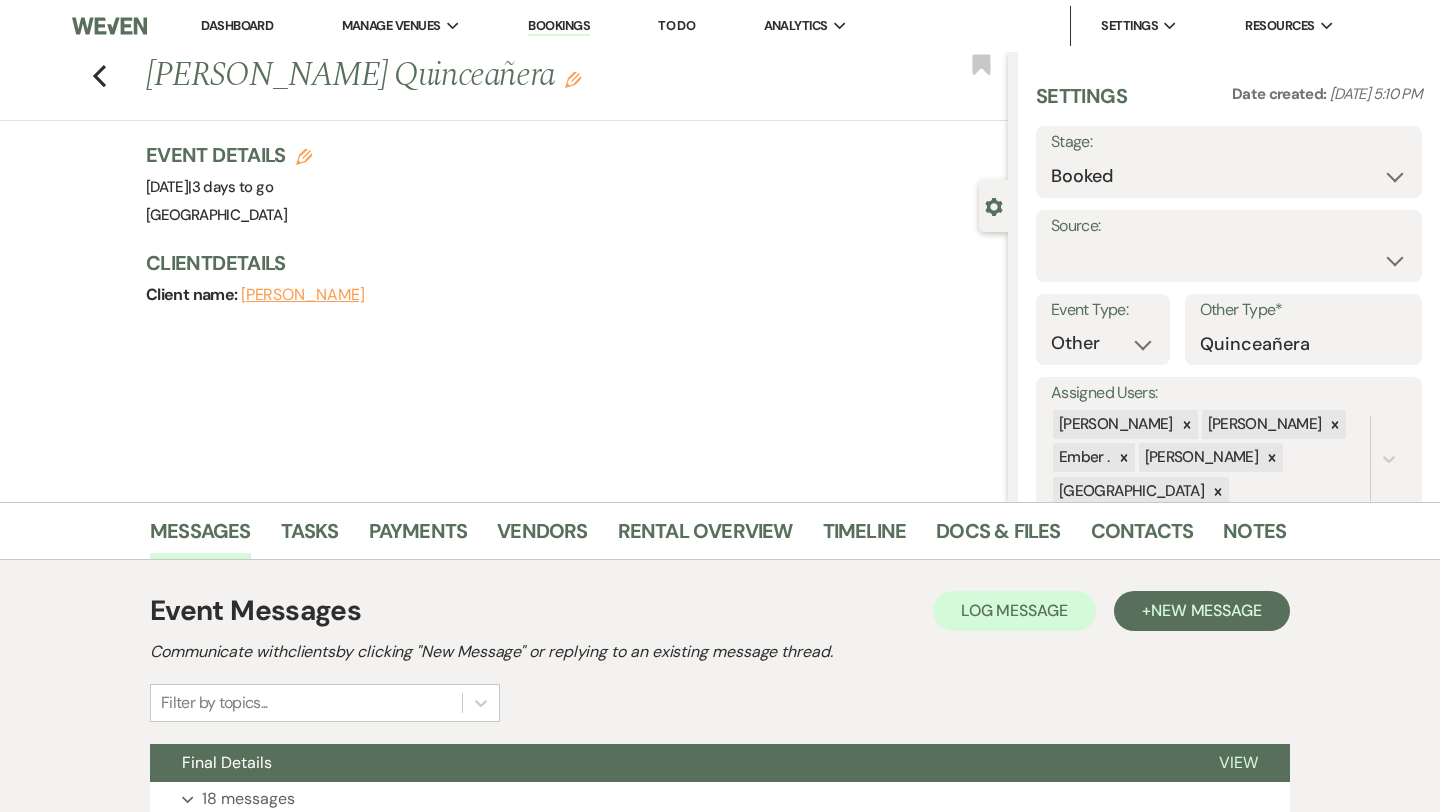 scroll, scrollTop: 441, scrollLeft: 0, axis: vertical 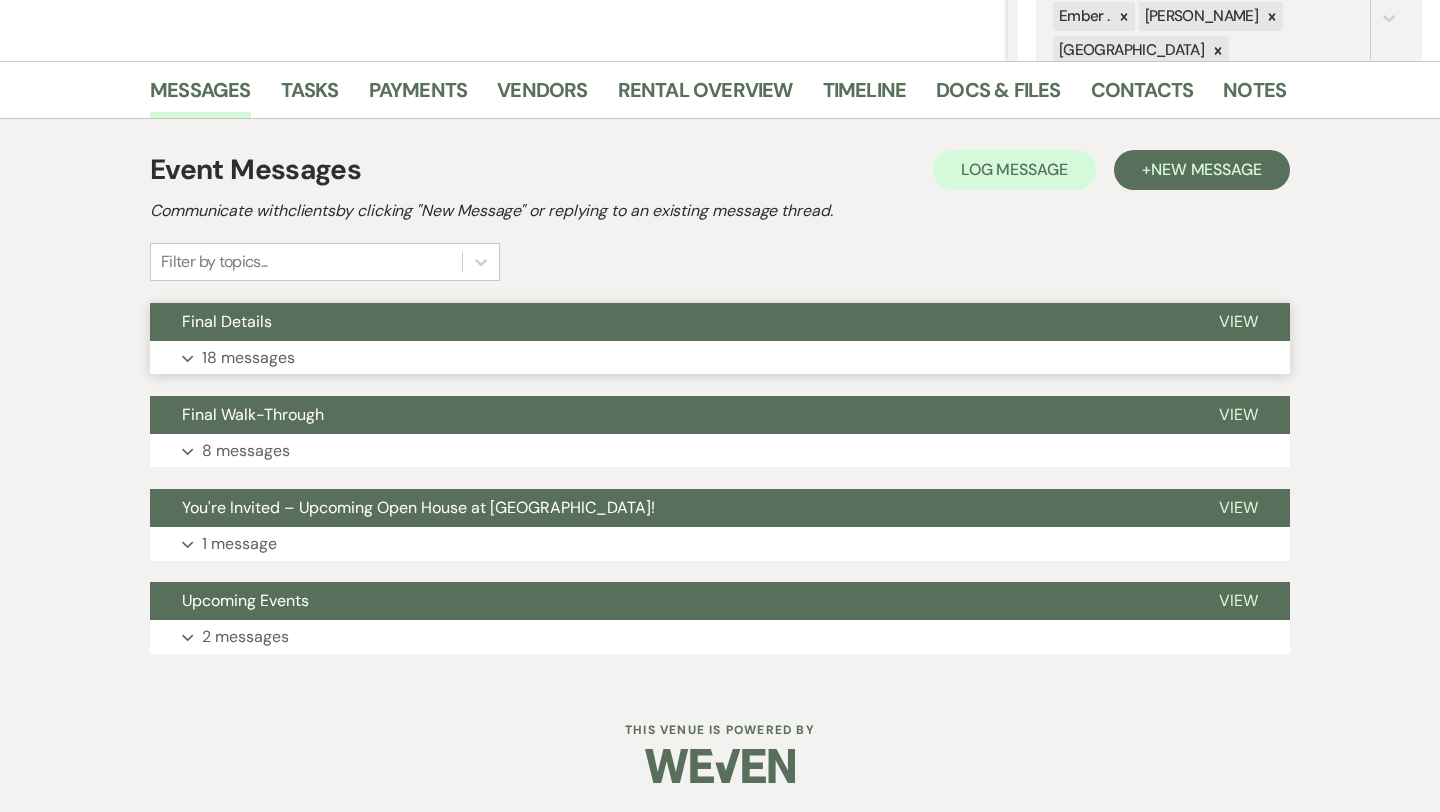 click on "Expand 18 messages" at bounding box center (720, 358) 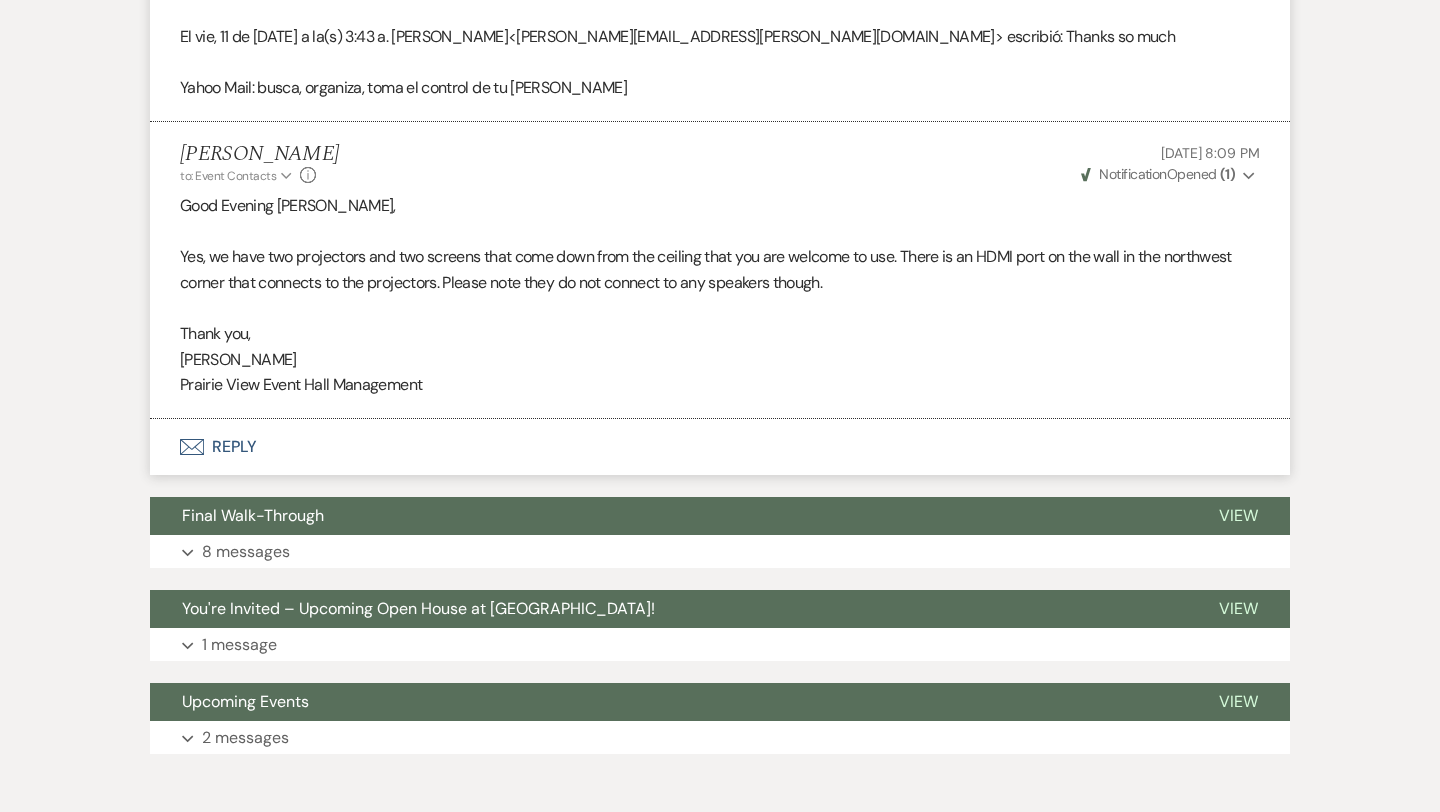 scroll, scrollTop: 4734, scrollLeft: 0, axis: vertical 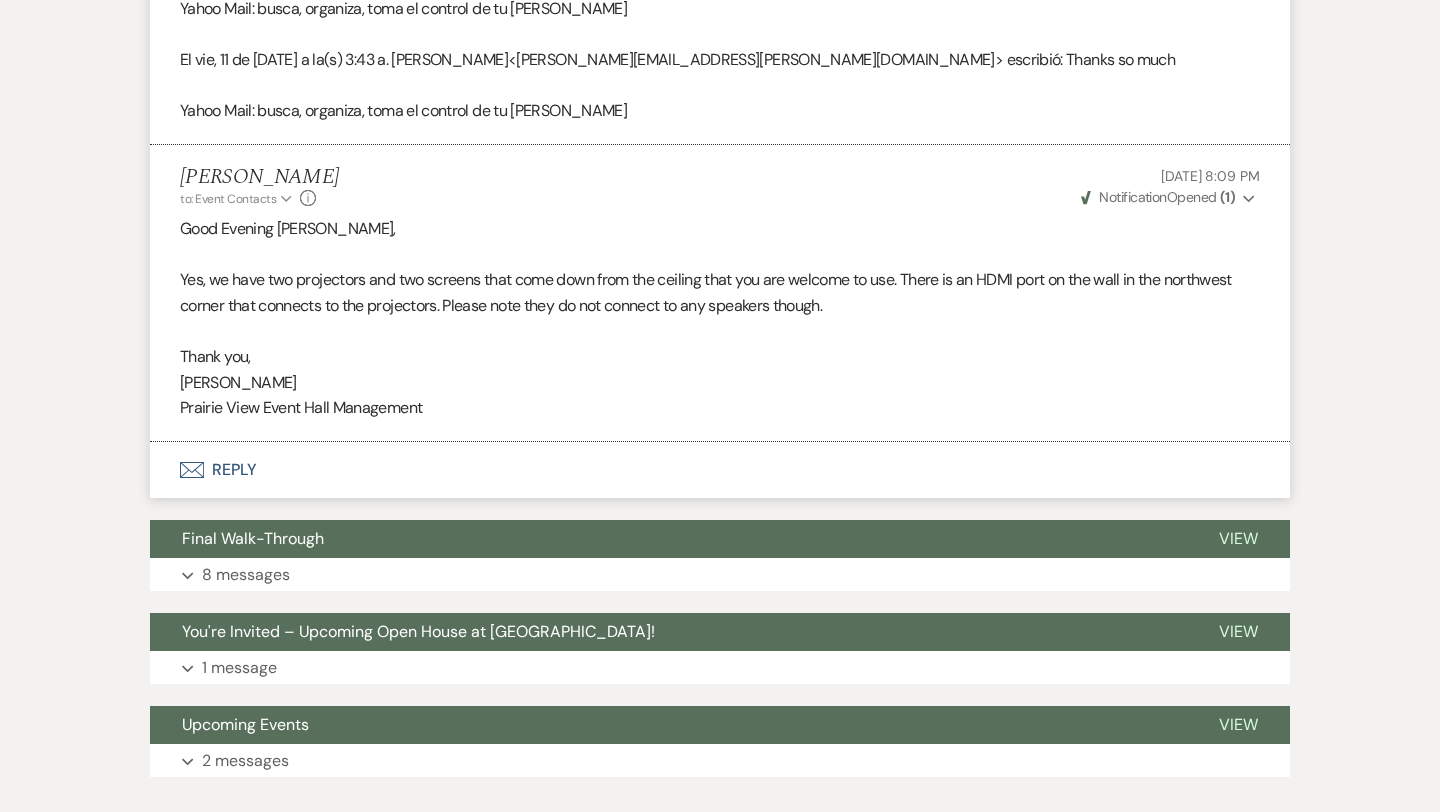 click on "Notification" at bounding box center [1132, 197] 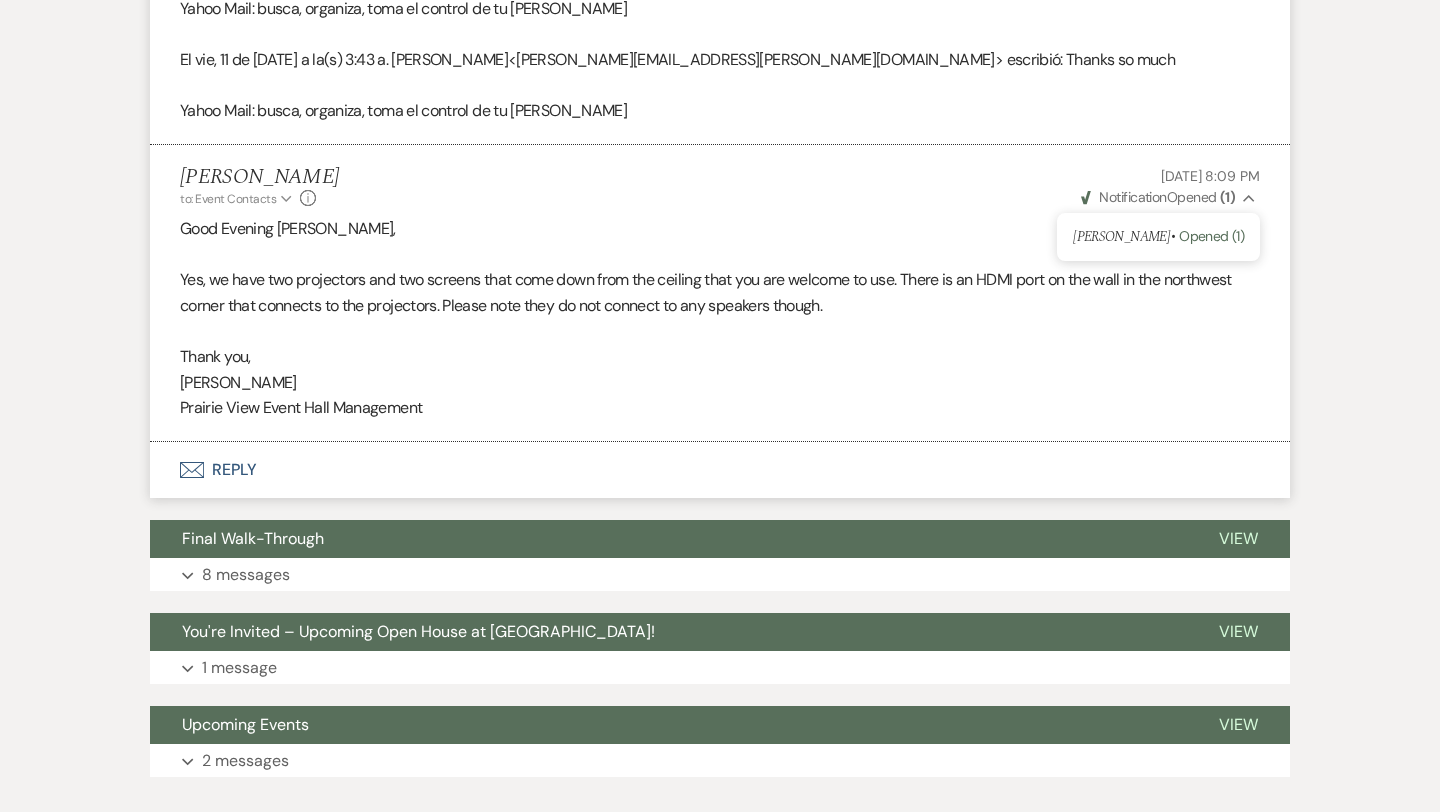 click on "Notification" at bounding box center [1132, 197] 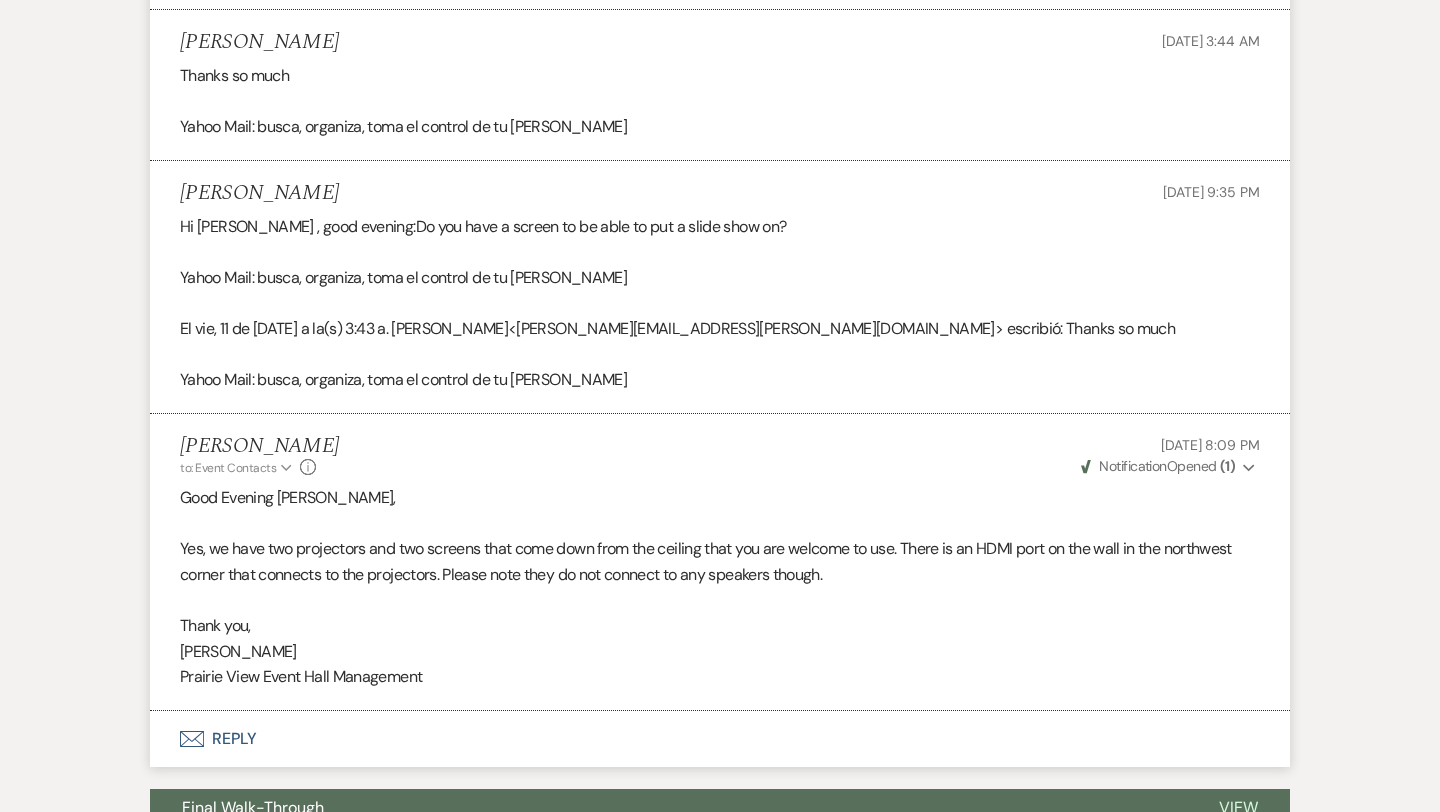 scroll, scrollTop: 4569, scrollLeft: 0, axis: vertical 